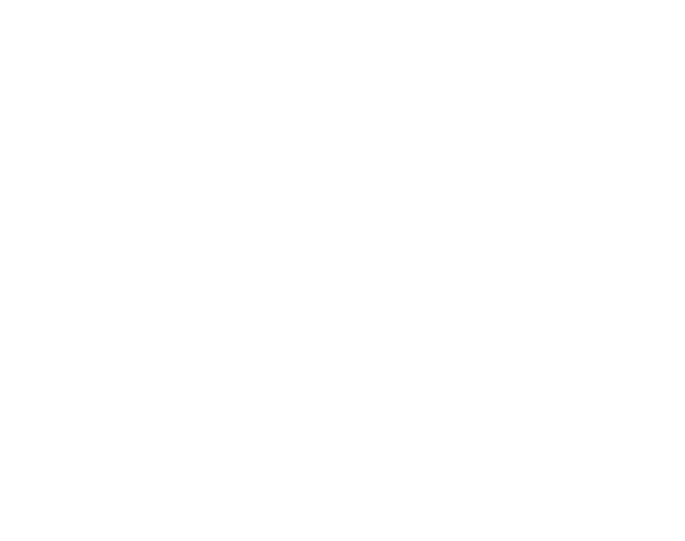 scroll, scrollTop: 0, scrollLeft: 0, axis: both 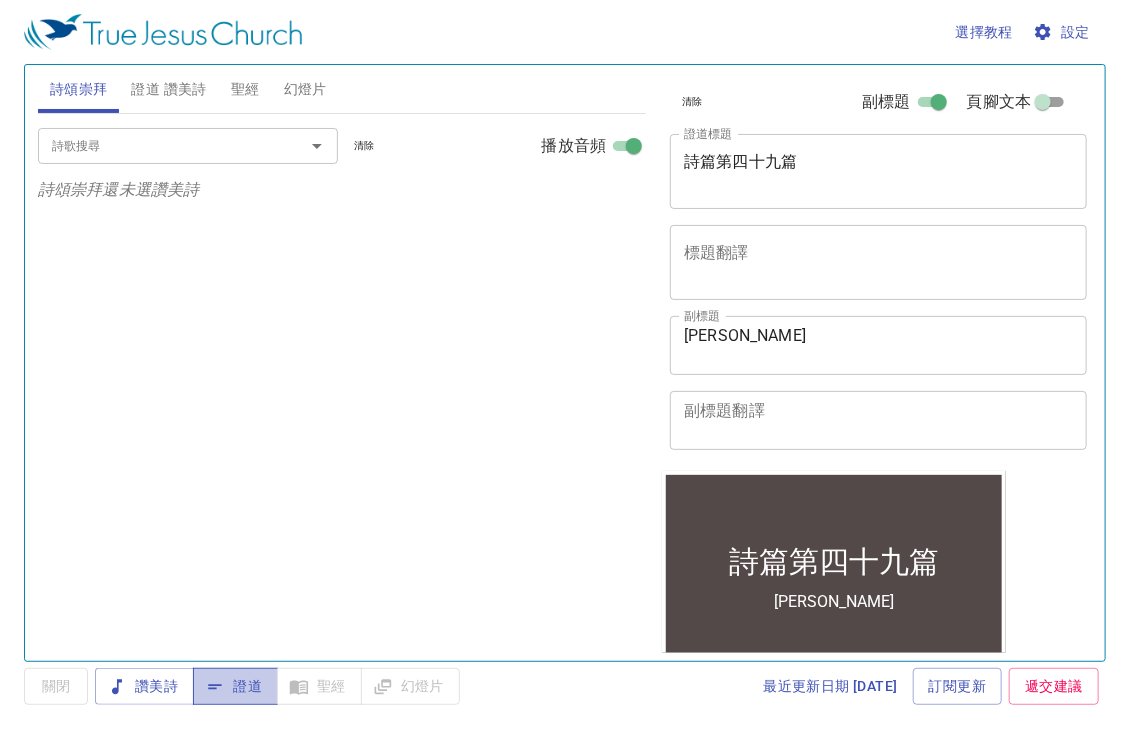 click on "證道" at bounding box center (235, 686) 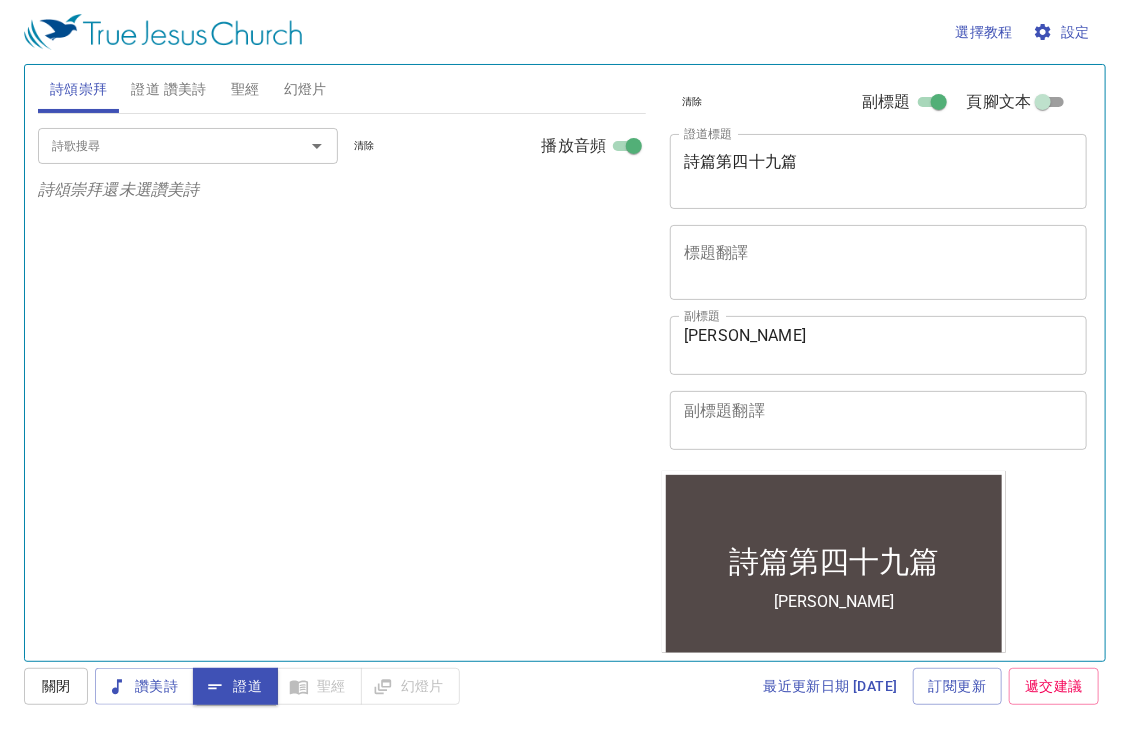 click on "設定" at bounding box center (1063, 32) 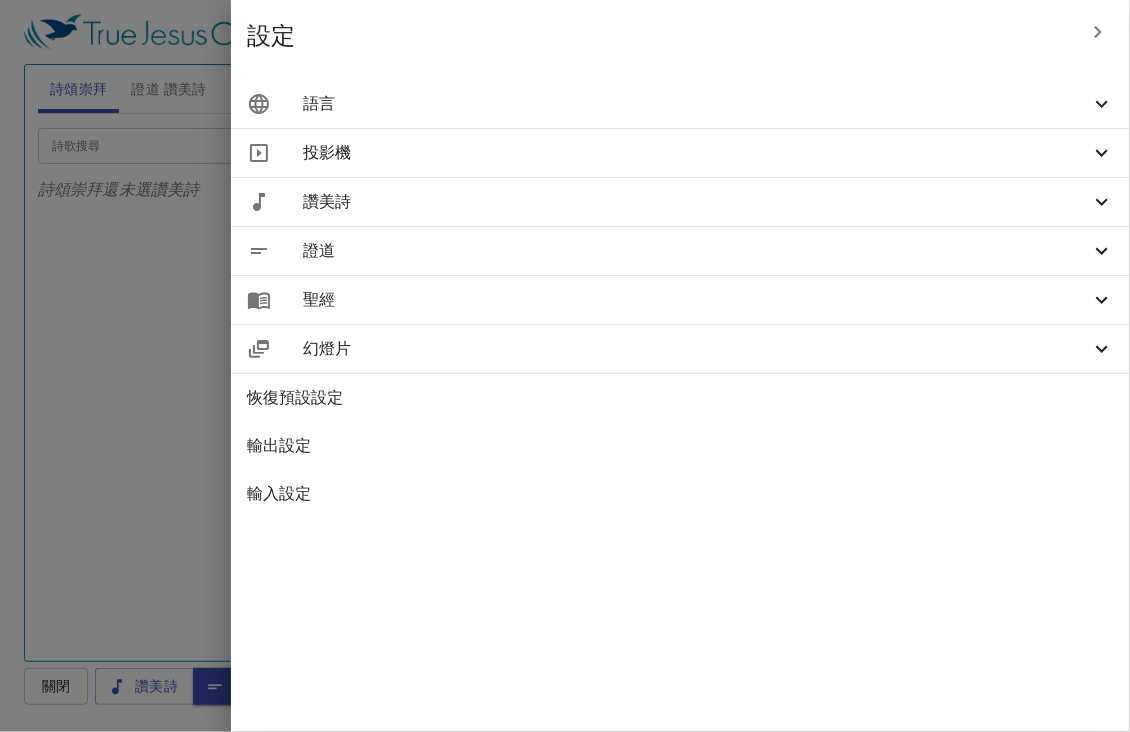 click on "語言" at bounding box center (680, 104) 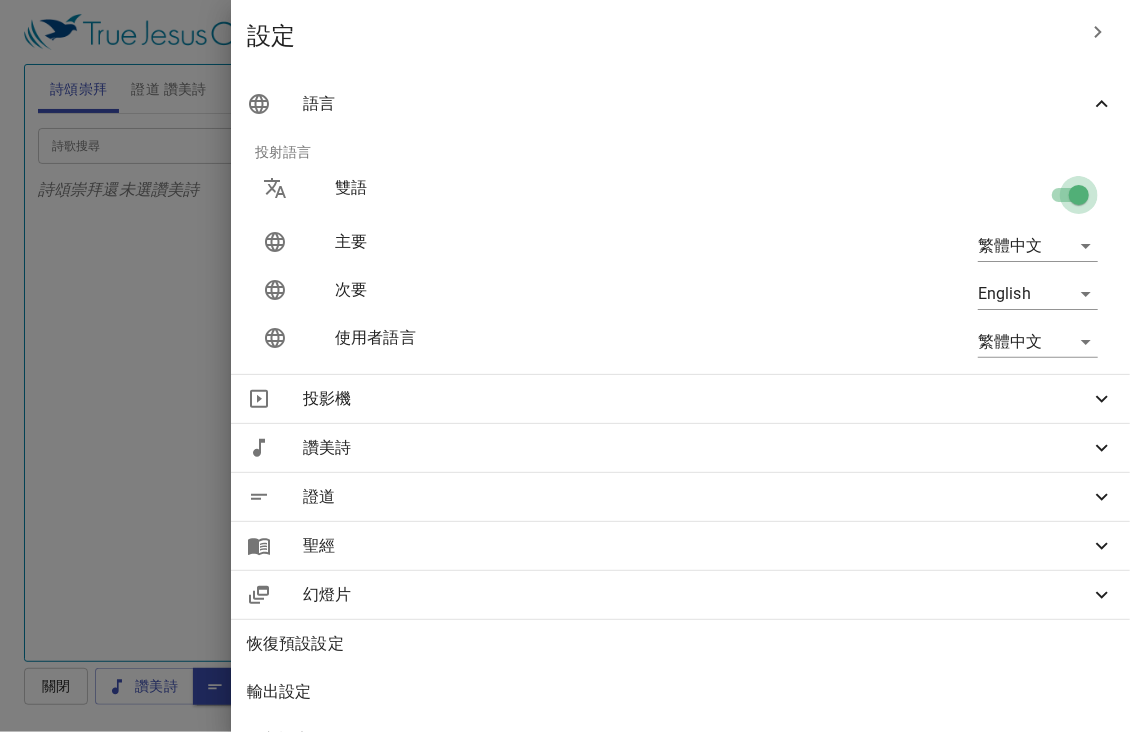 click at bounding box center (1079, 199) 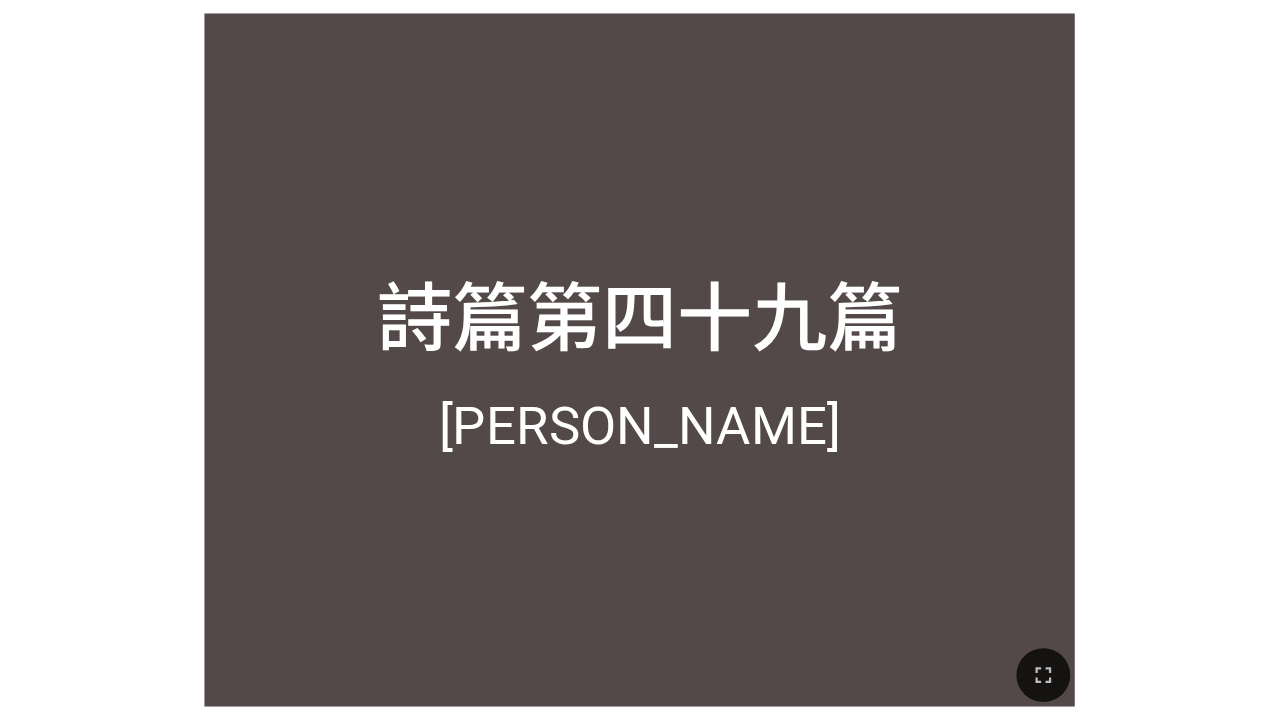 scroll, scrollTop: 0, scrollLeft: 0, axis: both 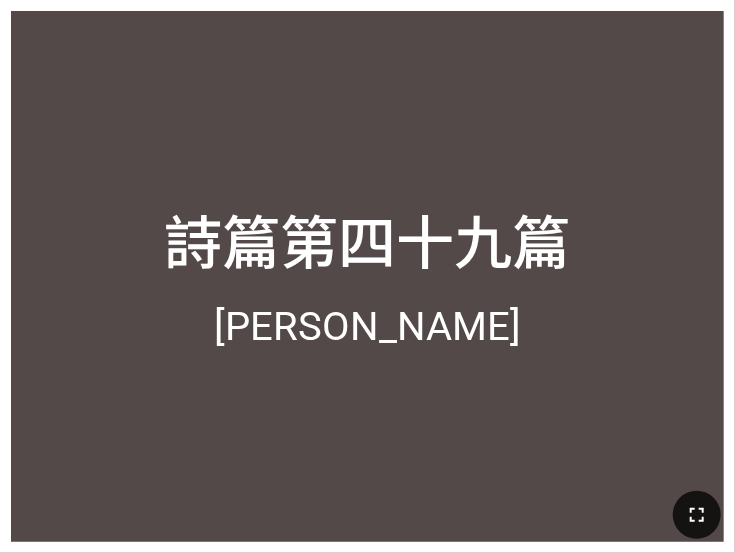 click 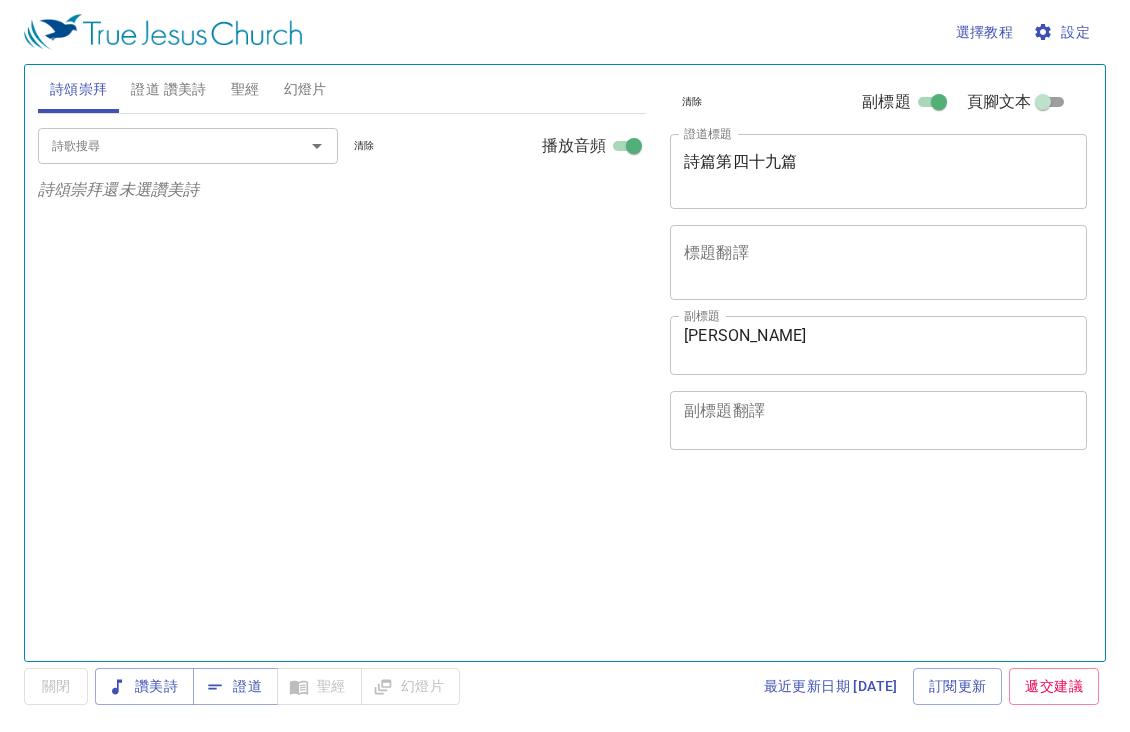 scroll, scrollTop: 0, scrollLeft: 0, axis: both 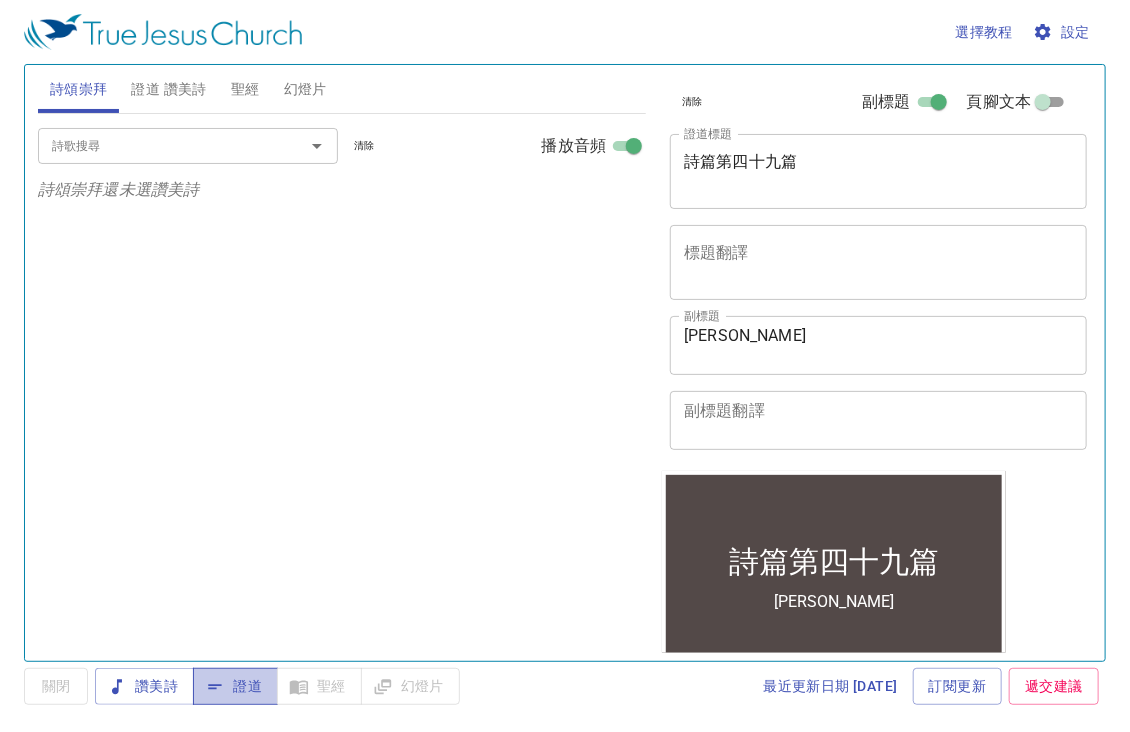 click on "證道" at bounding box center (235, 686) 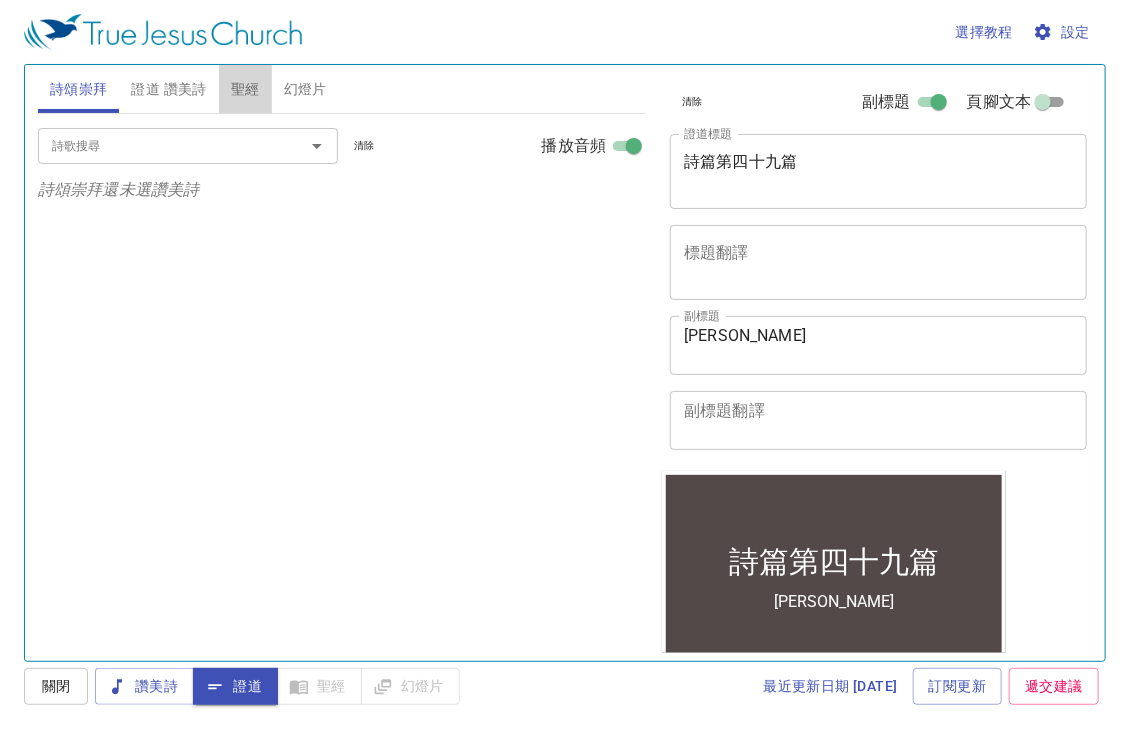 click on "聖經" at bounding box center [245, 89] 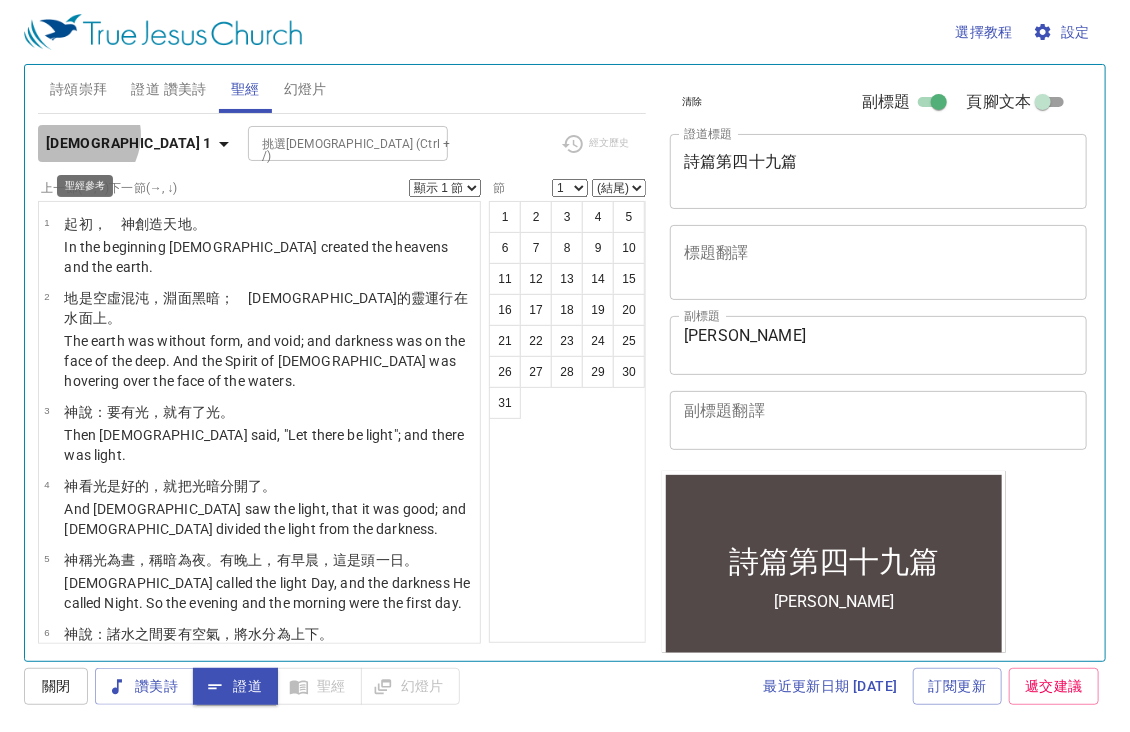 click on "創世記 1" at bounding box center (129, 143) 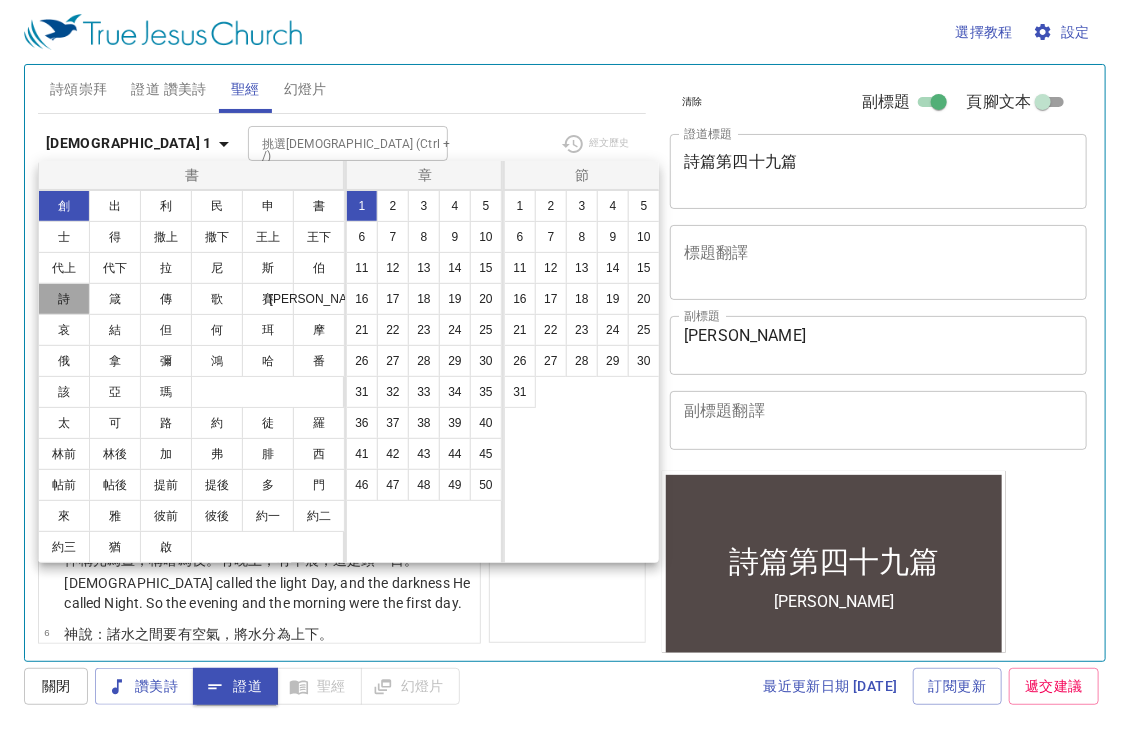 click on "詩" at bounding box center [64, 299] 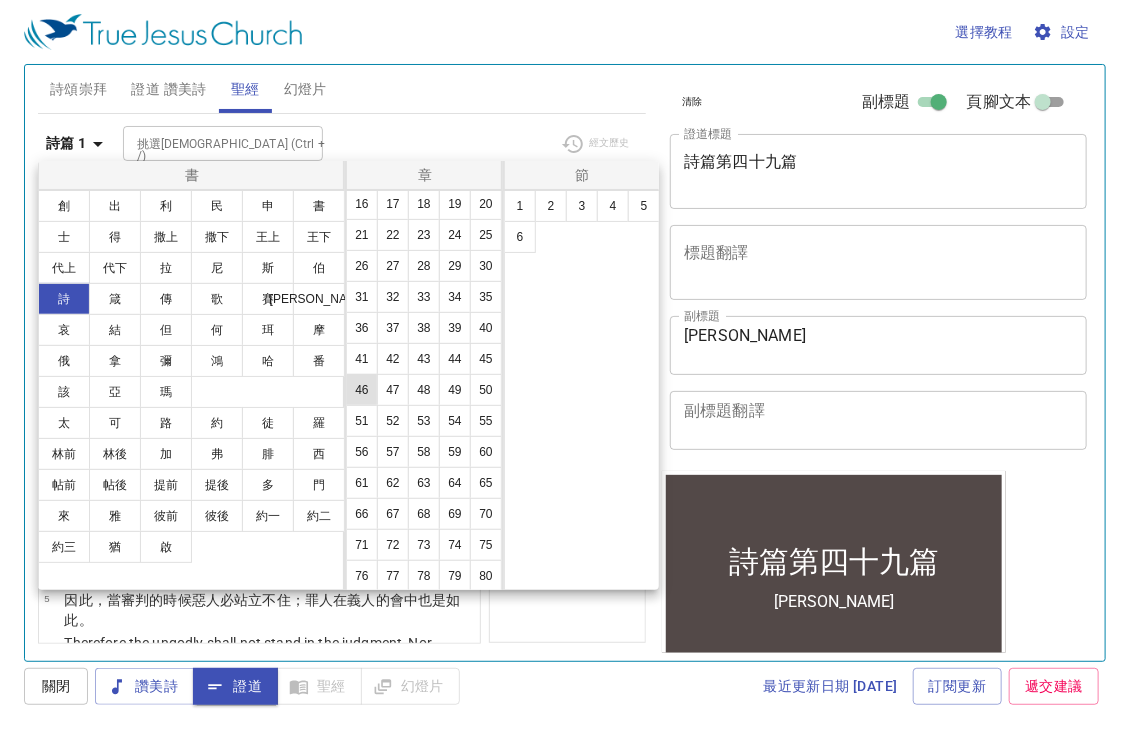 scroll, scrollTop: 100, scrollLeft: 0, axis: vertical 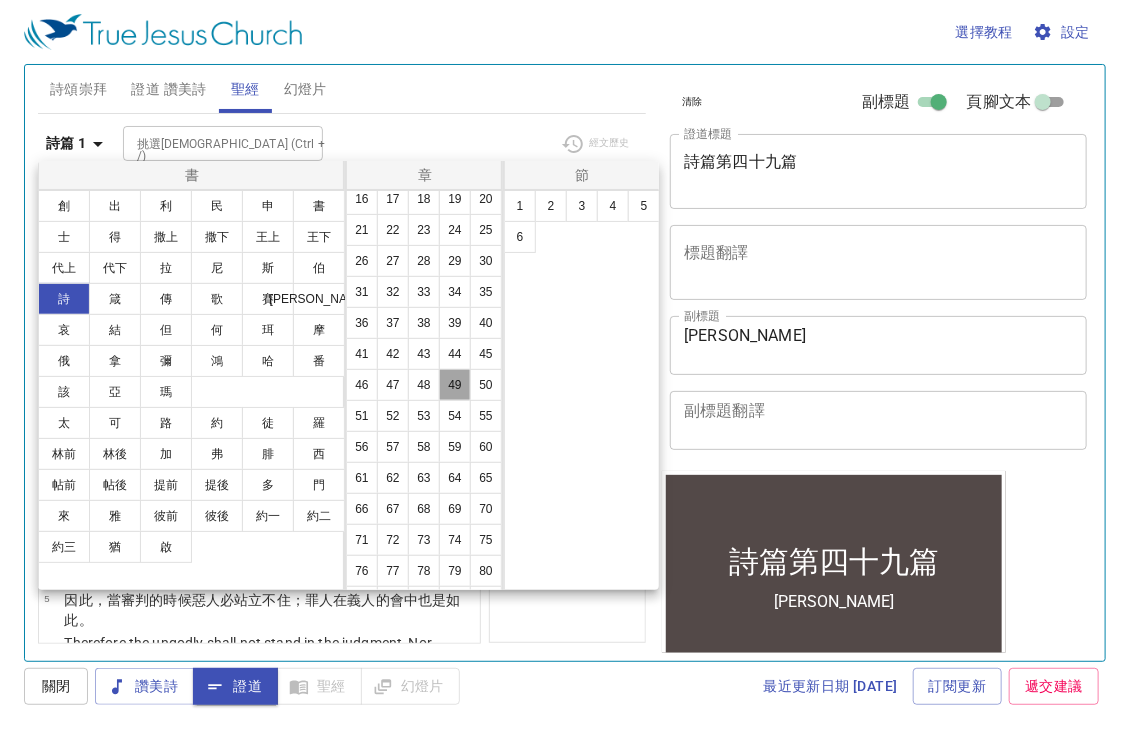 click on "49" at bounding box center (455, 385) 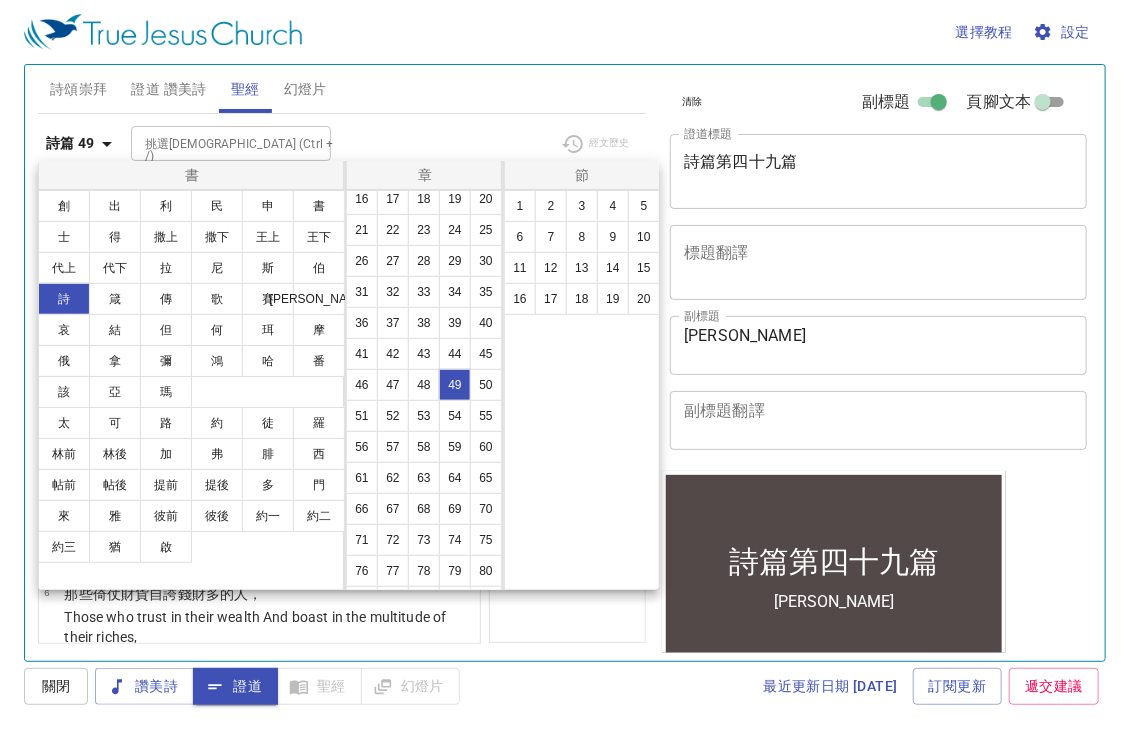 click at bounding box center [565, 366] 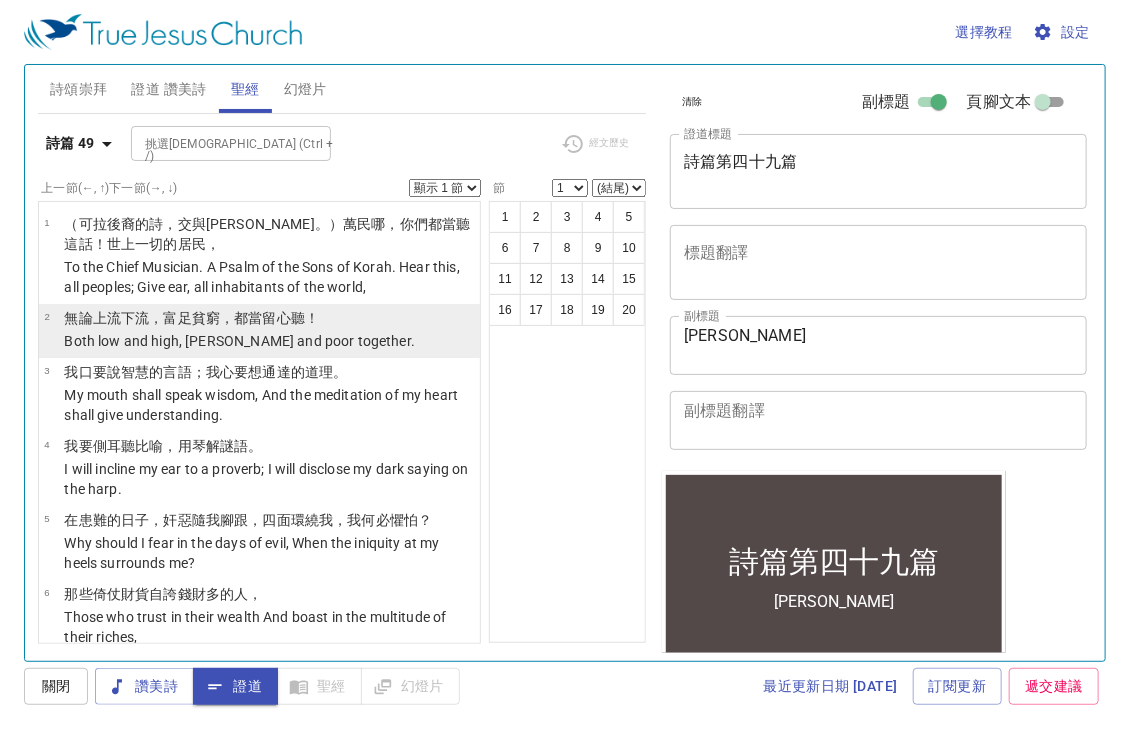 type 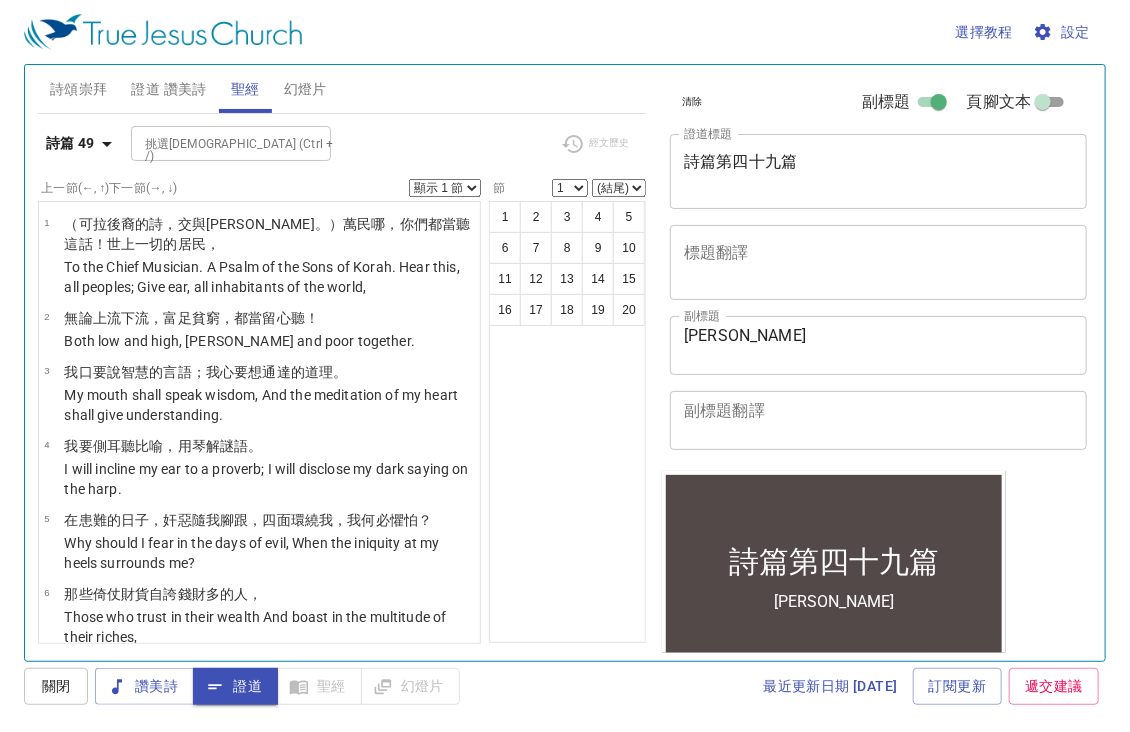 click on "詩篇 49 挑選聖經章節 (Ctrl + /) 挑選聖經章節 (Ctrl + /)   經文歷史" at bounding box center (342, 151) 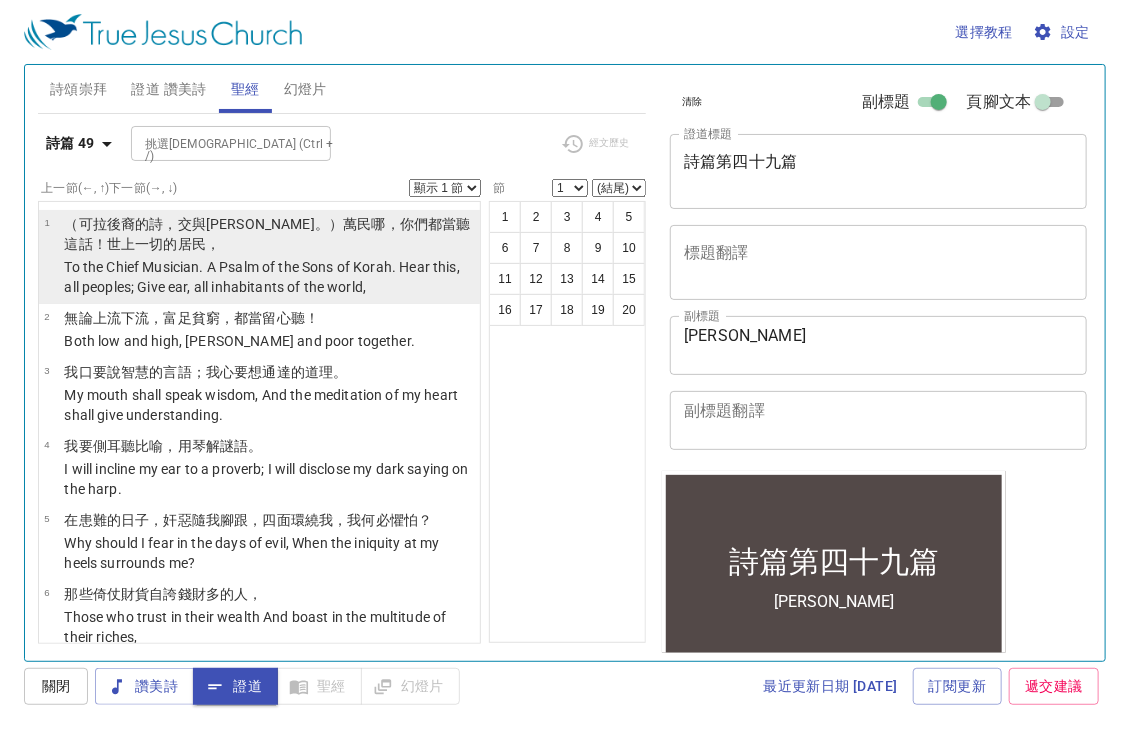 click on "（可拉 後裔 的詩 ，交與伶長 。）萬民 哪，你們都當聽 這話！世上 一切的居民 ，" at bounding box center (269, 234) 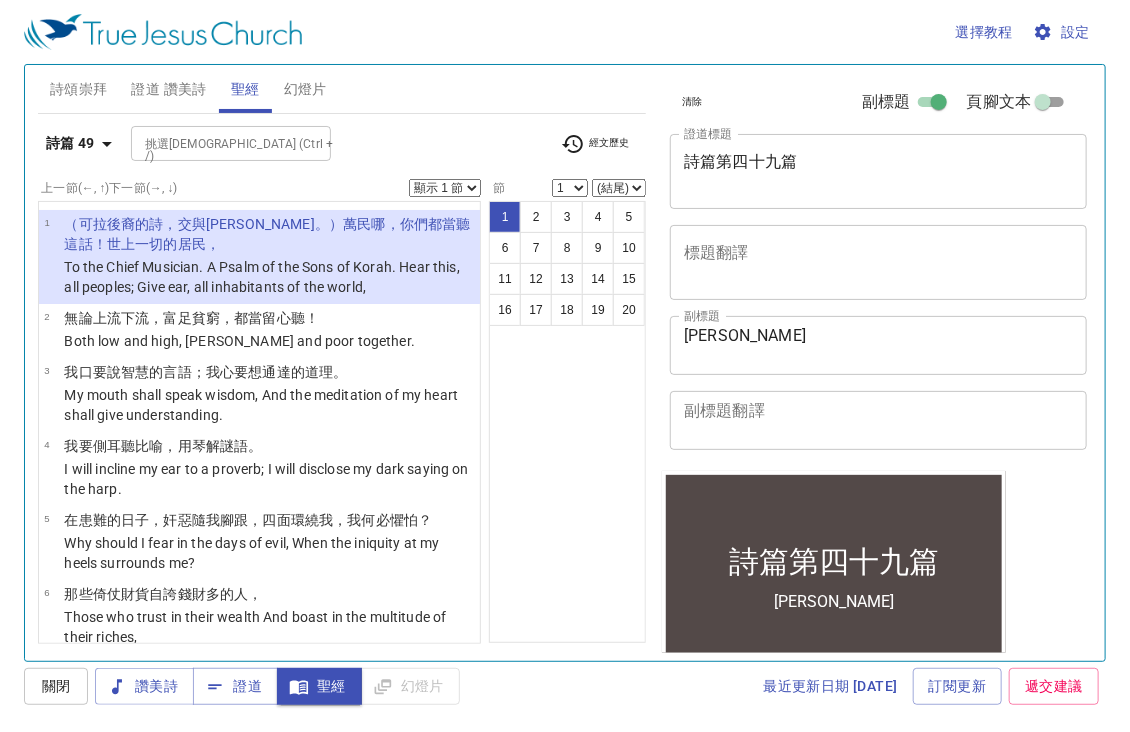 click on "顯示 1 節 顯示 2 節 顯示 3 節 顯示 4 節 顯示 5 節" at bounding box center (445, 188) 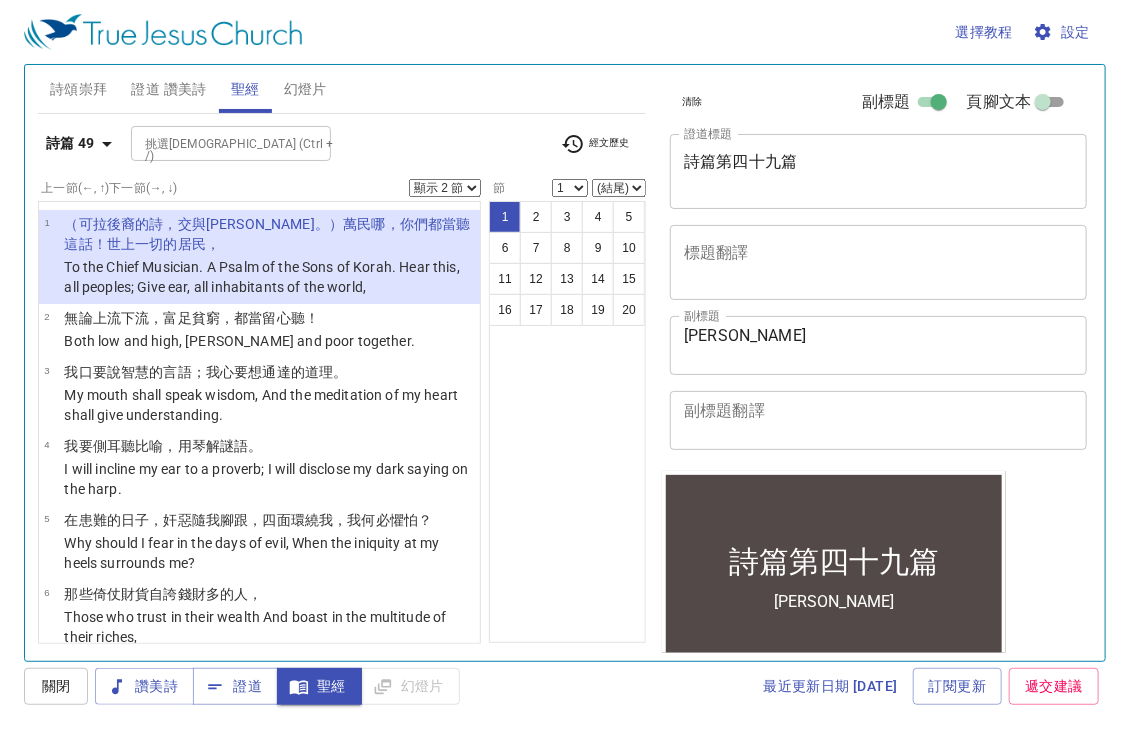 click on "顯示 1 節 顯示 2 節 顯示 3 節 顯示 4 節 顯示 5 節" at bounding box center (445, 188) 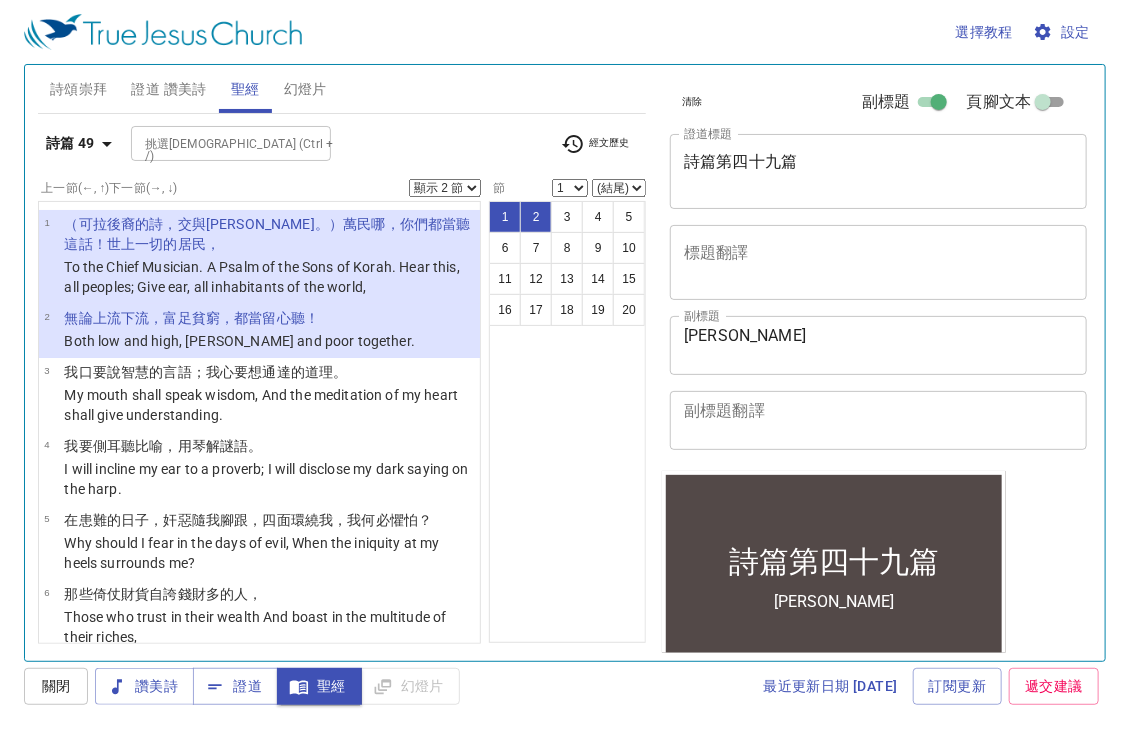 click on "（可拉 後裔 的詩 ，交與伶長 。）萬民 哪，你們都當聽 這話！世上 一切的居民 ，" at bounding box center [269, 234] 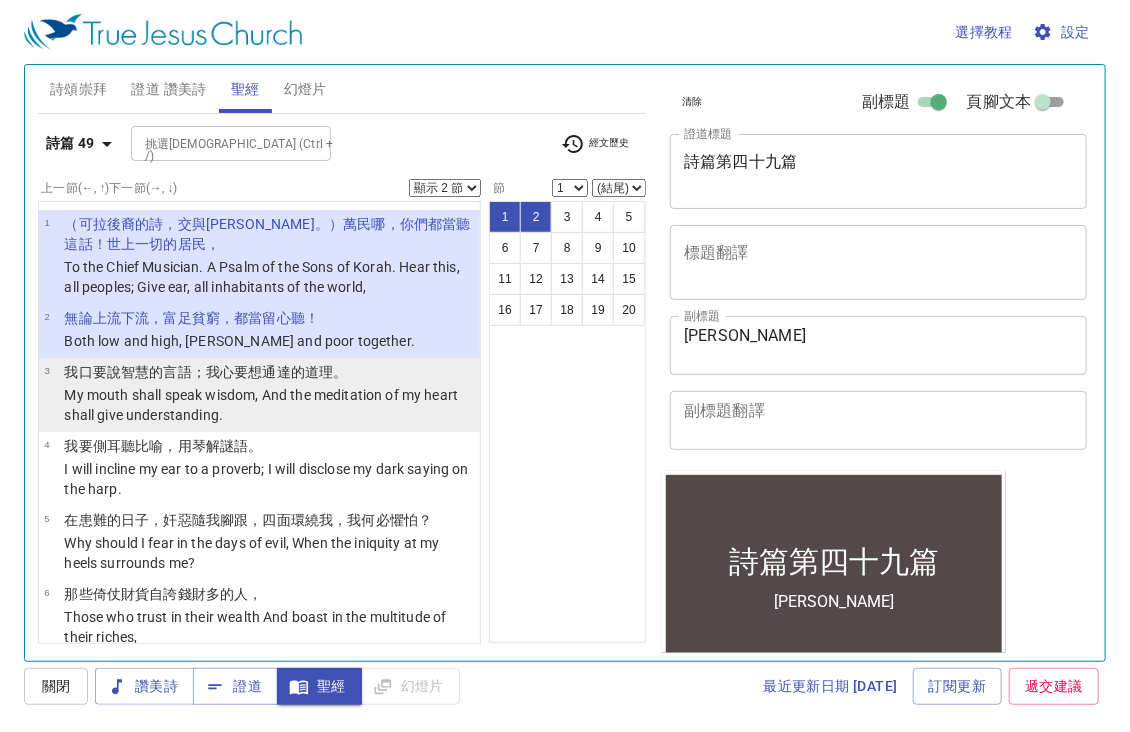 click on "的言語；我心 要想 通達的道理 。" at bounding box center (248, 372) 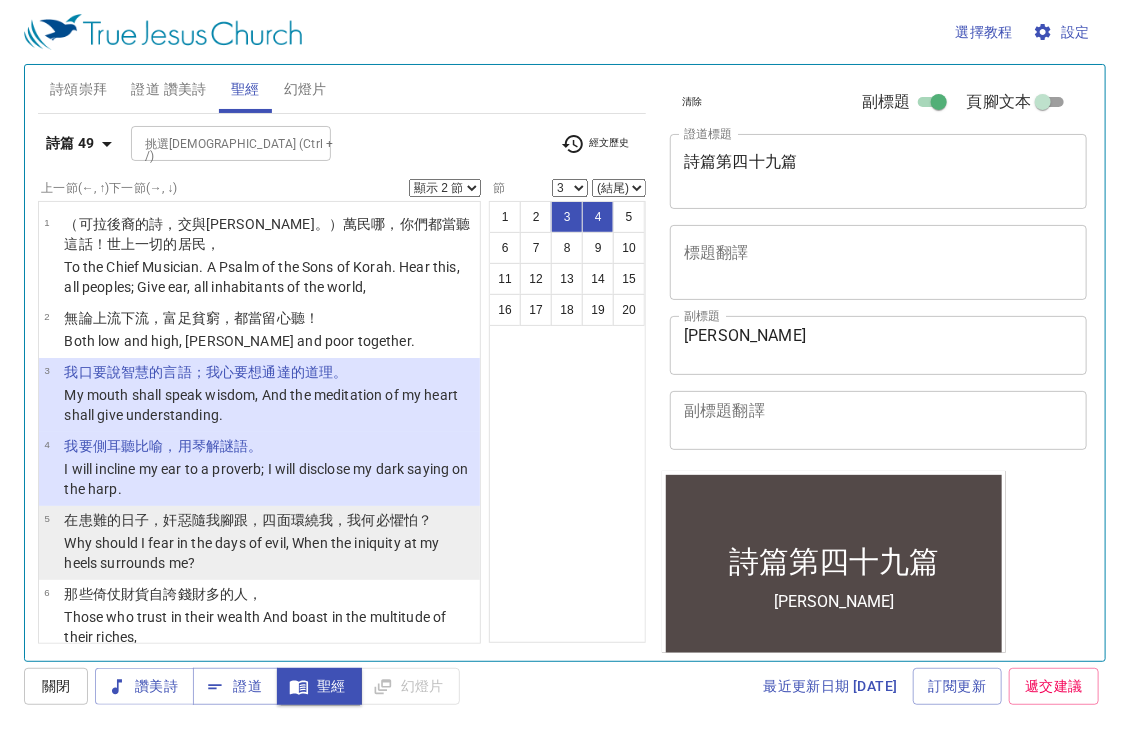click on "Why should I fear in the days of evil, When the iniquity at my heels surrounds me?" at bounding box center (269, 553) 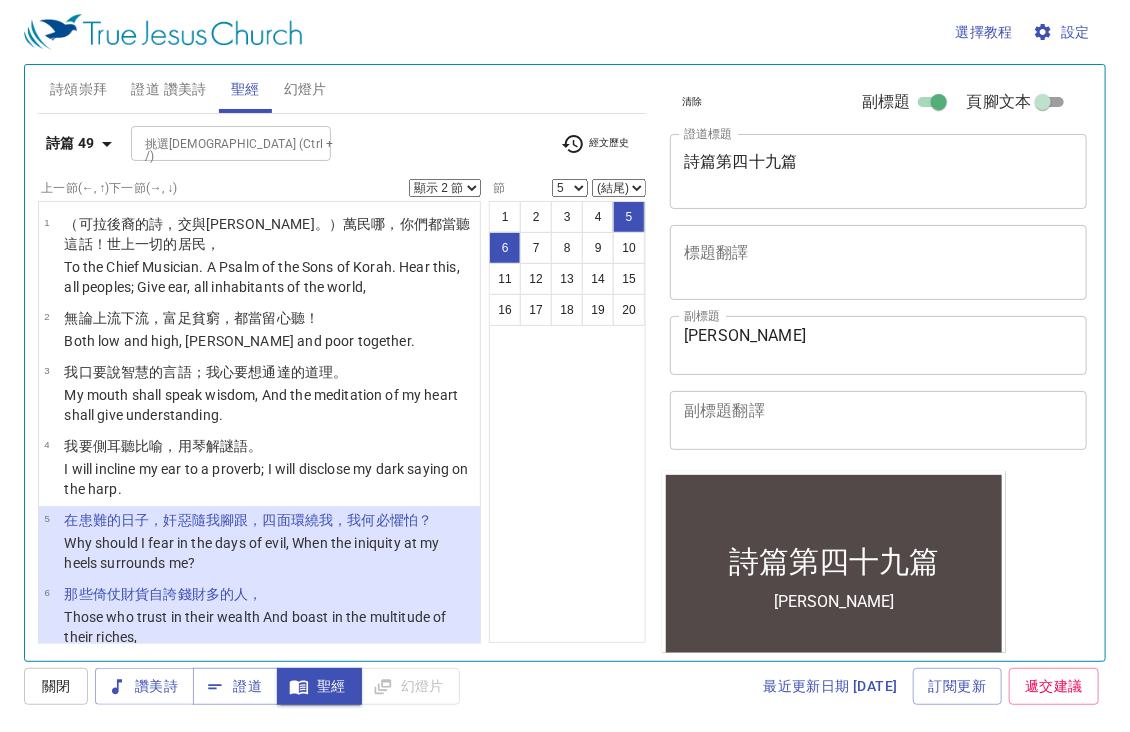 click on "Why should I fear in the days of evil, When the iniquity at my heels surrounds me?" at bounding box center [269, 553] 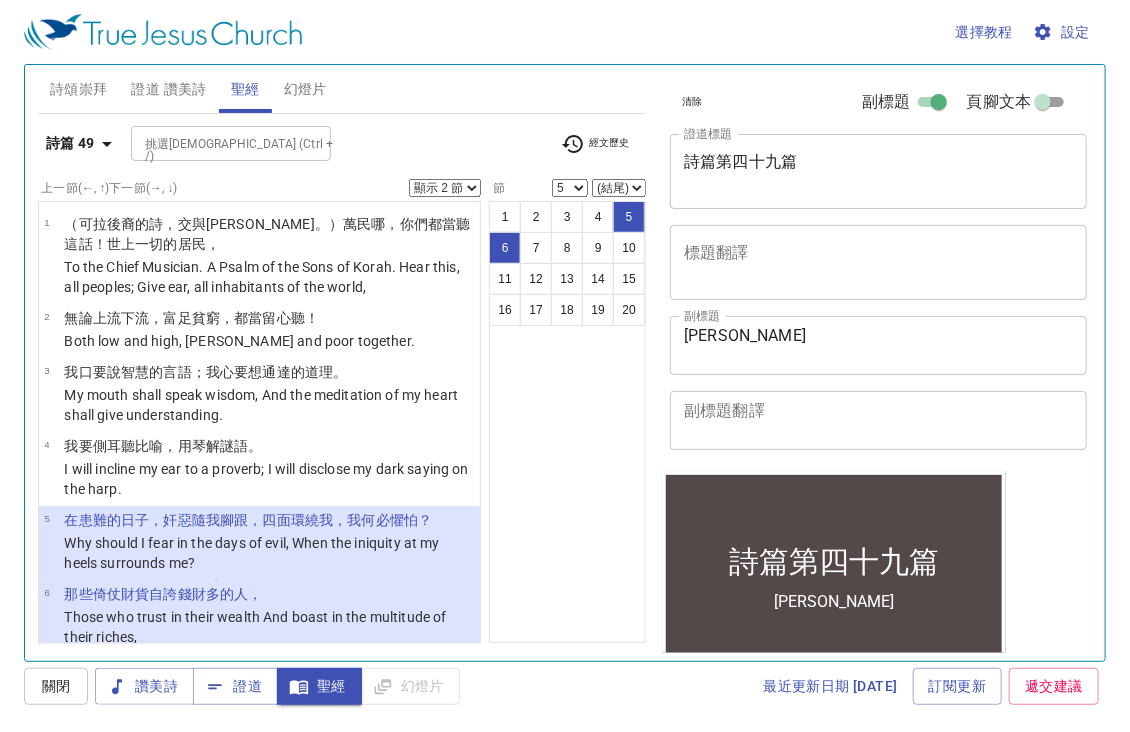 click on "，四面環繞 我，我何必懼怕 ？" at bounding box center [340, 520] 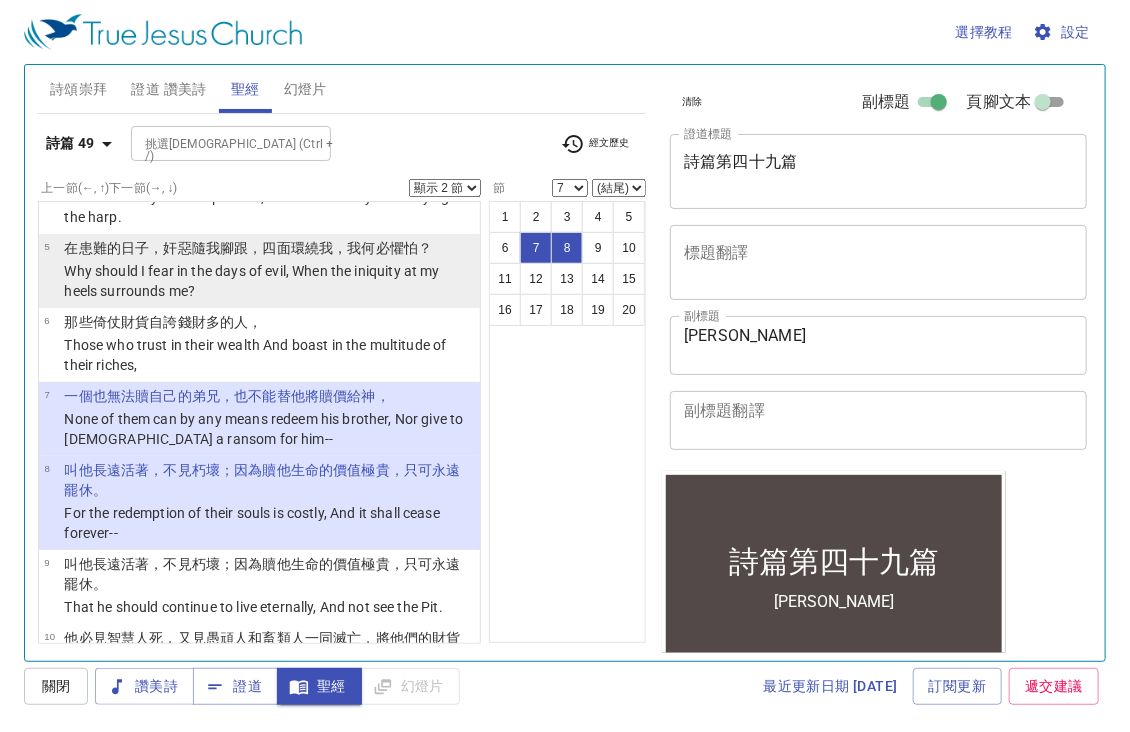 scroll, scrollTop: 308, scrollLeft: 0, axis: vertical 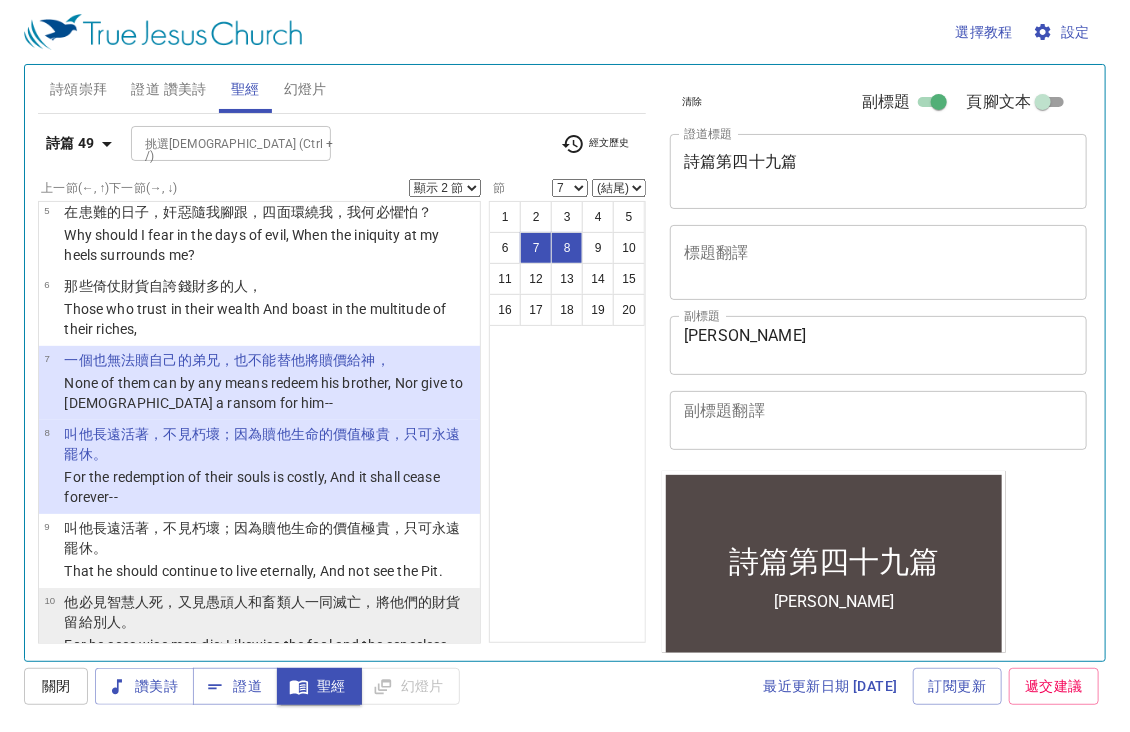 click on "和畜類人 一同滅亡 ，將他們的財貨 留 給別人 。" at bounding box center (262, 612) 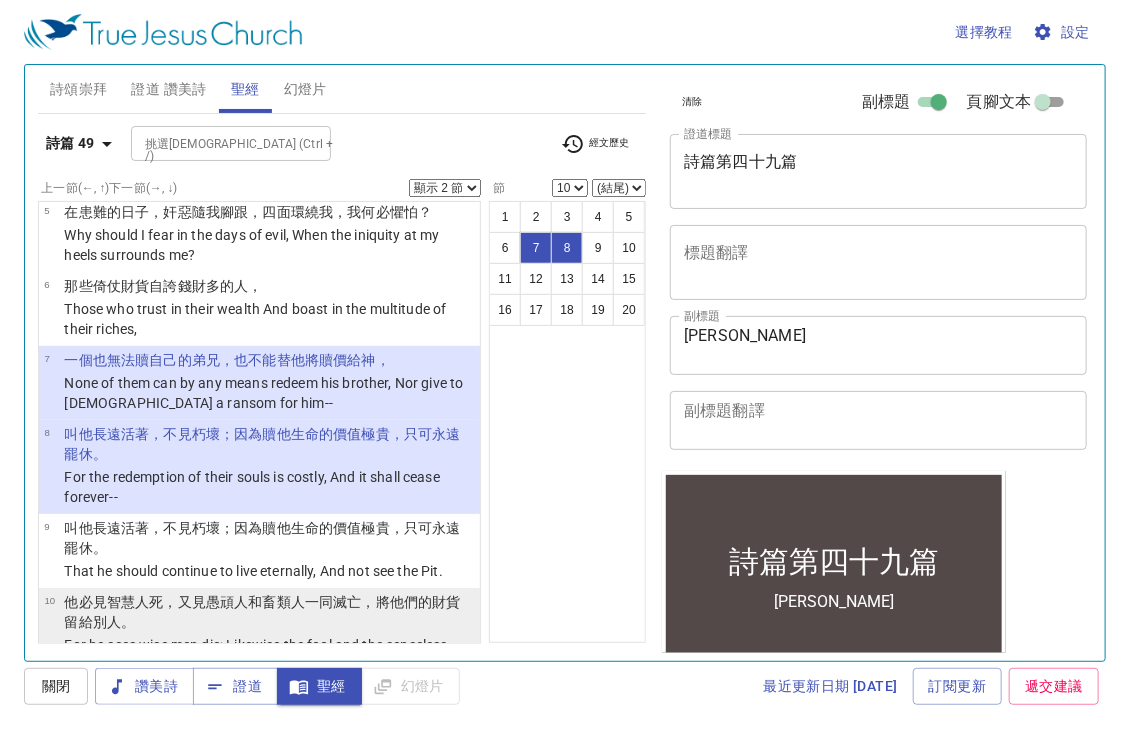 scroll, scrollTop: 520, scrollLeft: 0, axis: vertical 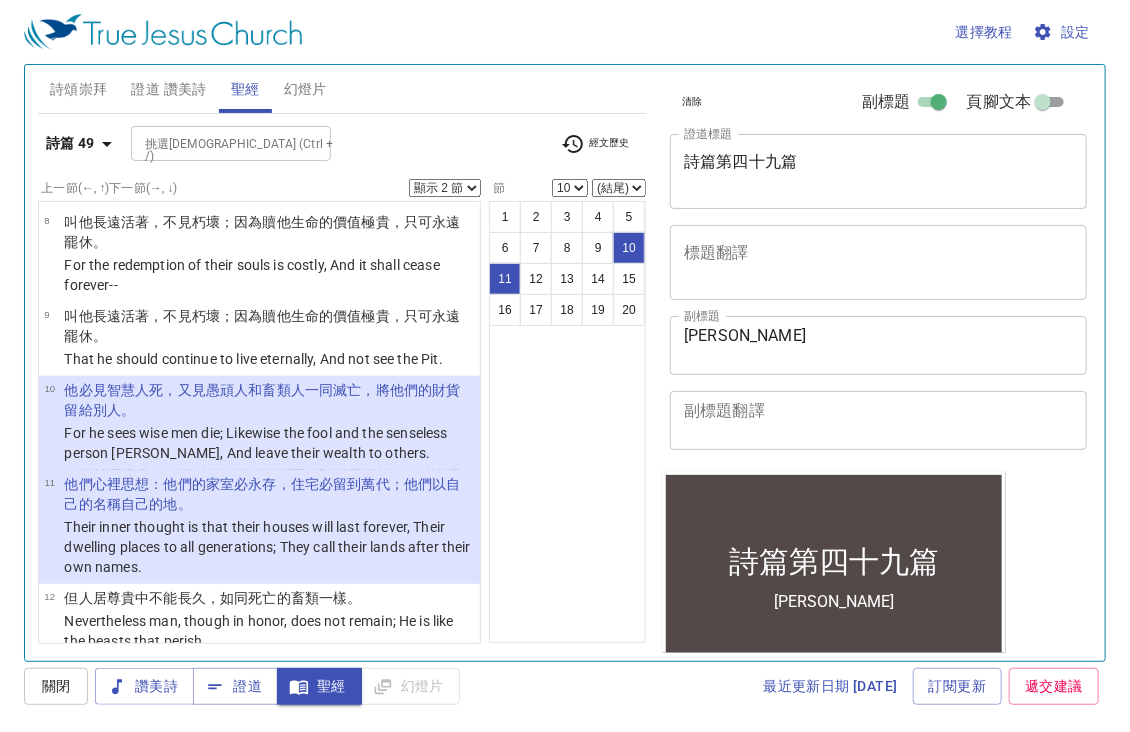 click on "他必見 智慧人 死 ，又 見愚頑人 和畜類人 一同滅亡 ，將他們的財貨 留 給別人 。" at bounding box center (269, 400) 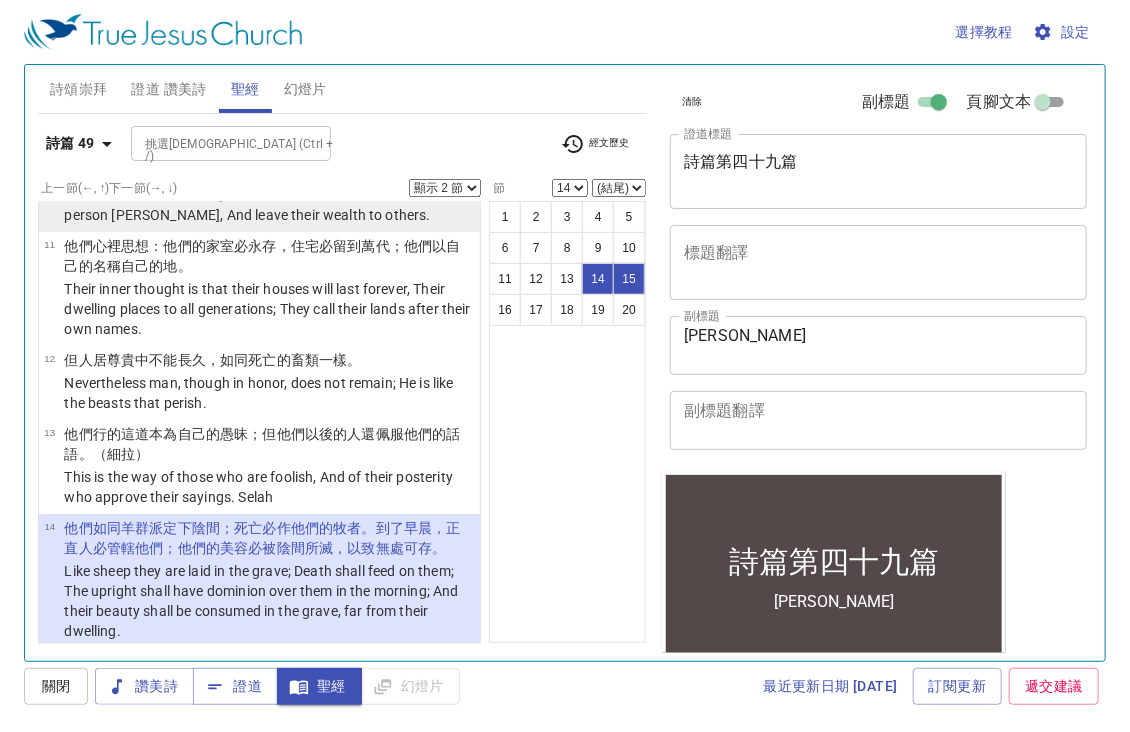 scroll, scrollTop: 966, scrollLeft: 0, axis: vertical 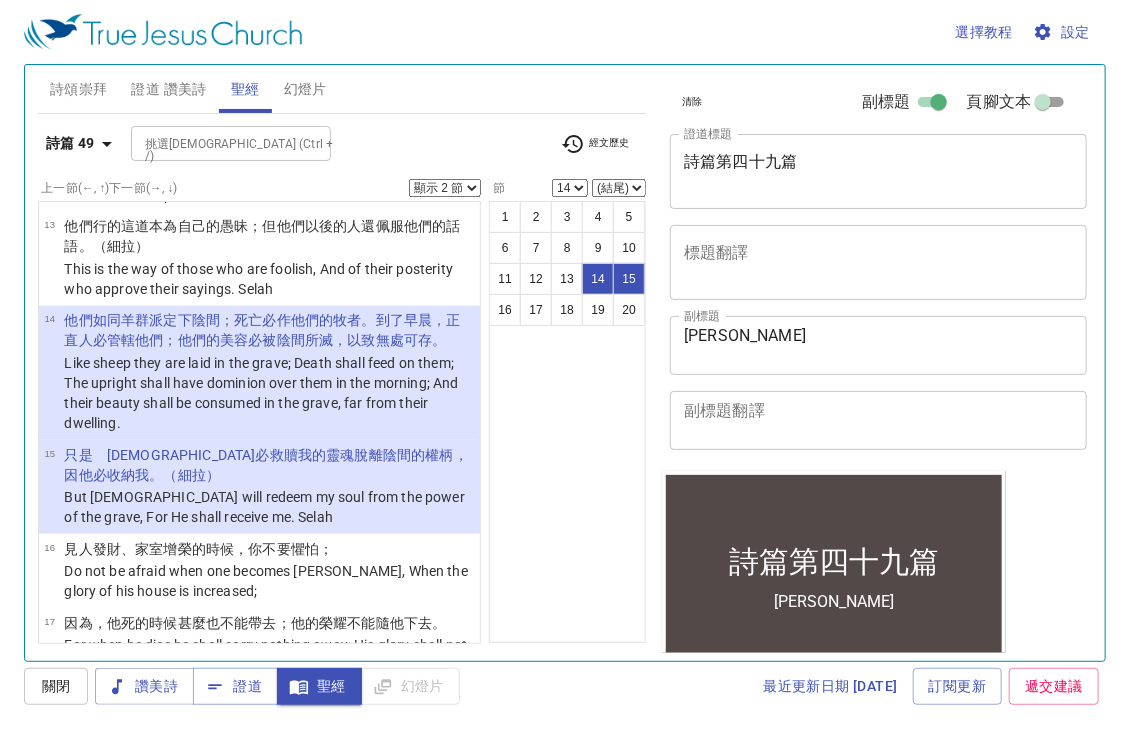 click on "他們如同羊群 派定 下陰間 ；死亡 必作他們的牧者 。到了早晨 ，正直人 必管轄 他們；他們的美容 必被陰間 所滅 ，以致無處可存 。" at bounding box center [269, 330] 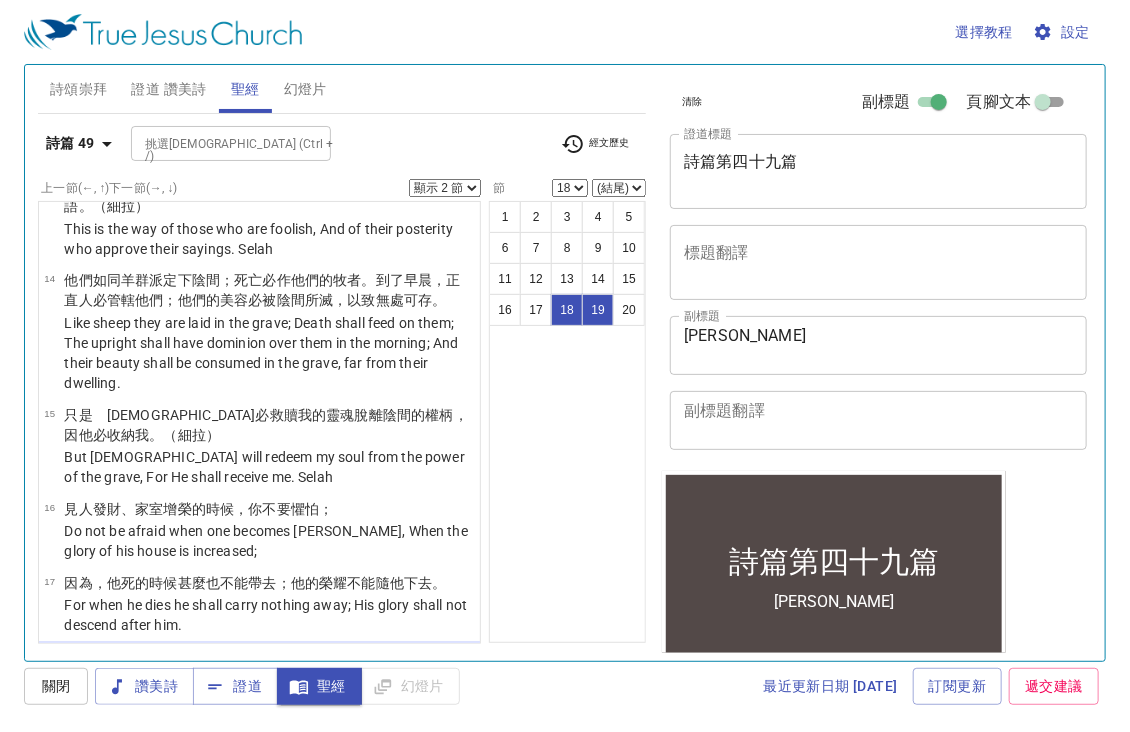 scroll, scrollTop: 1255, scrollLeft: 0, axis: vertical 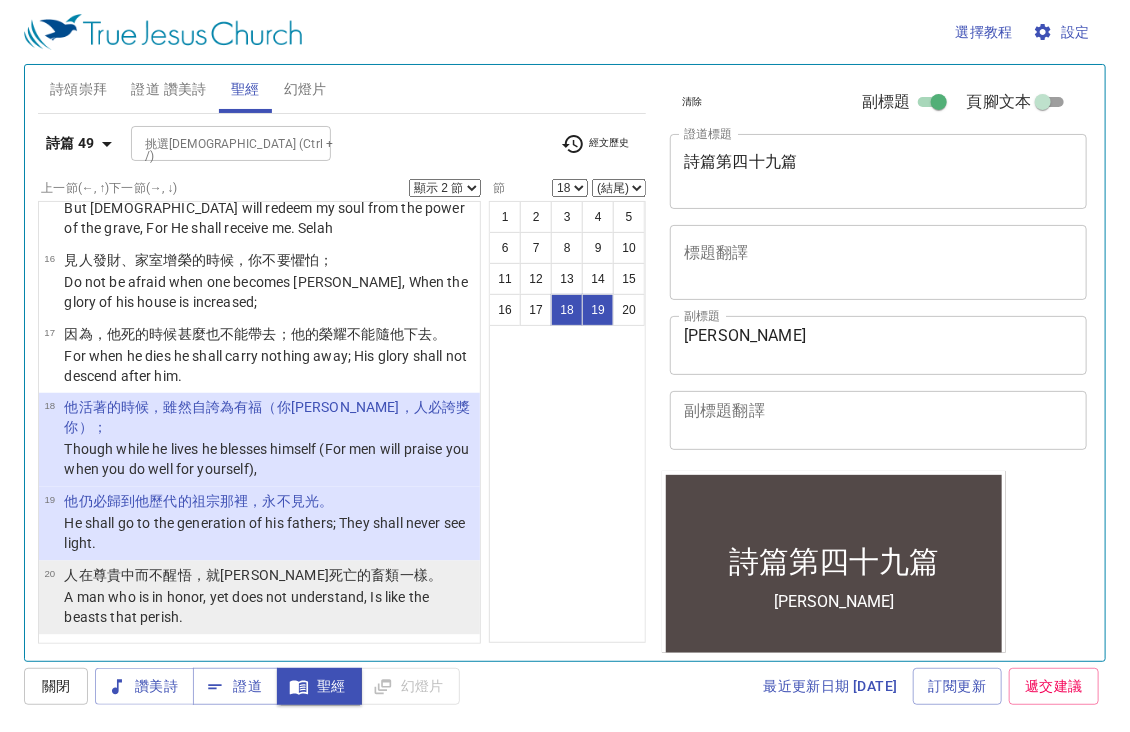 click on "A man who is in honor, yet does not understand, Is like the beasts that perish." at bounding box center (269, 608) 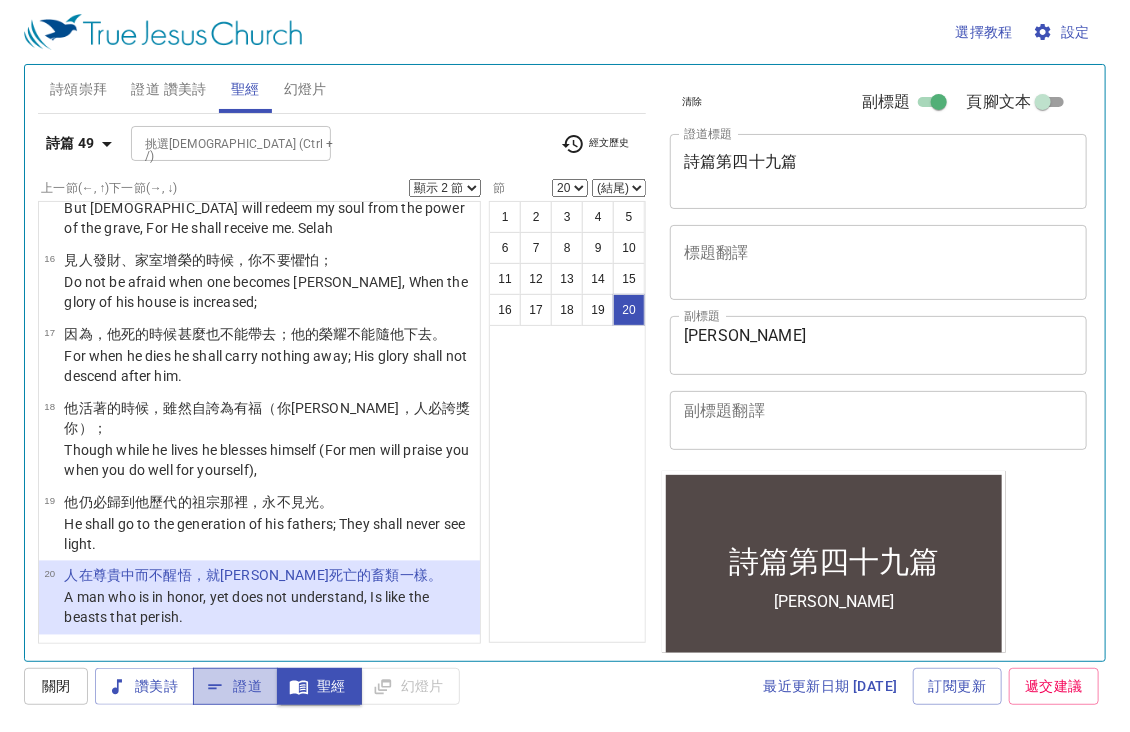 click on "證道" at bounding box center (235, 686) 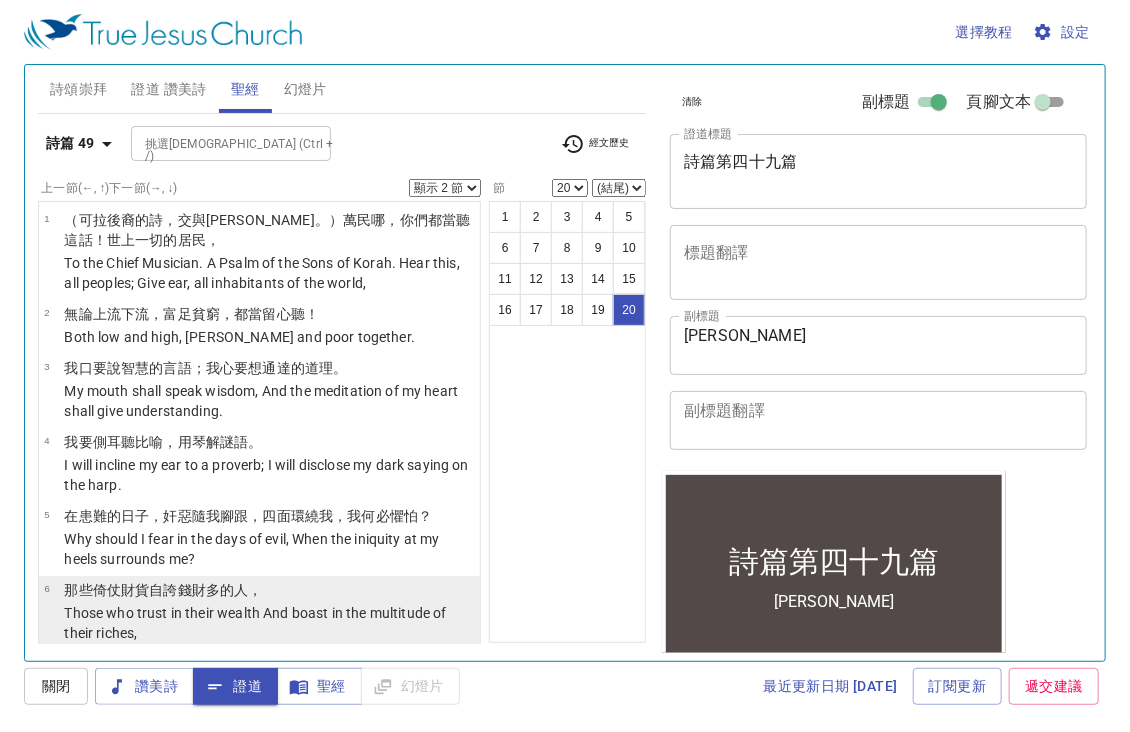 scroll, scrollTop: 0, scrollLeft: 0, axis: both 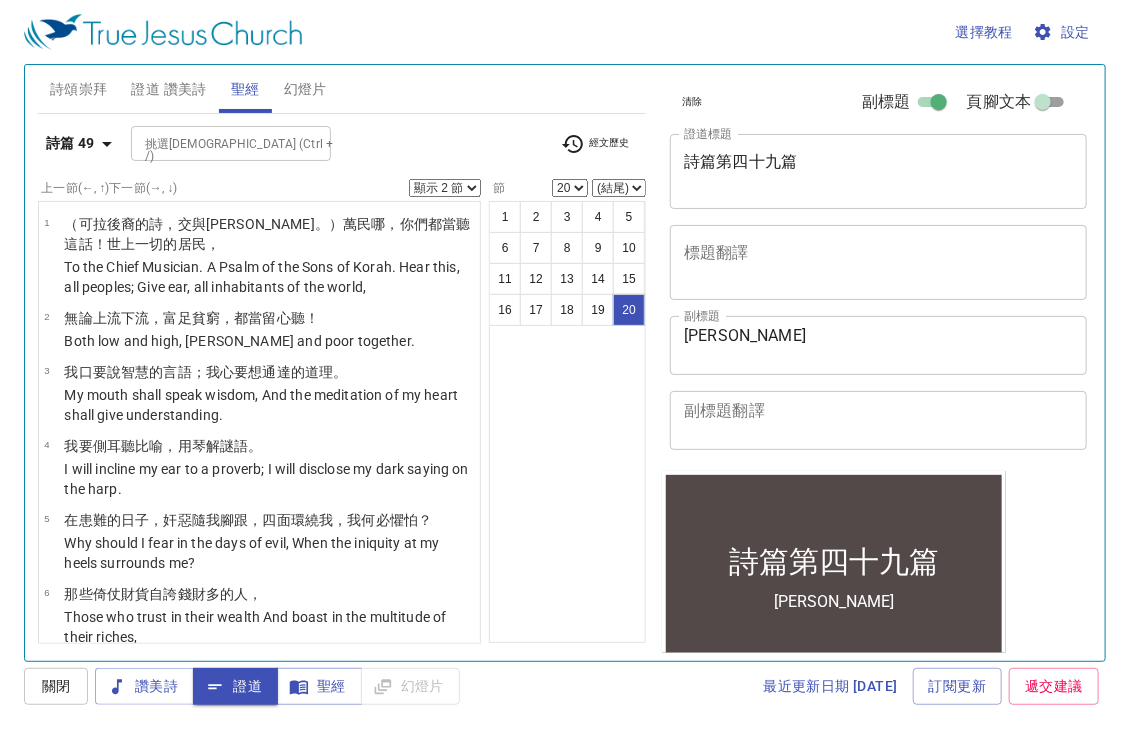 click on "1 2 3 4 5 6 7 8 9 10 11 12 13 14 15 16 17 18 19 20" at bounding box center [567, 422] 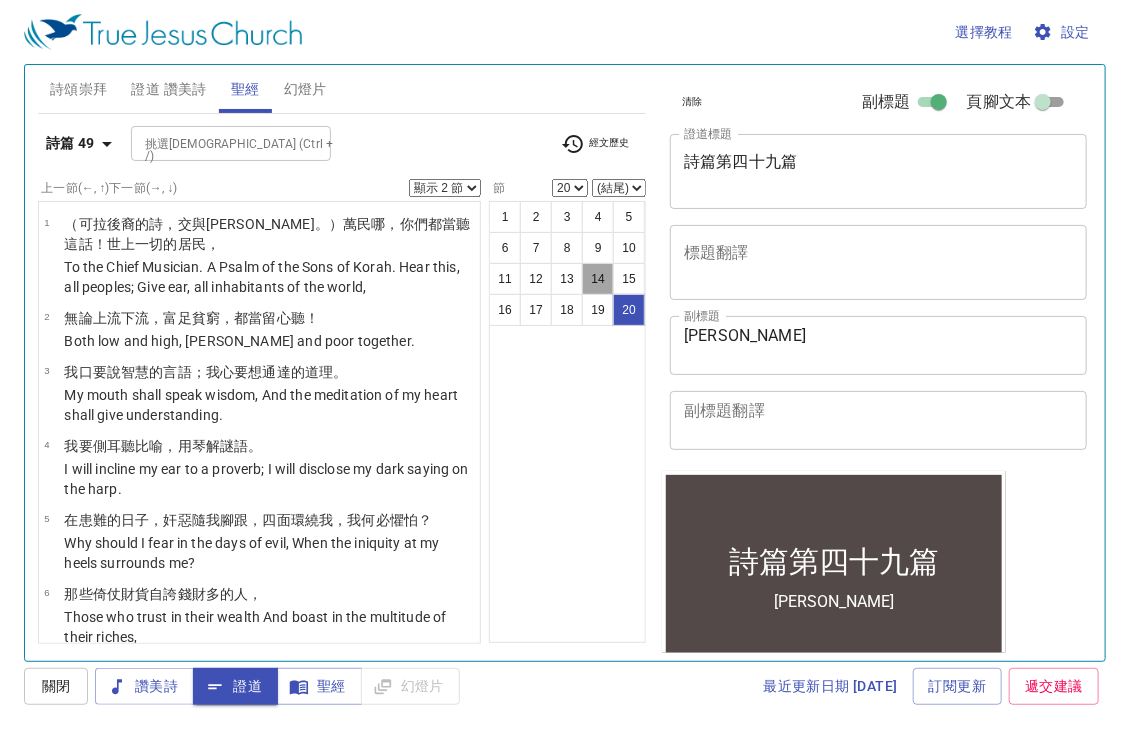 click on "14" at bounding box center [598, 279] 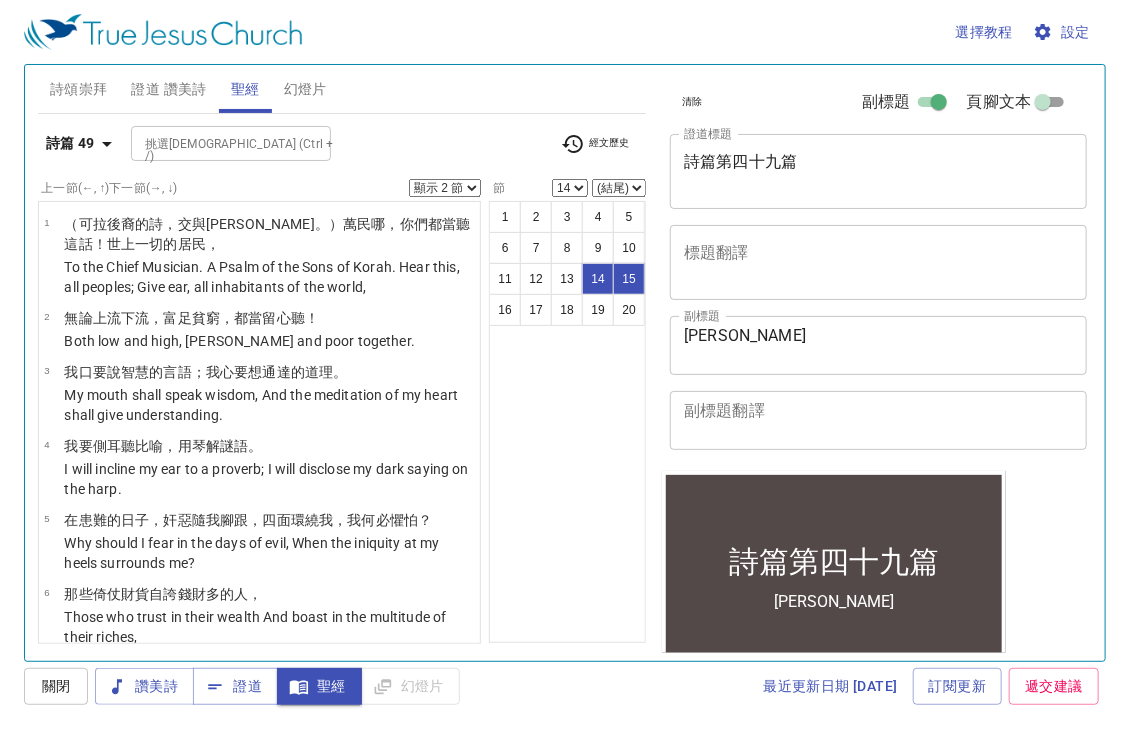 scroll, scrollTop: 926, scrollLeft: 0, axis: vertical 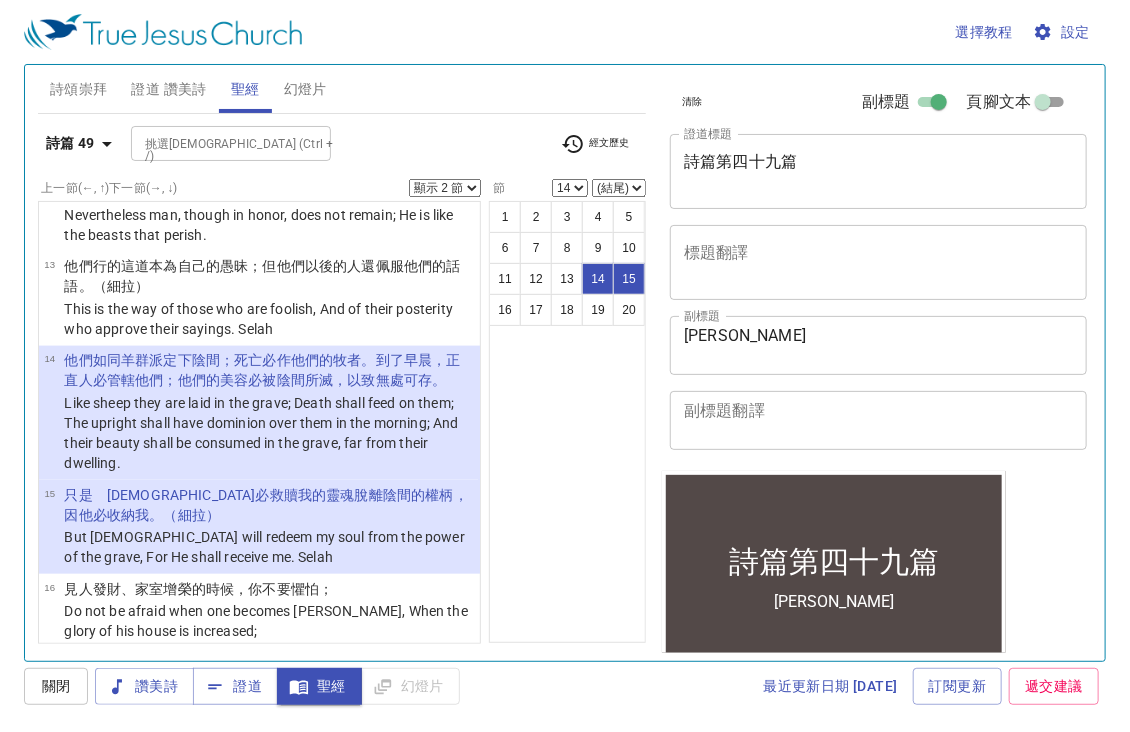 click on "顯示 1 節 顯示 2 節 顯示 3 節 顯示 4 節 顯示 5 節" at bounding box center [445, 188] 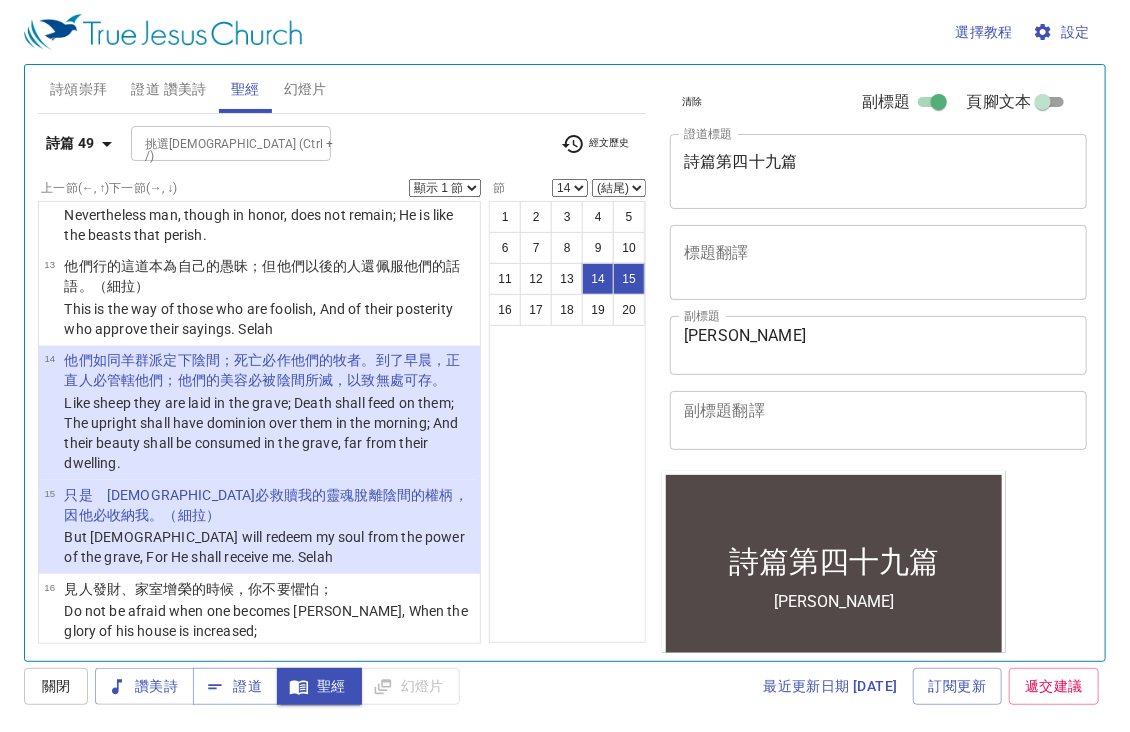 click on "顯示 1 節 顯示 2 節 顯示 3 節 顯示 4 節 顯示 5 節" at bounding box center [445, 188] 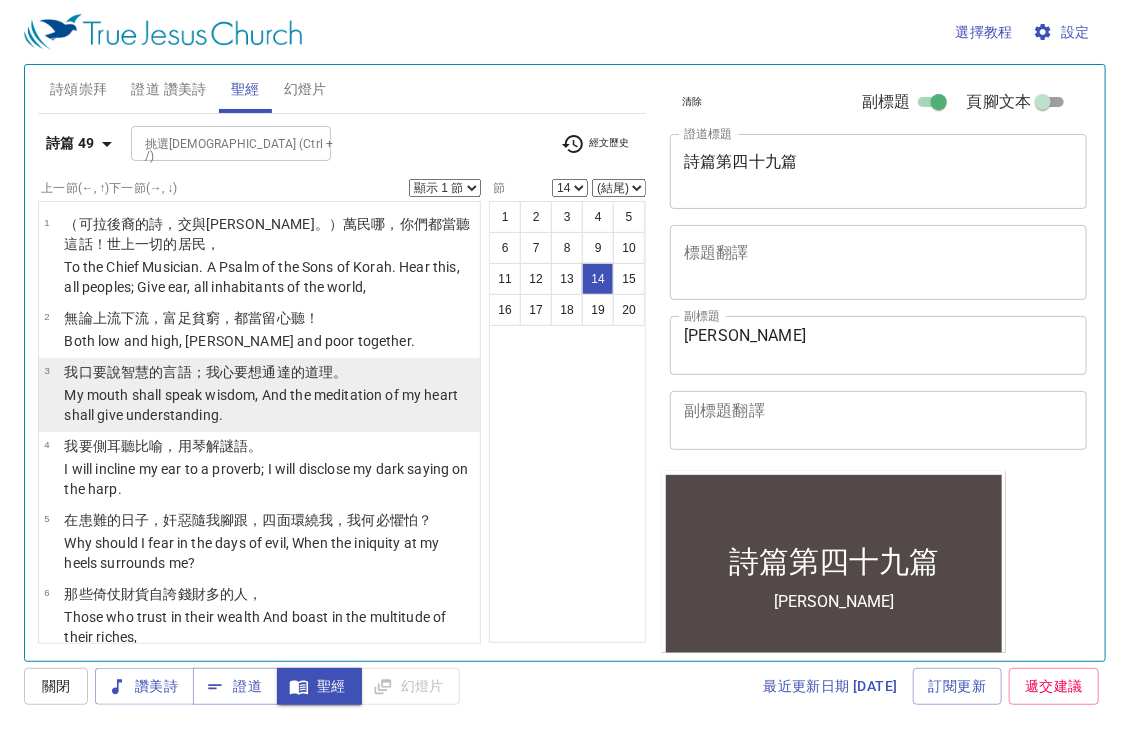 scroll, scrollTop: 0, scrollLeft: 0, axis: both 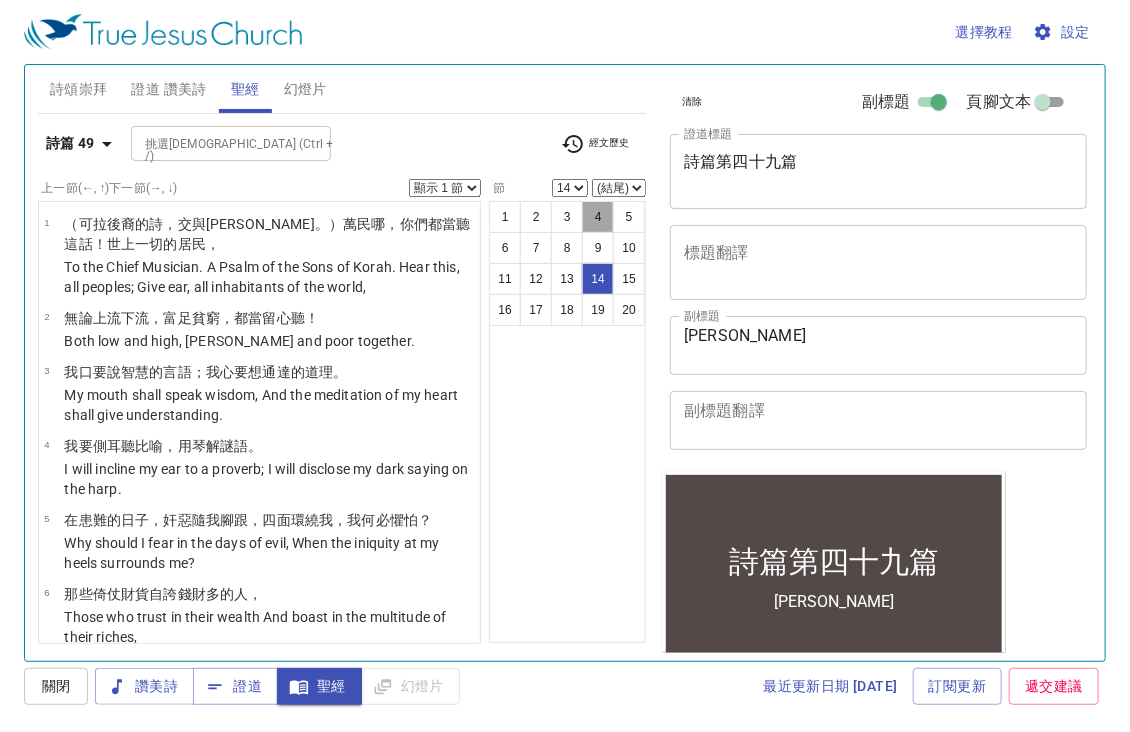 click on "4" at bounding box center (598, 217) 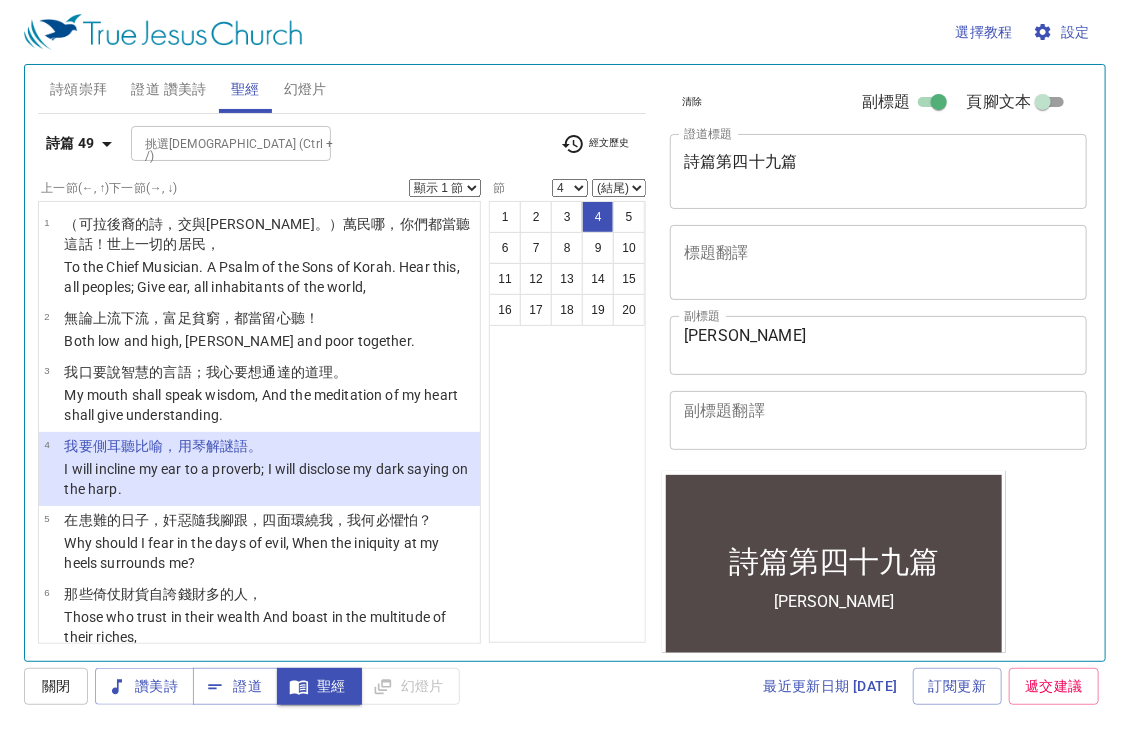 click on "我要側 耳 聽比喻 ，用琴 解 謎語 。" at bounding box center (269, 446) 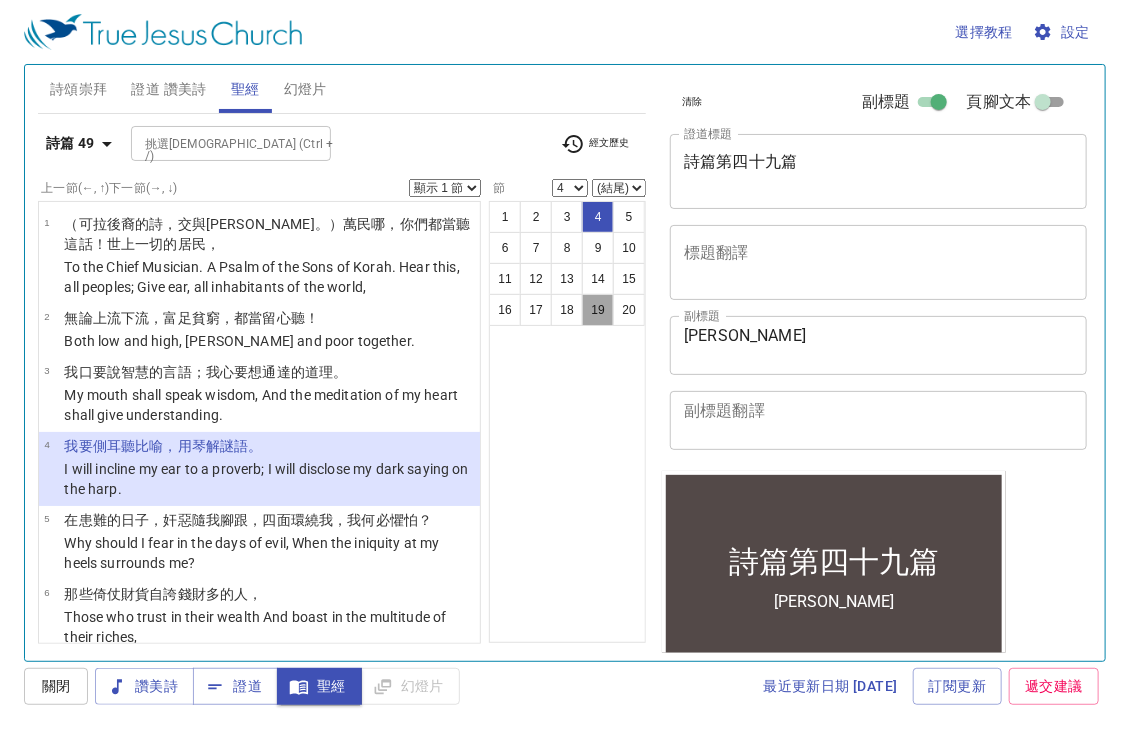 click on "19" at bounding box center (598, 310) 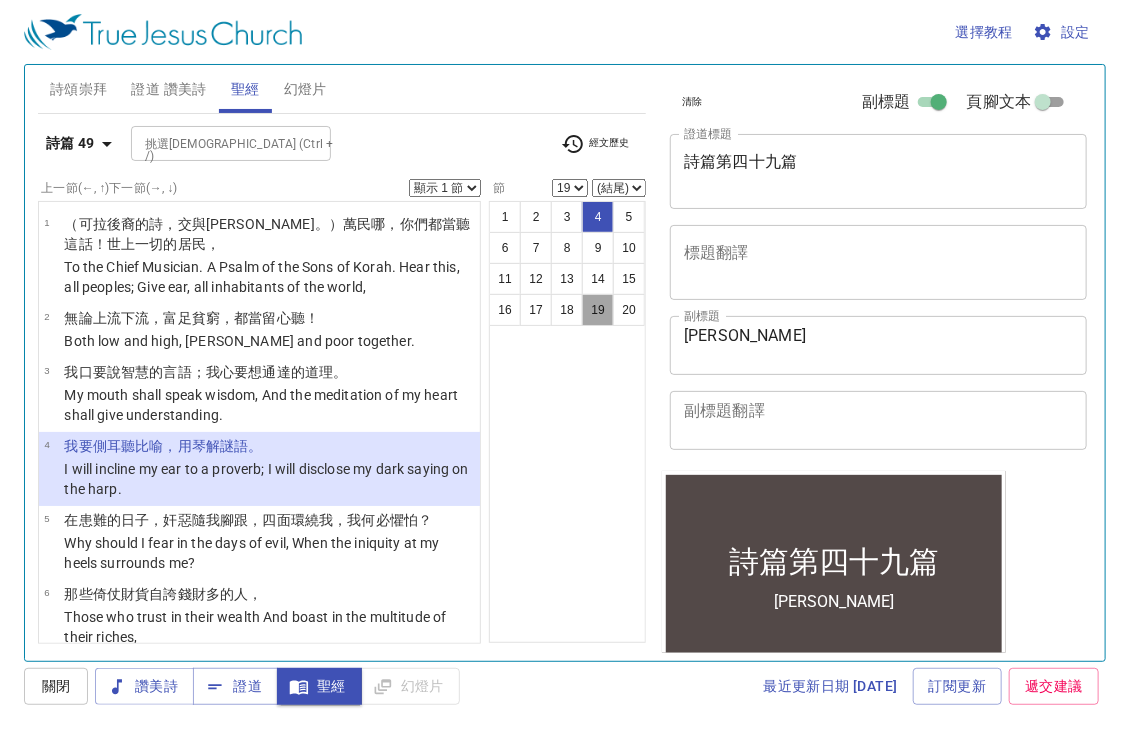 scroll, scrollTop: 1255, scrollLeft: 0, axis: vertical 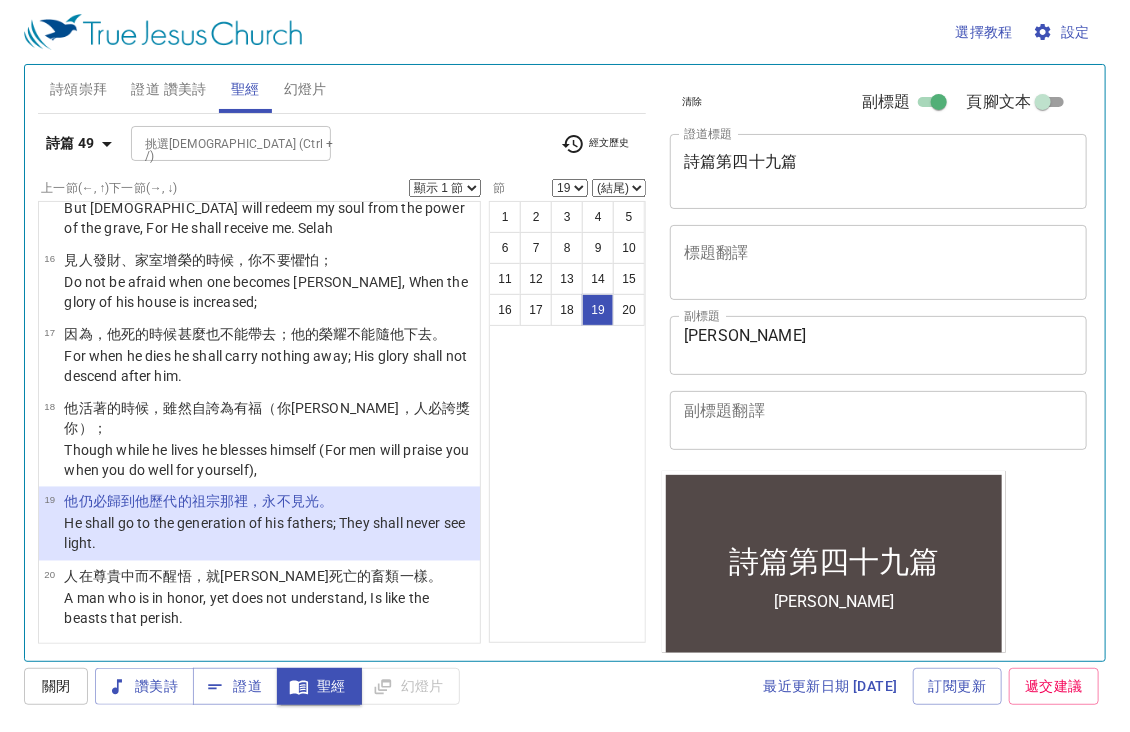 click on "He shall go to the generation of his fathers; They shall never see light." at bounding box center (269, 534) 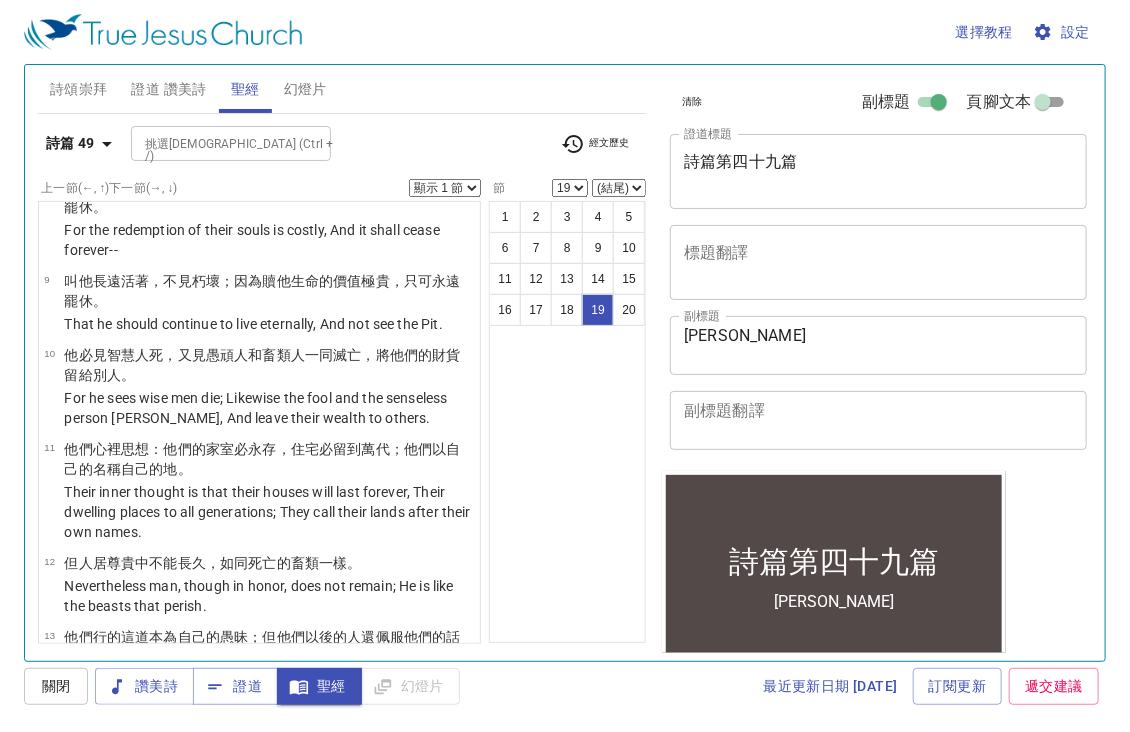 scroll, scrollTop: 0, scrollLeft: 0, axis: both 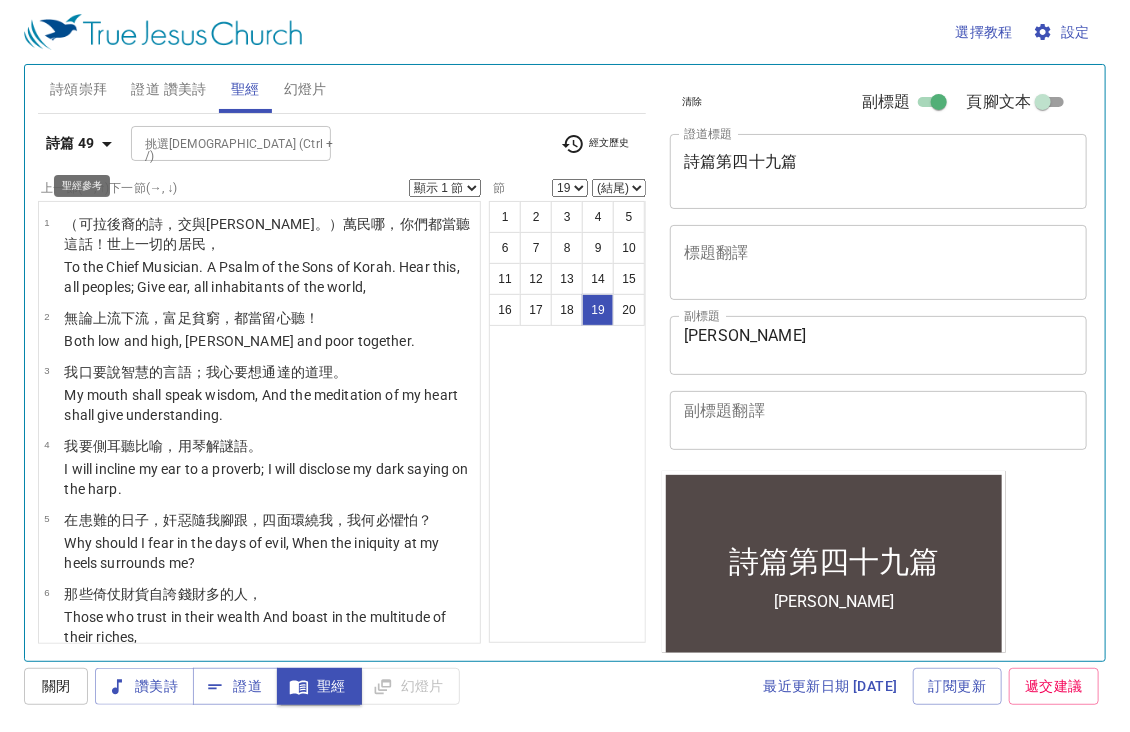 click on "詩篇 49" at bounding box center (70, 143) 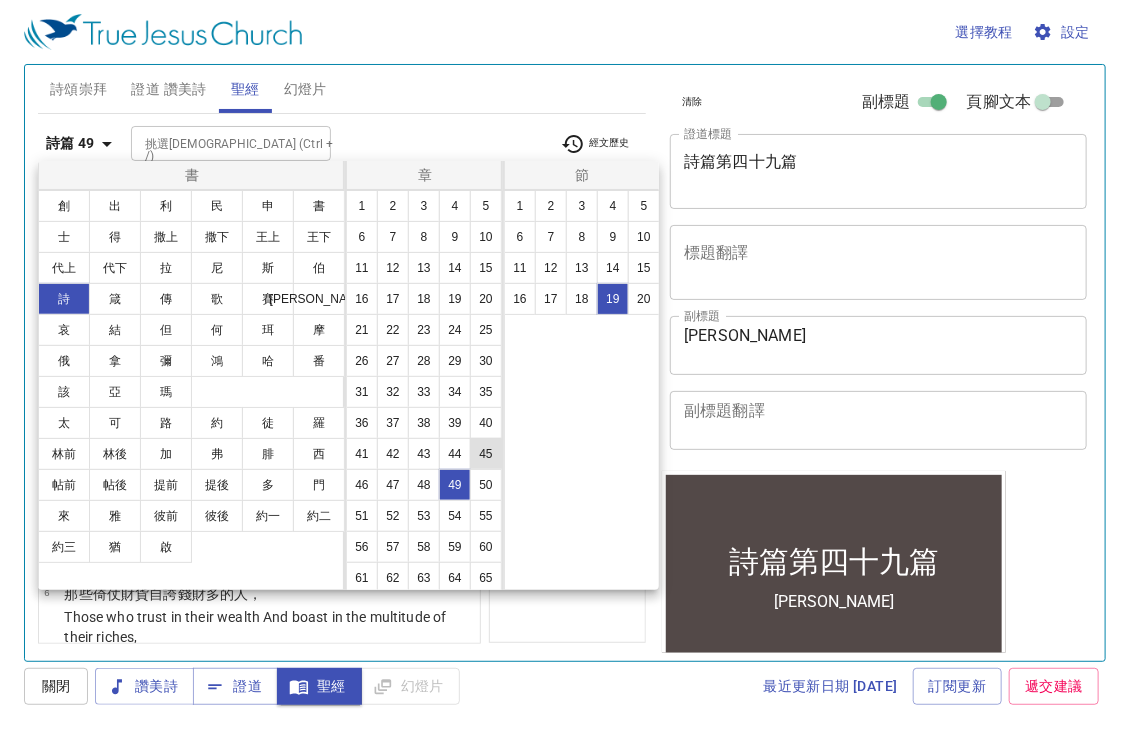 click on "45" at bounding box center (486, 454) 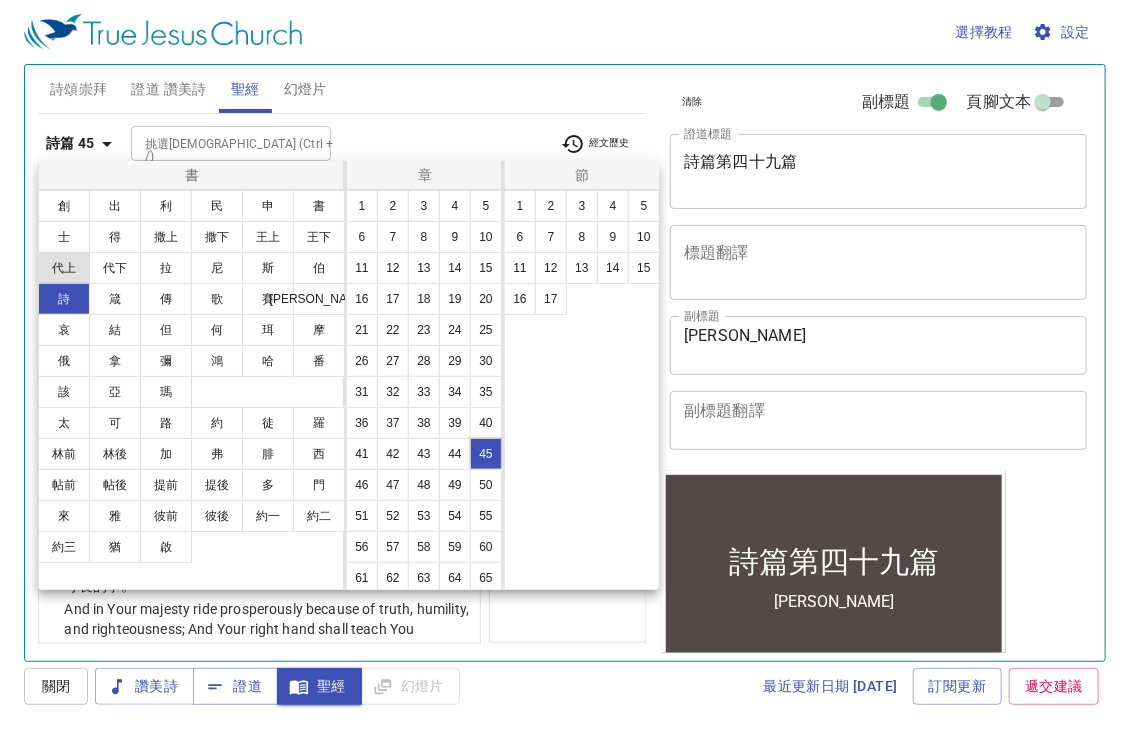 click on "代上" at bounding box center [64, 268] 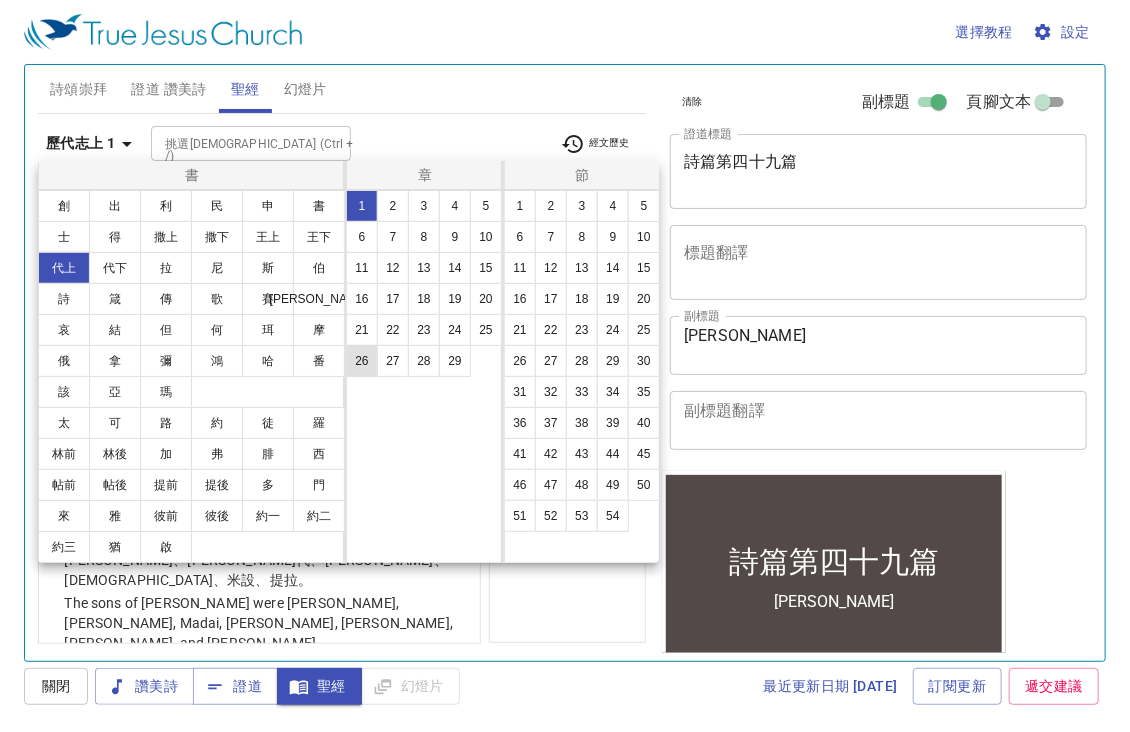 click on "26" at bounding box center (362, 361) 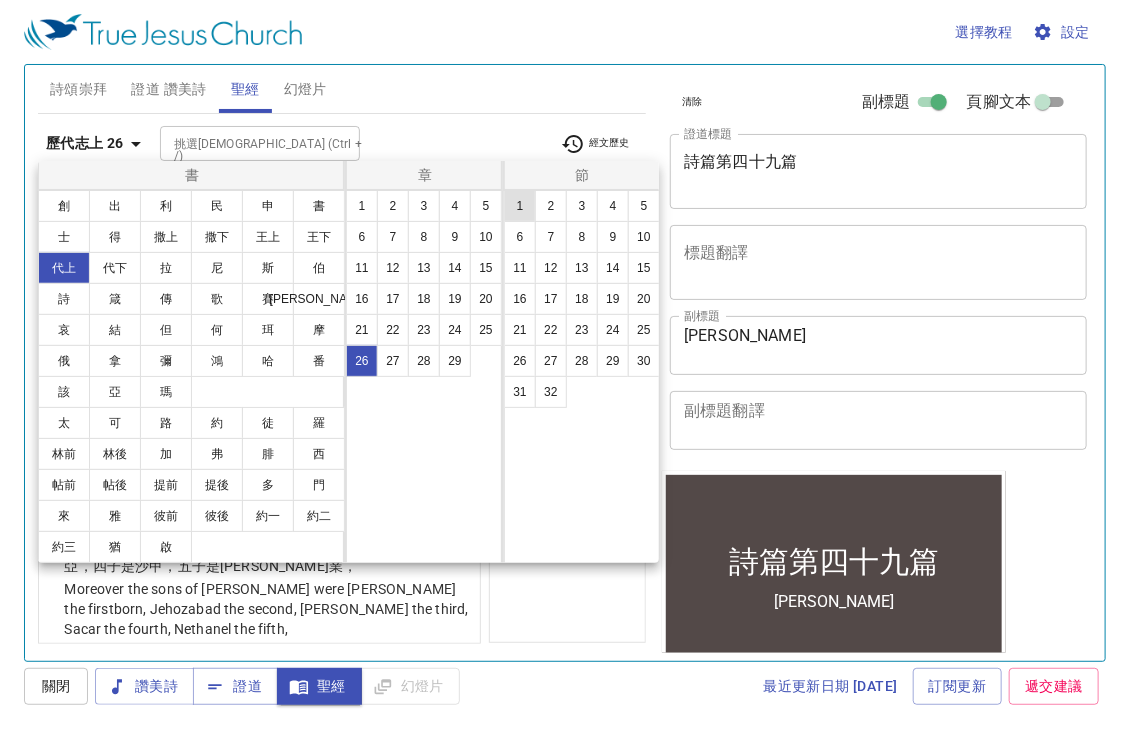 click on "1" at bounding box center (520, 206) 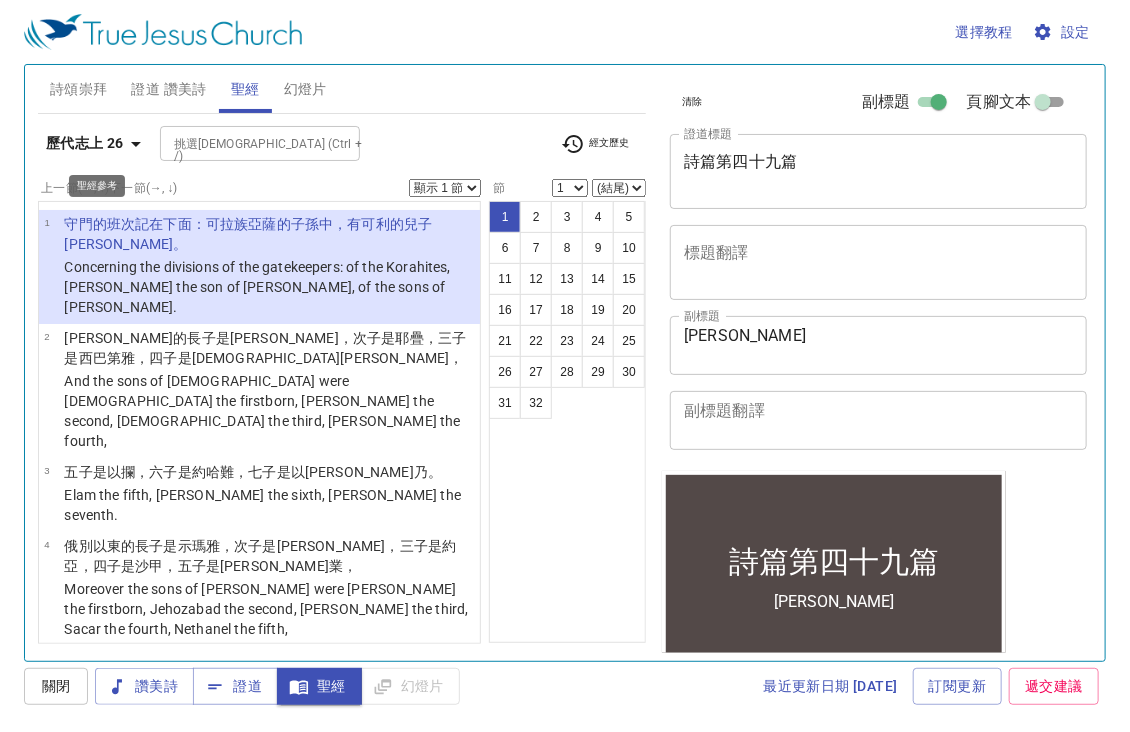 click on "歷代志上 26" at bounding box center [85, 143] 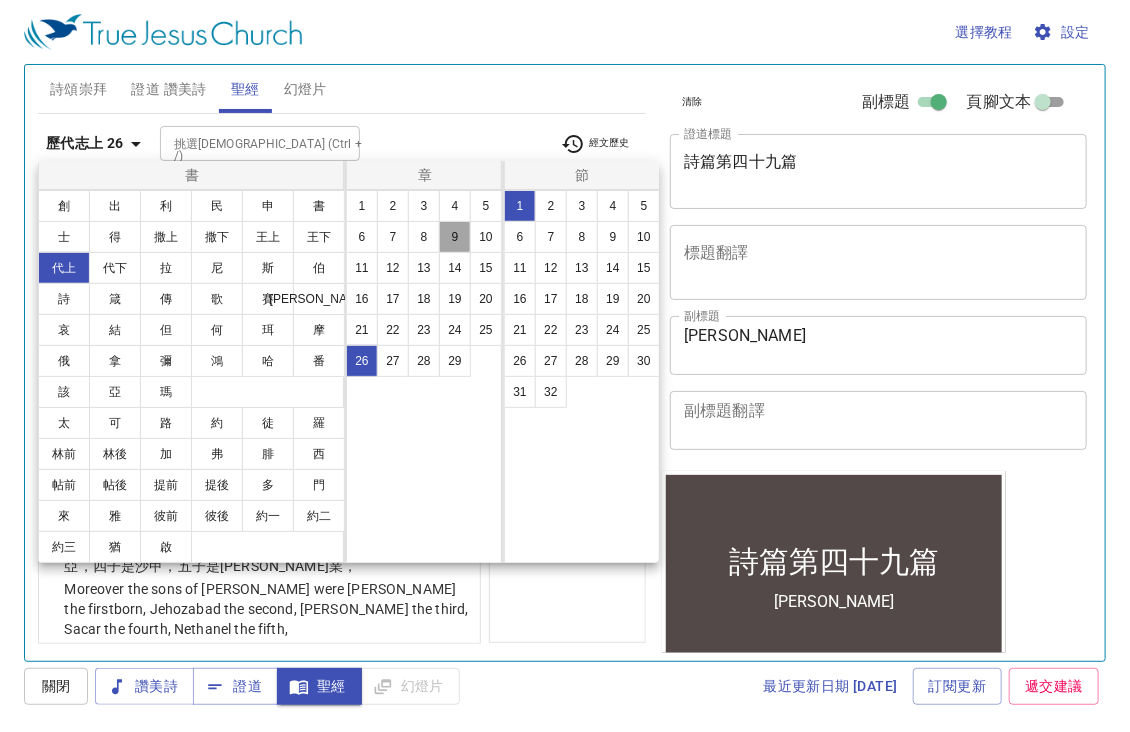 click on "9" at bounding box center (455, 237) 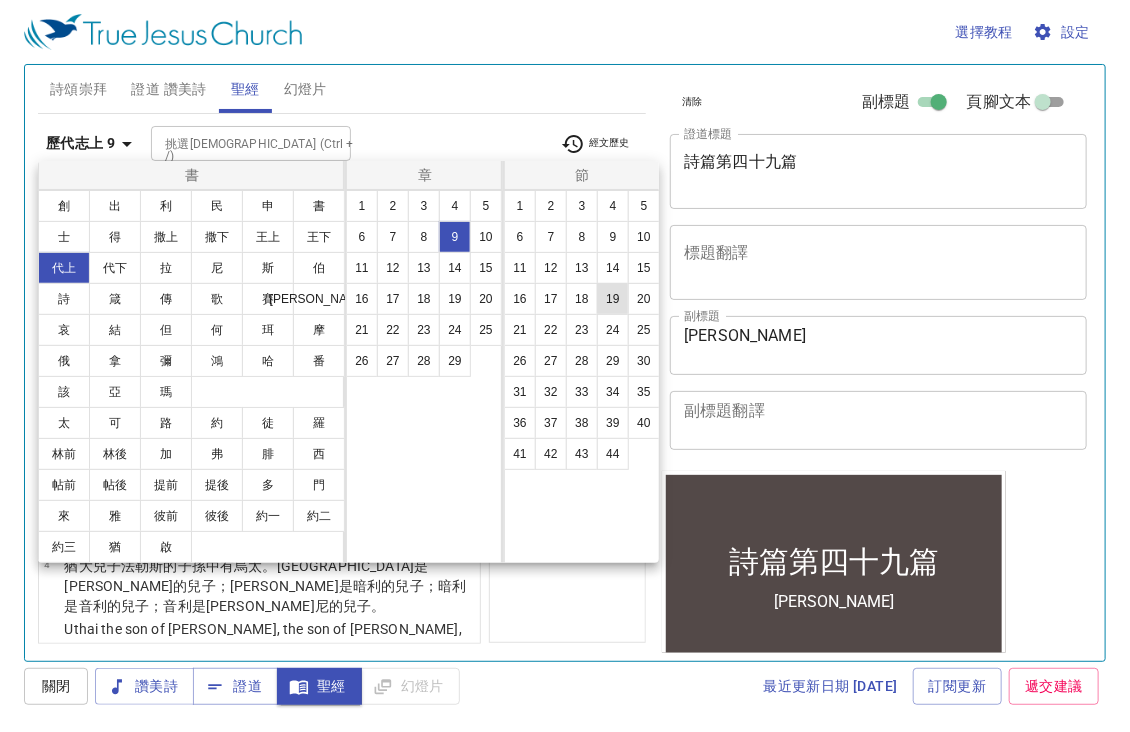 click on "19" at bounding box center [613, 299] 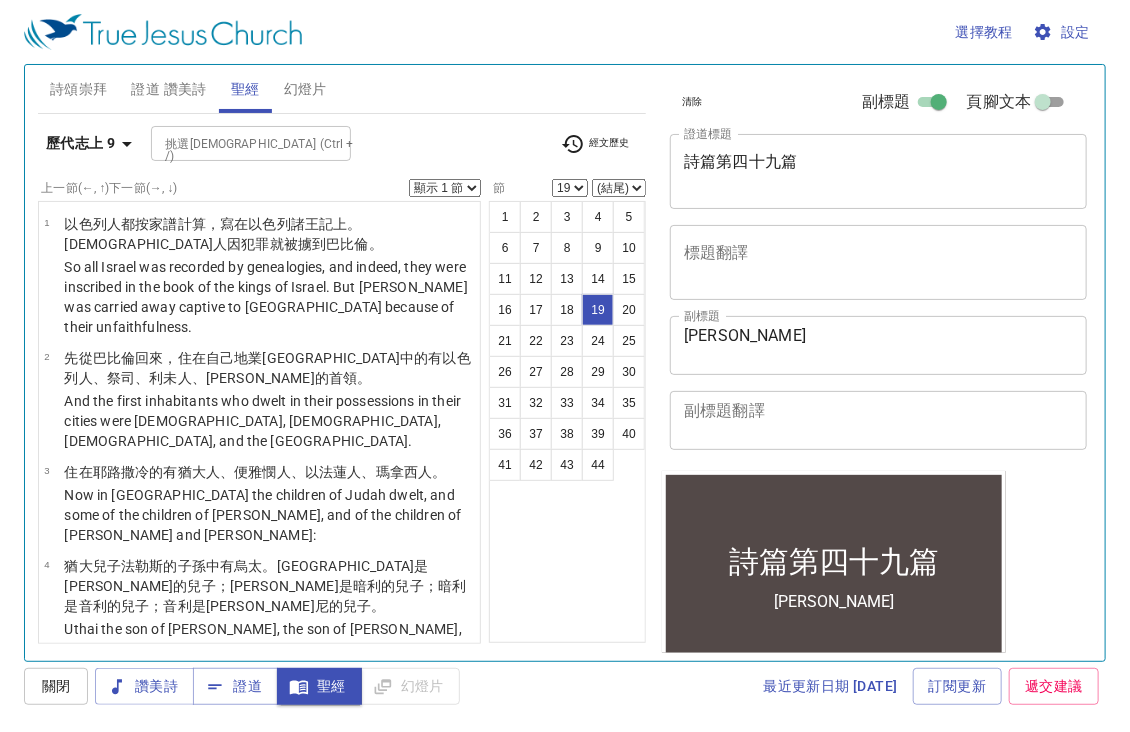 scroll, scrollTop: 1707, scrollLeft: 0, axis: vertical 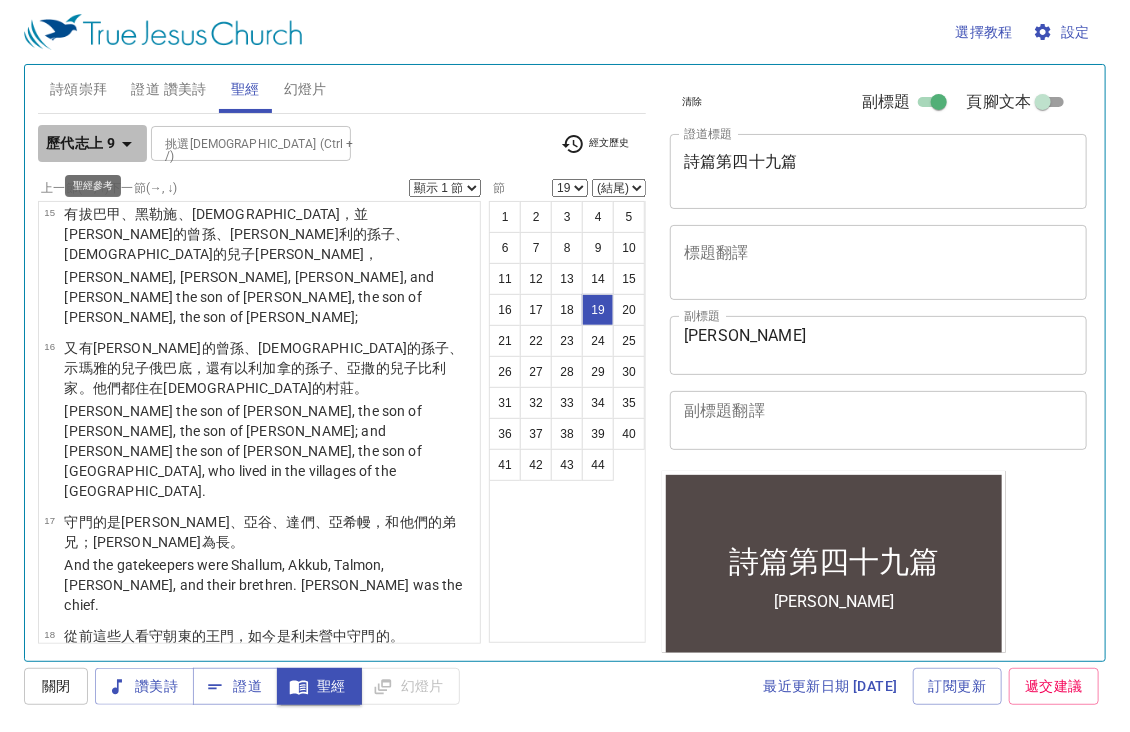 click on "歷代志上 9" at bounding box center [80, 143] 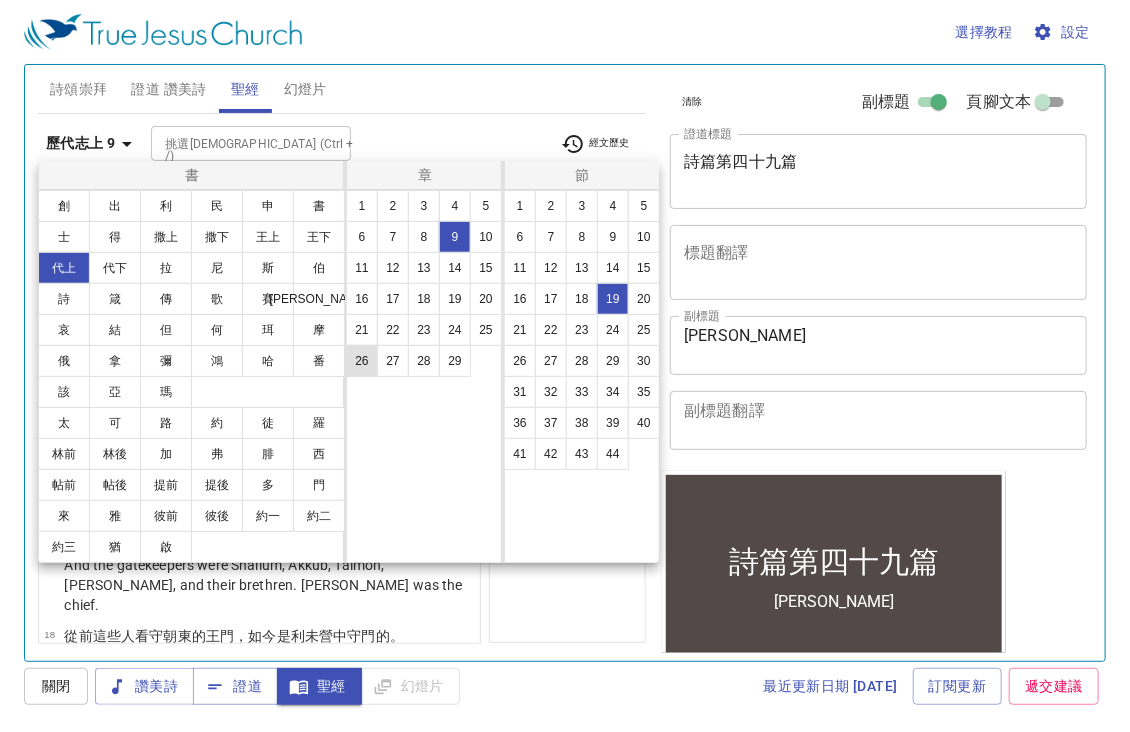 click on "26" at bounding box center [362, 361] 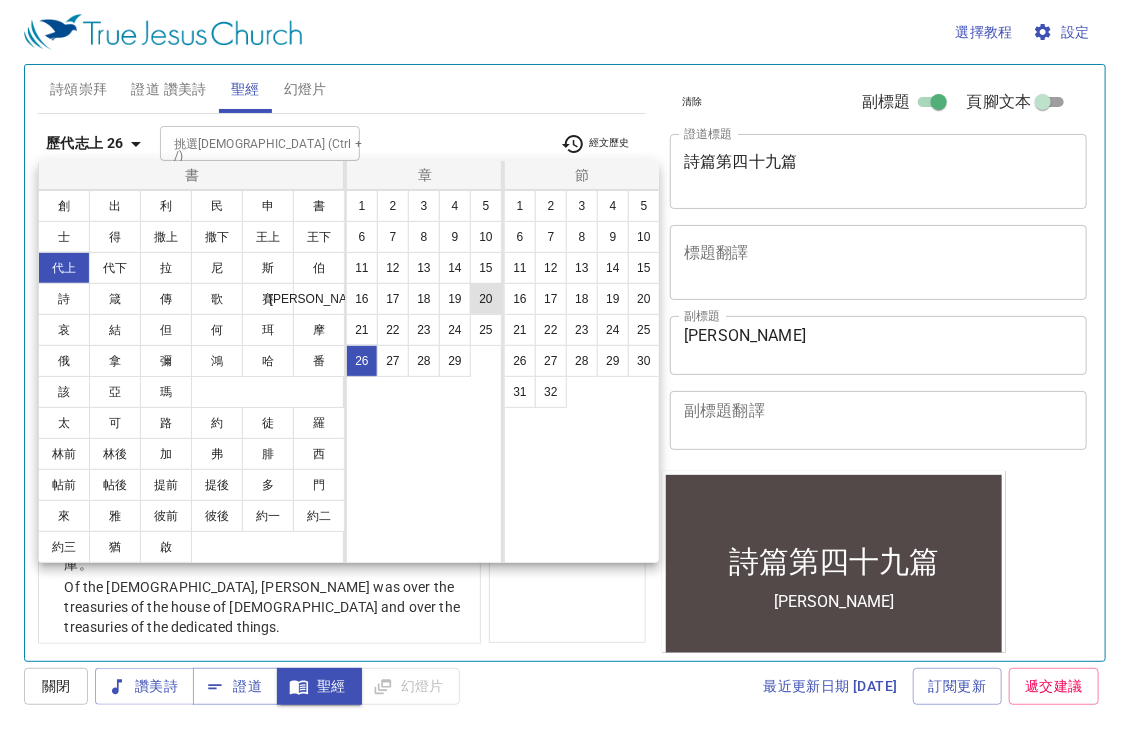 scroll, scrollTop: 0, scrollLeft: 0, axis: both 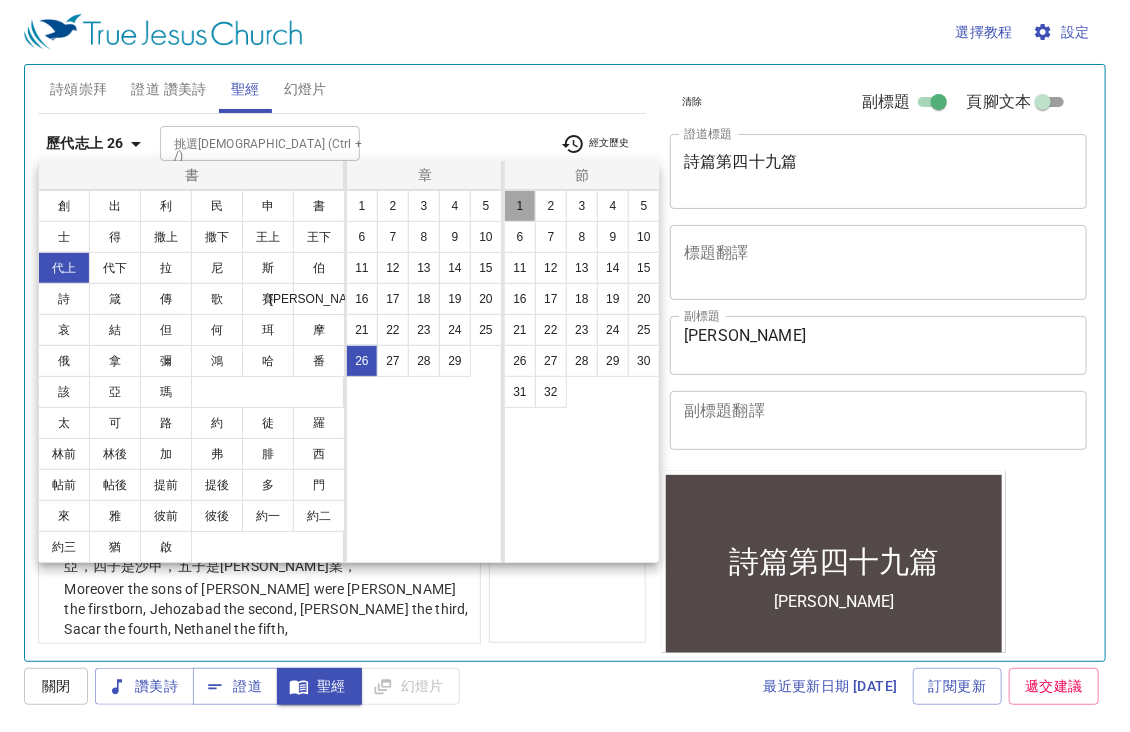 click on "1" at bounding box center (520, 206) 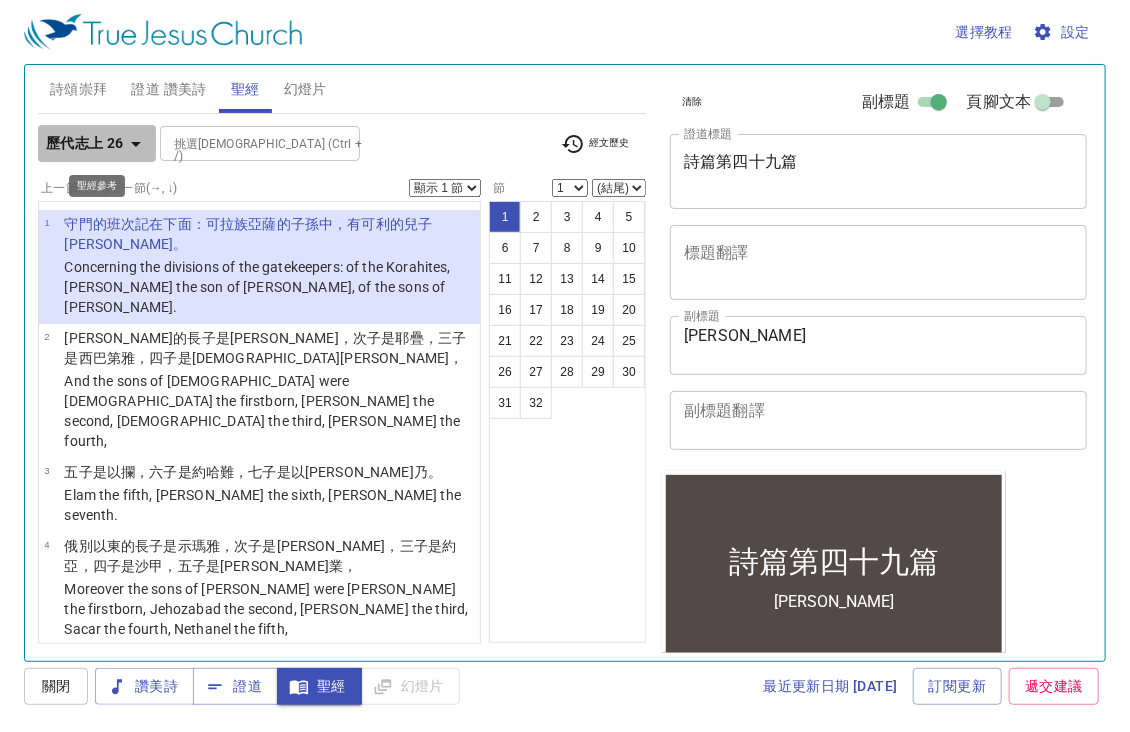 click on "歷代志上 26" at bounding box center [85, 143] 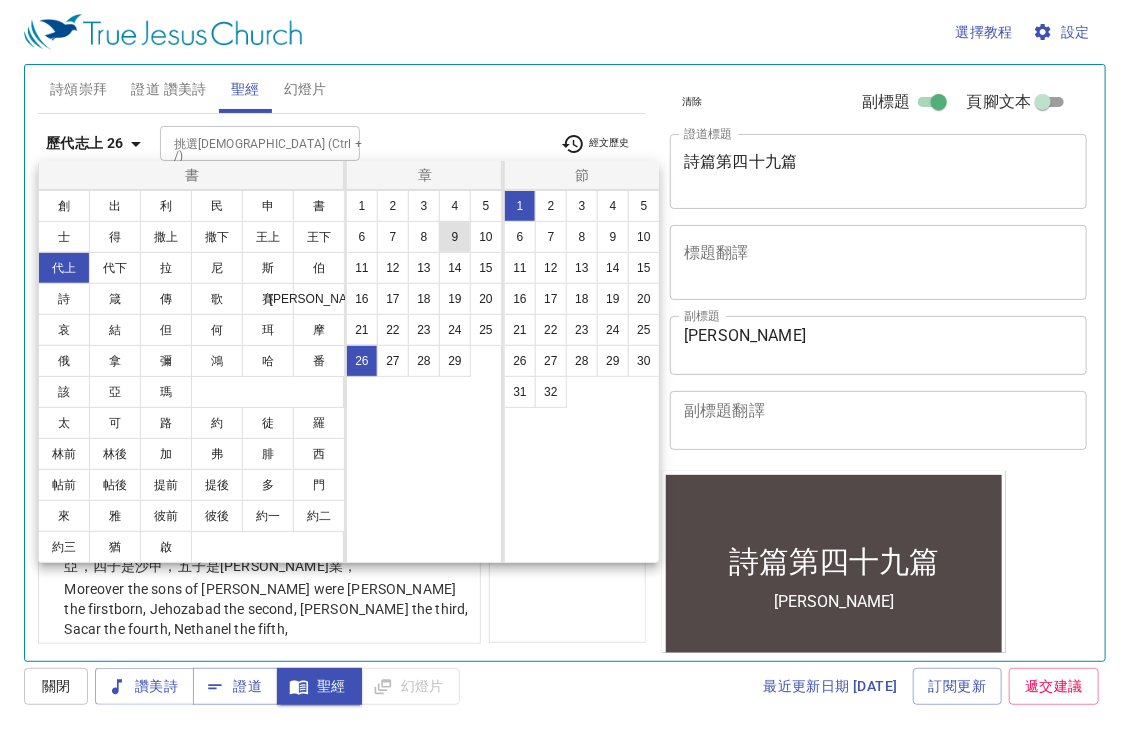 click on "9" at bounding box center (455, 237) 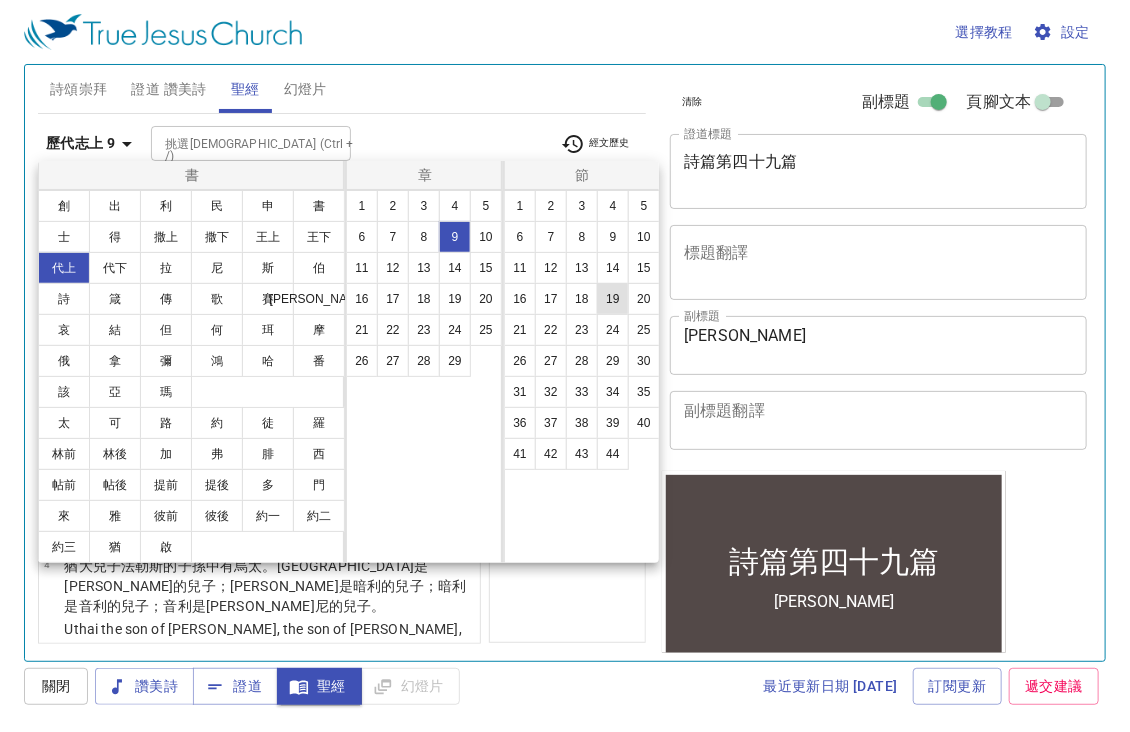 click on "19" at bounding box center [613, 299] 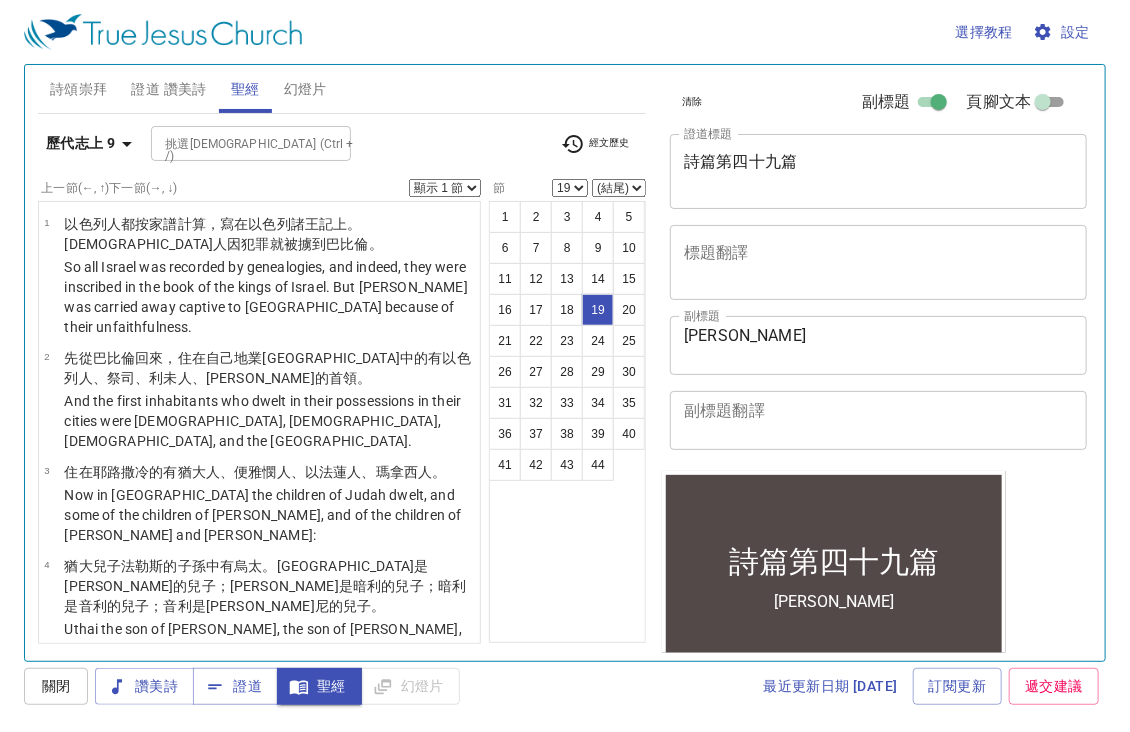 scroll, scrollTop: 1707, scrollLeft: 0, axis: vertical 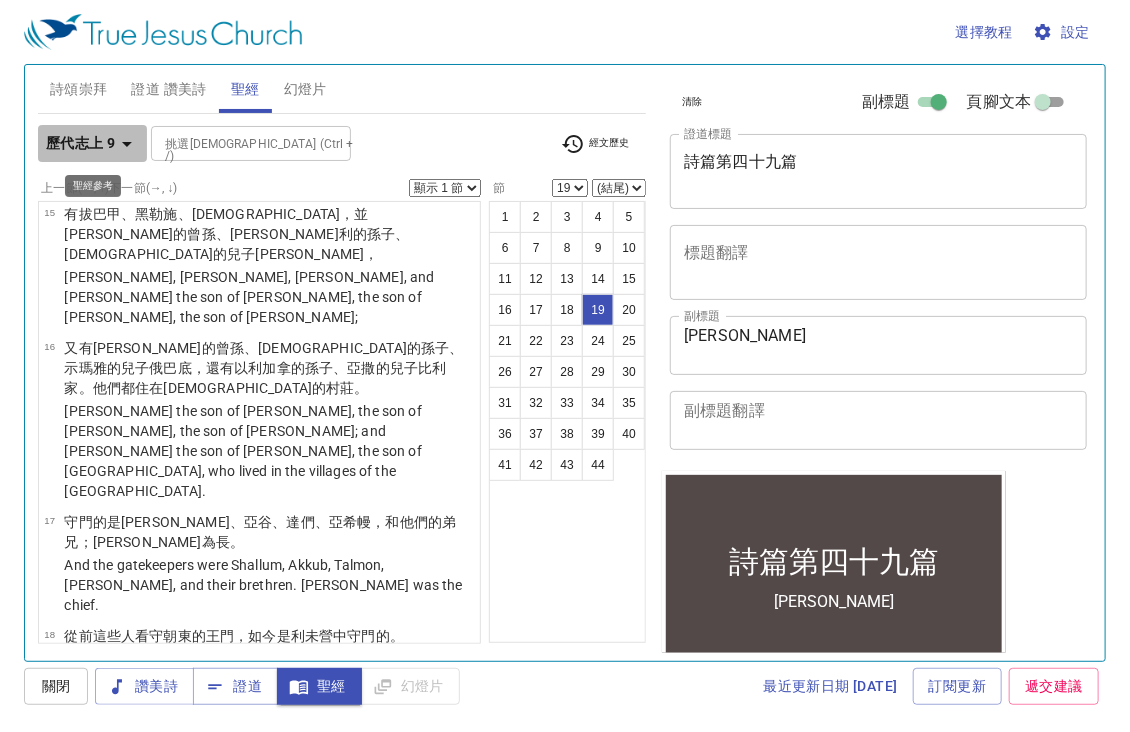 click 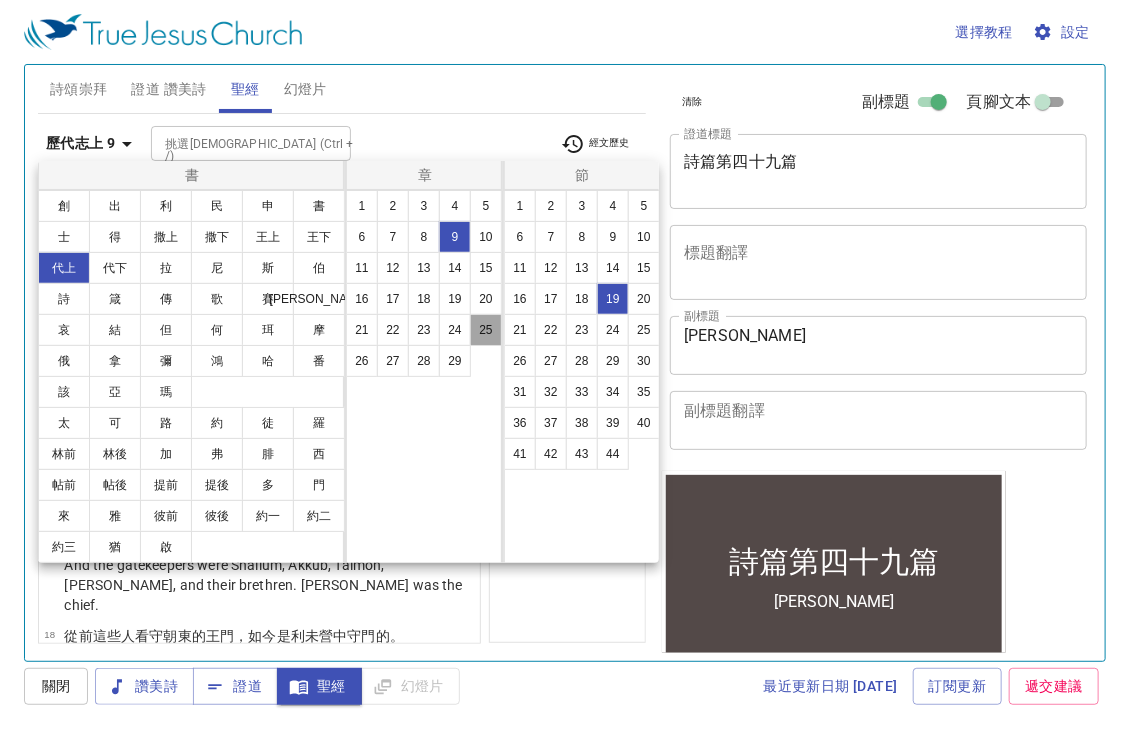 click on "25" at bounding box center (486, 330) 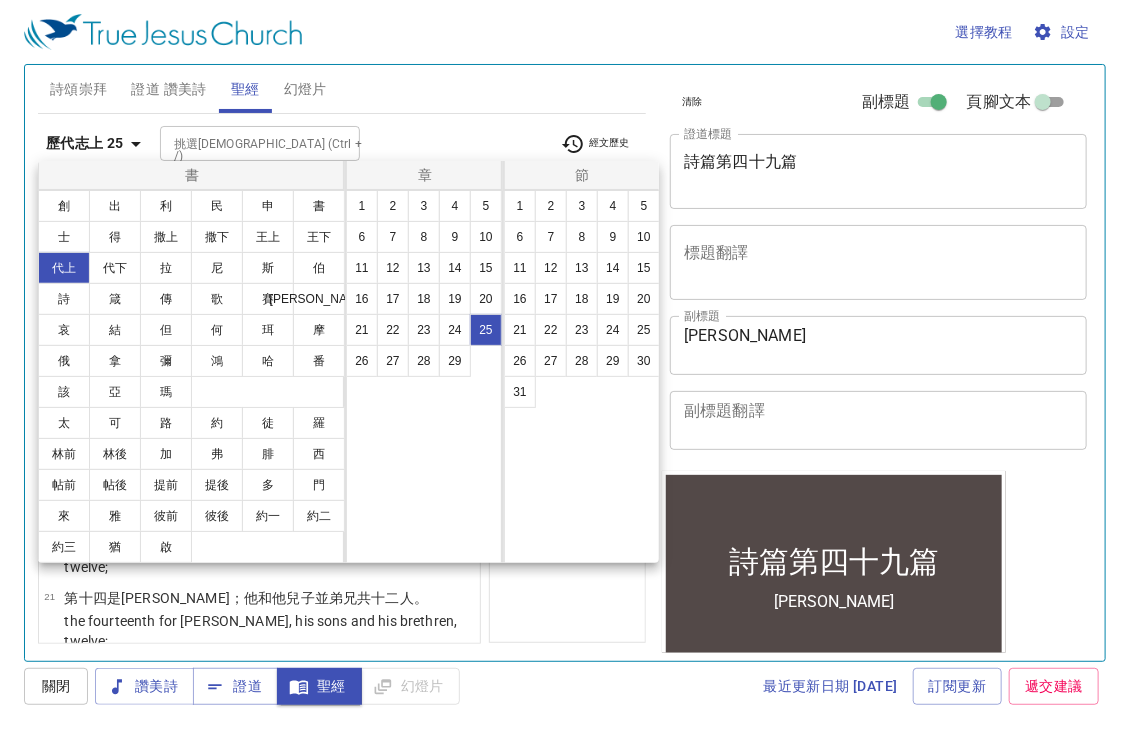 scroll, scrollTop: 0, scrollLeft: 0, axis: both 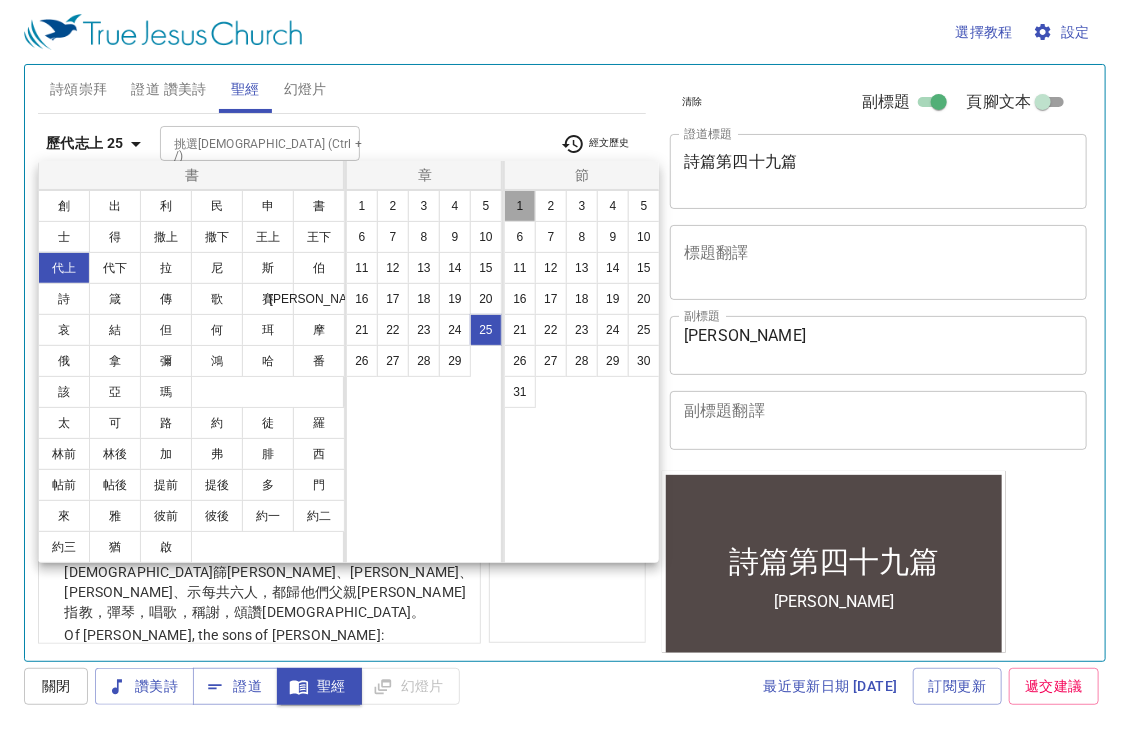 click on "1" at bounding box center (520, 206) 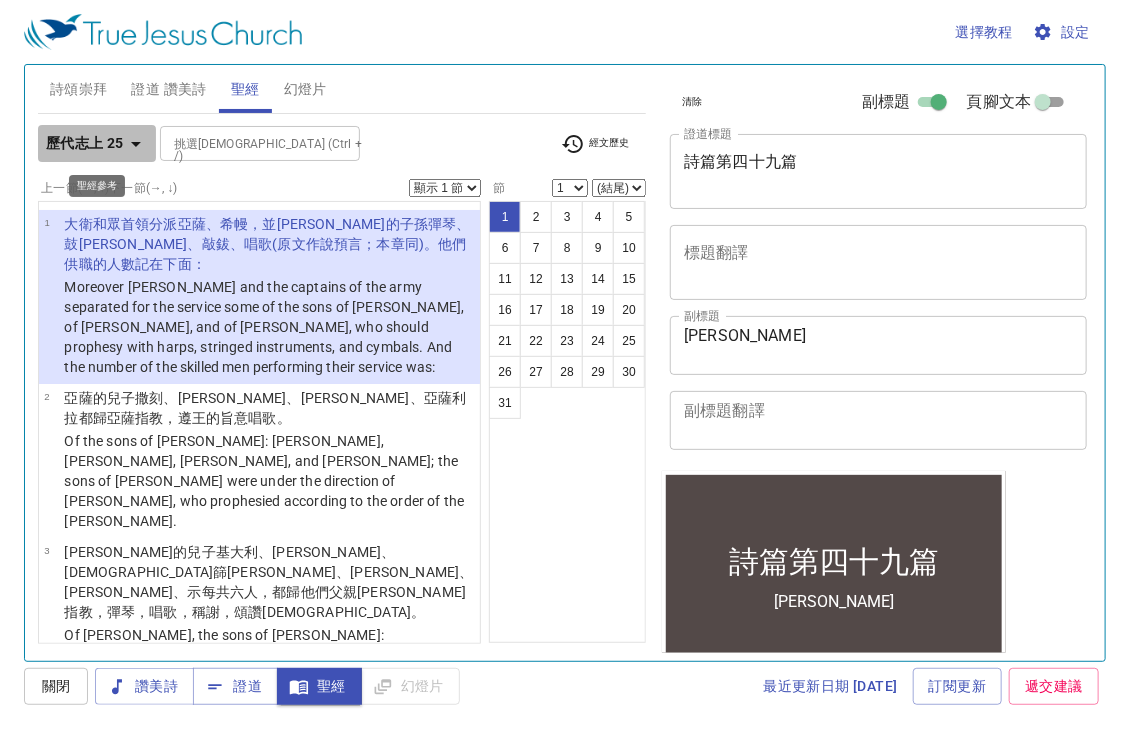 click on "歷代志上 25" at bounding box center [85, 143] 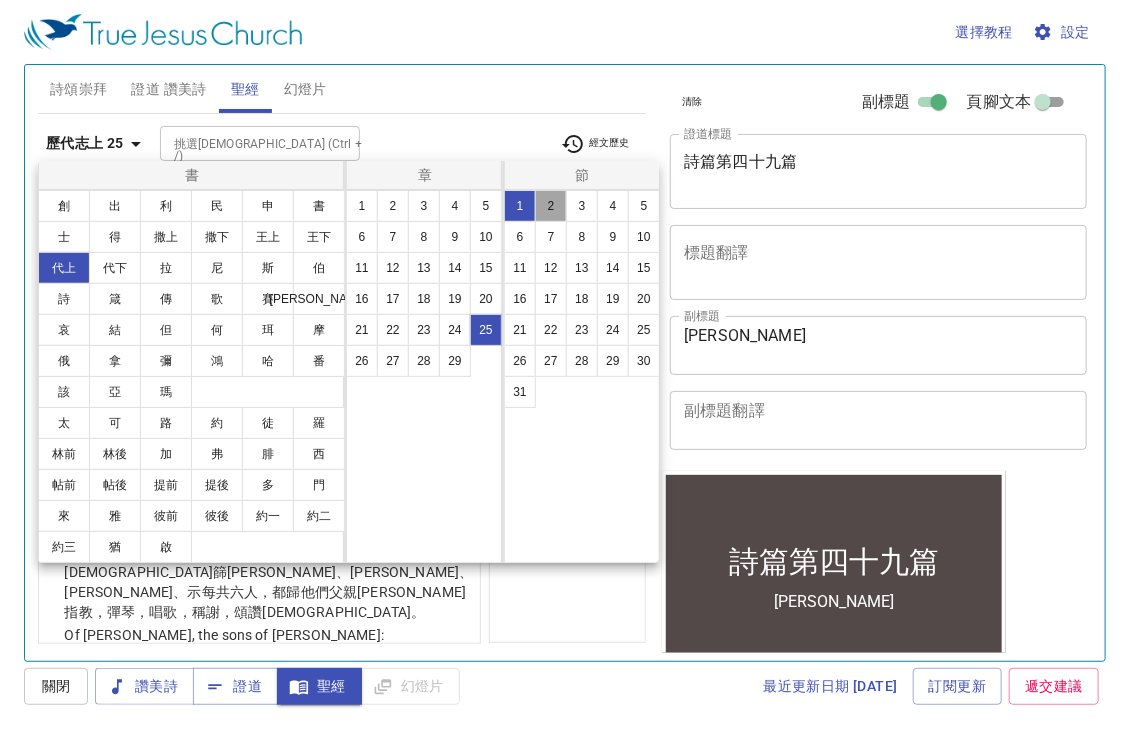 click on "2" at bounding box center (551, 206) 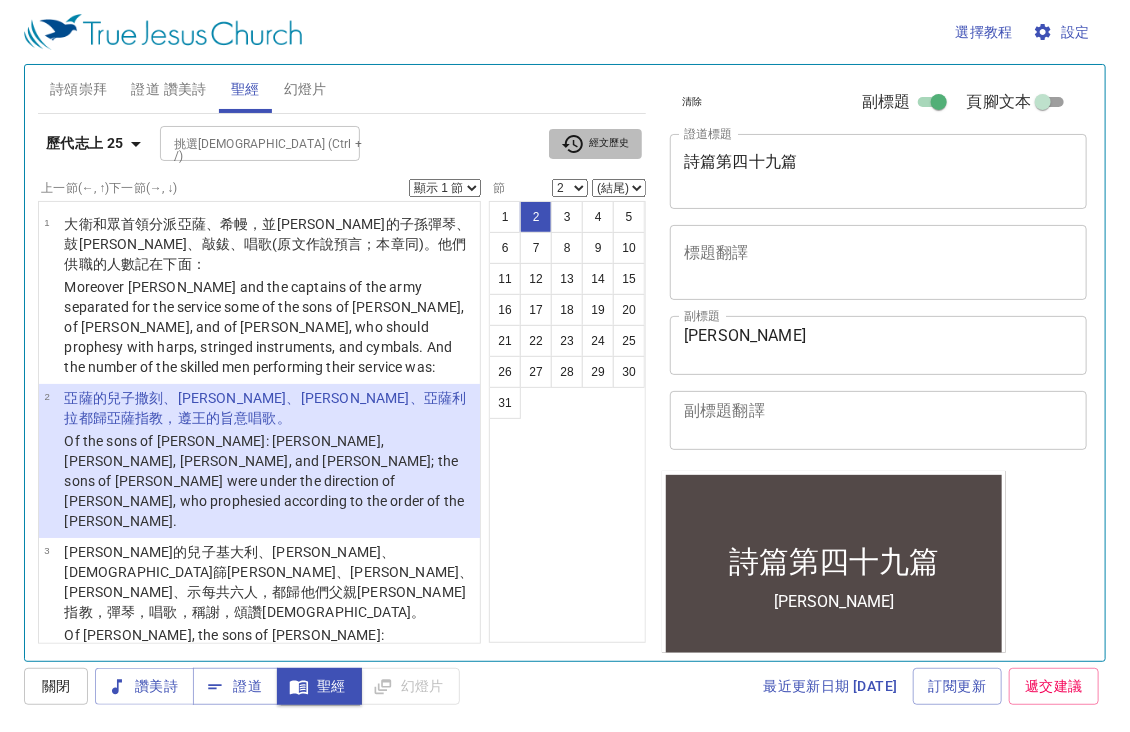 click on "經文歷史" at bounding box center (595, 144) 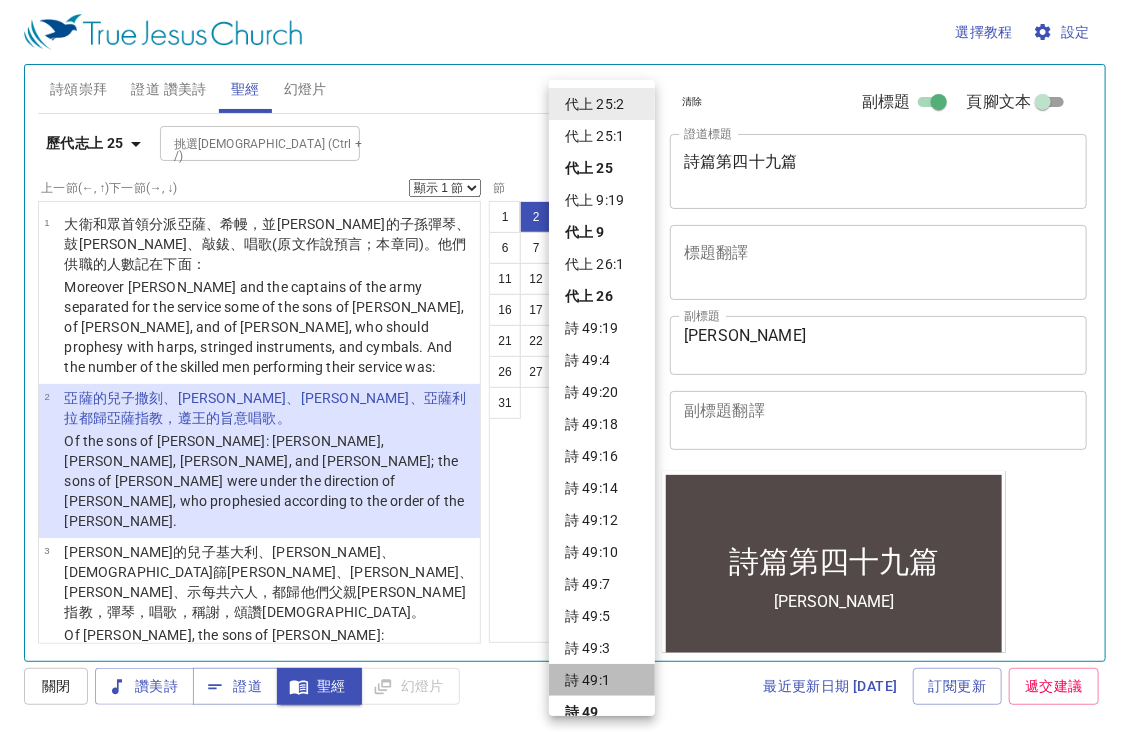 click on "詩 49:1" at bounding box center [602, 680] 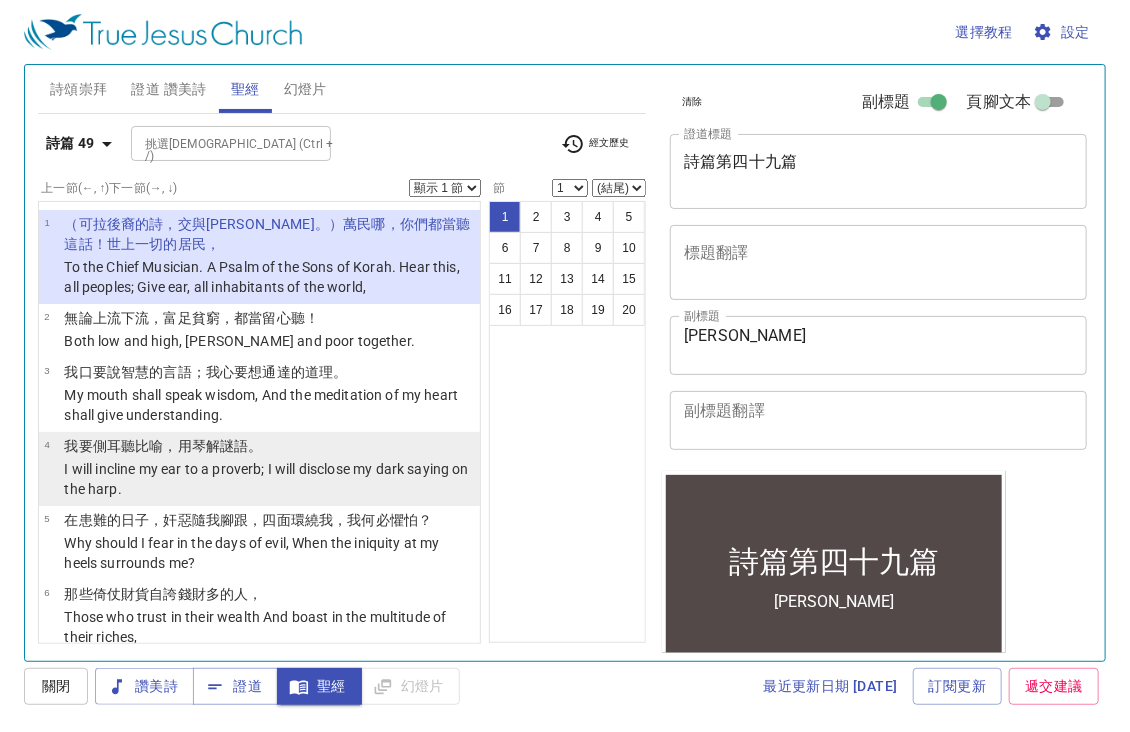 click on "我要側 耳 聽比喻 ，用琴 解 謎語 。" at bounding box center (269, 446) 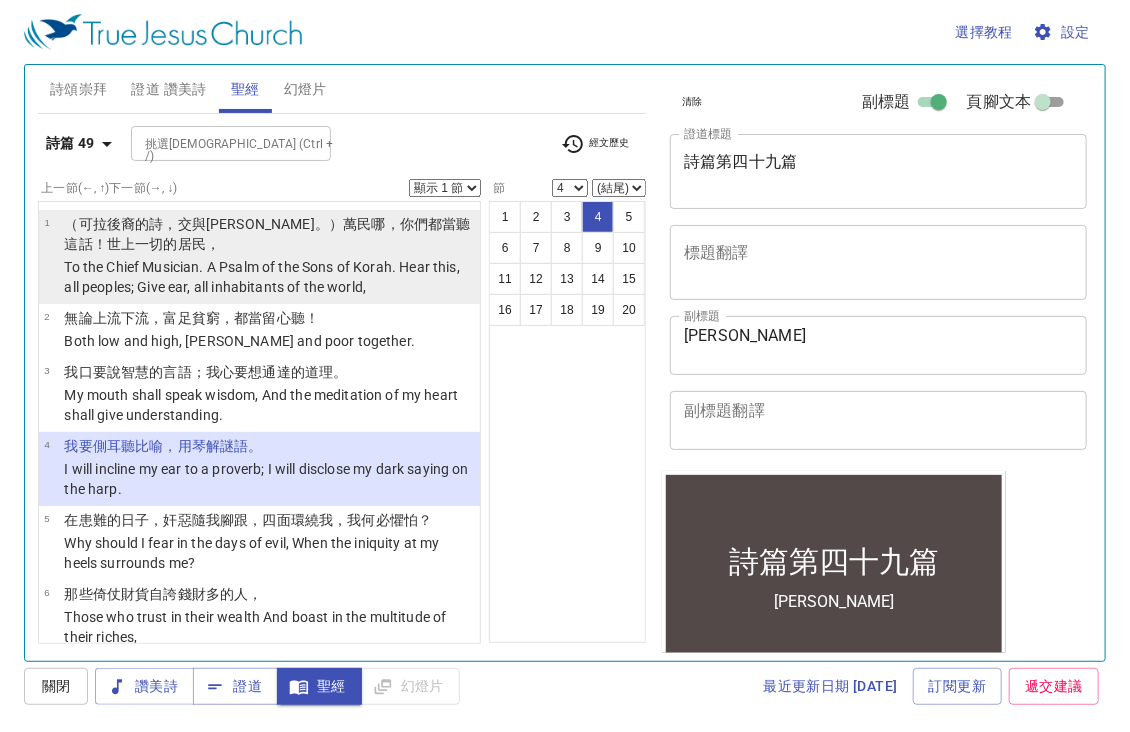 click on "To the Chief Musician. A Psalm of the Sons of Korah. Hear this, all peoples; Give ear, all inhabitants of the world," at bounding box center (269, 277) 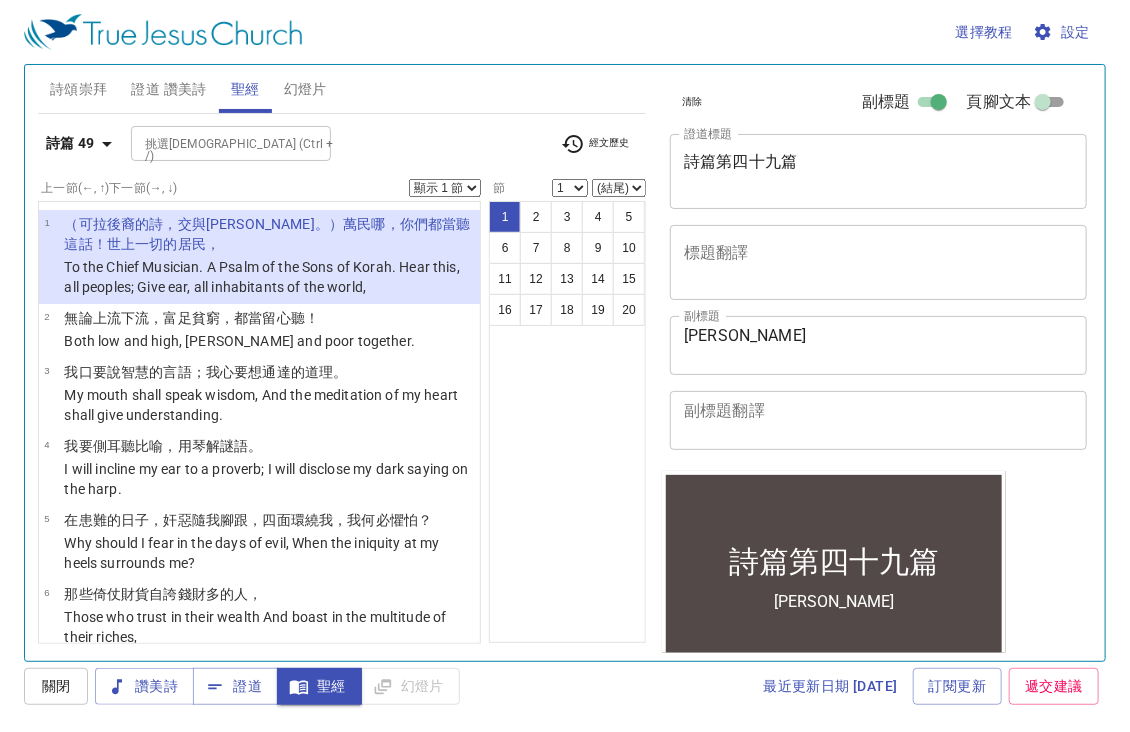 click on "顯示 1 節 顯示 2 節 顯示 3 節 顯示 4 節 顯示 5 節" at bounding box center [445, 188] 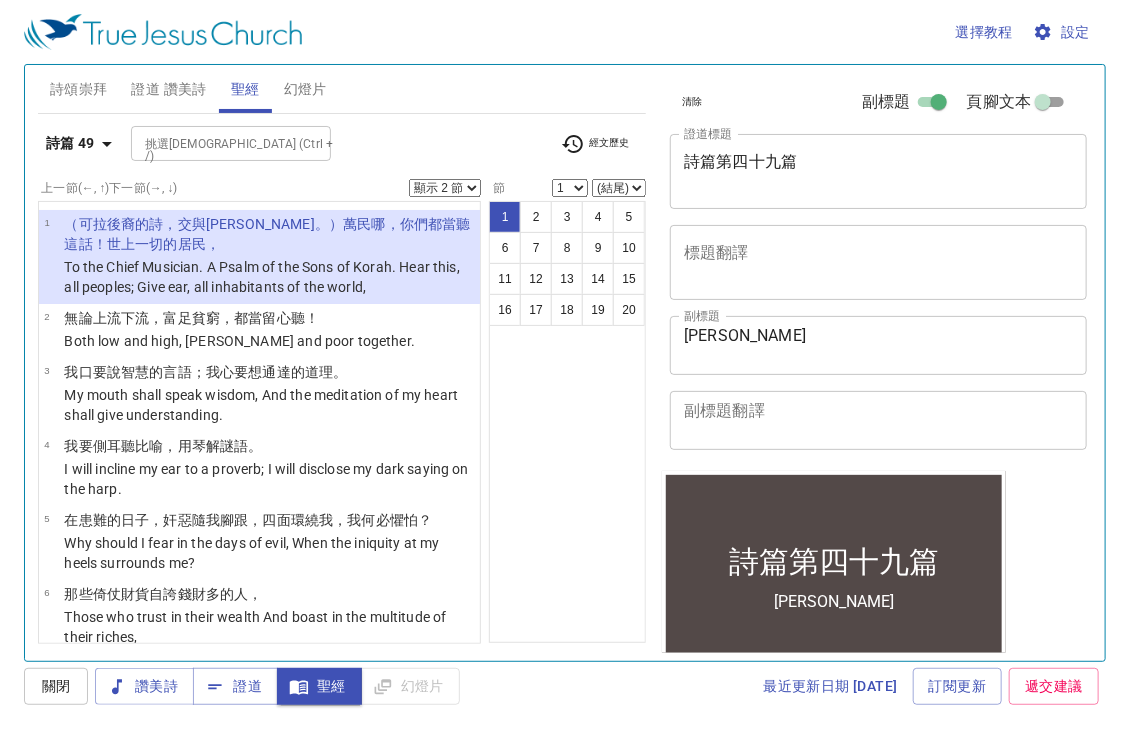 click on "顯示 1 節 顯示 2 節 顯示 3 節 顯示 4 節 顯示 5 節" at bounding box center [445, 188] 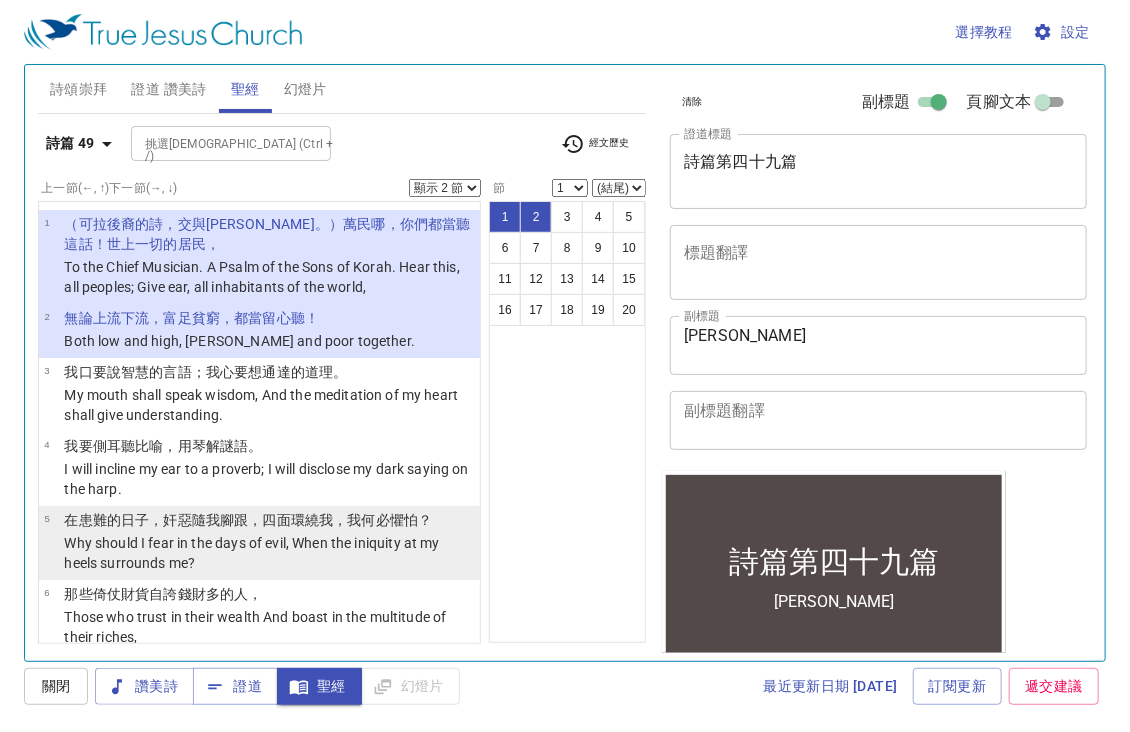click on "Why should I fear in the days of evil, When the iniquity at my heels surrounds me?" at bounding box center [269, 553] 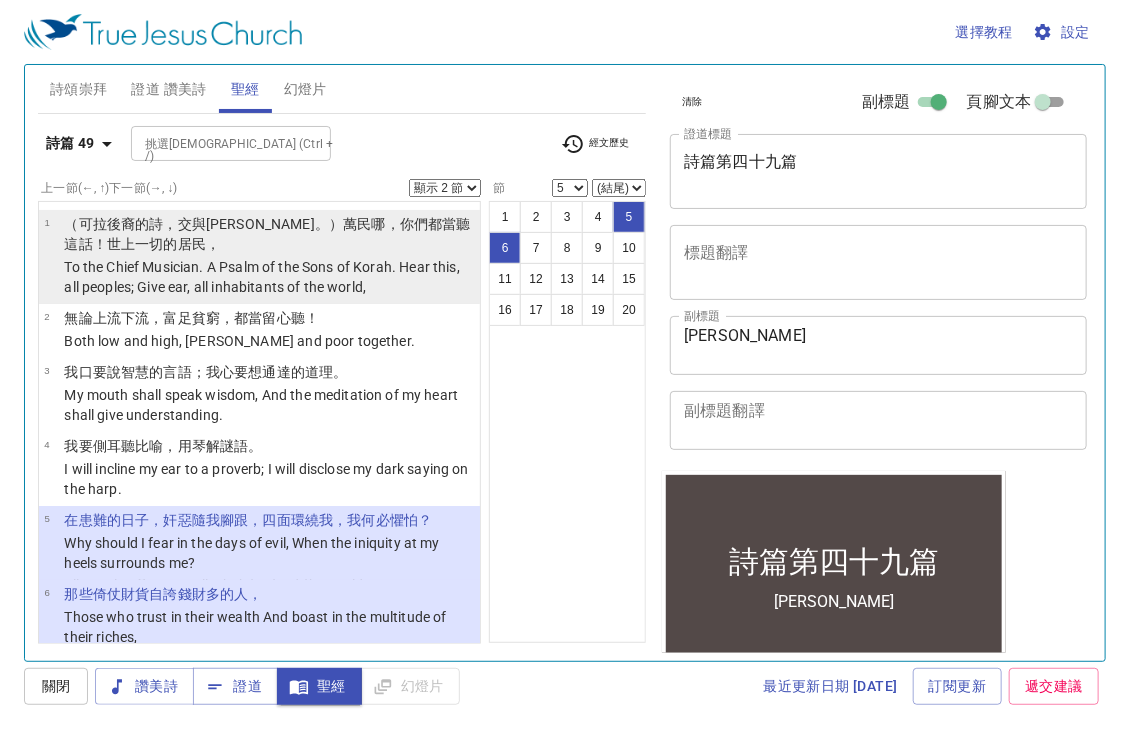 click on "（可拉 後裔 的詩 ，交與伶長 。）萬民 哪，你們都當聽 這話！世上 一切的居民 ，" at bounding box center [269, 234] 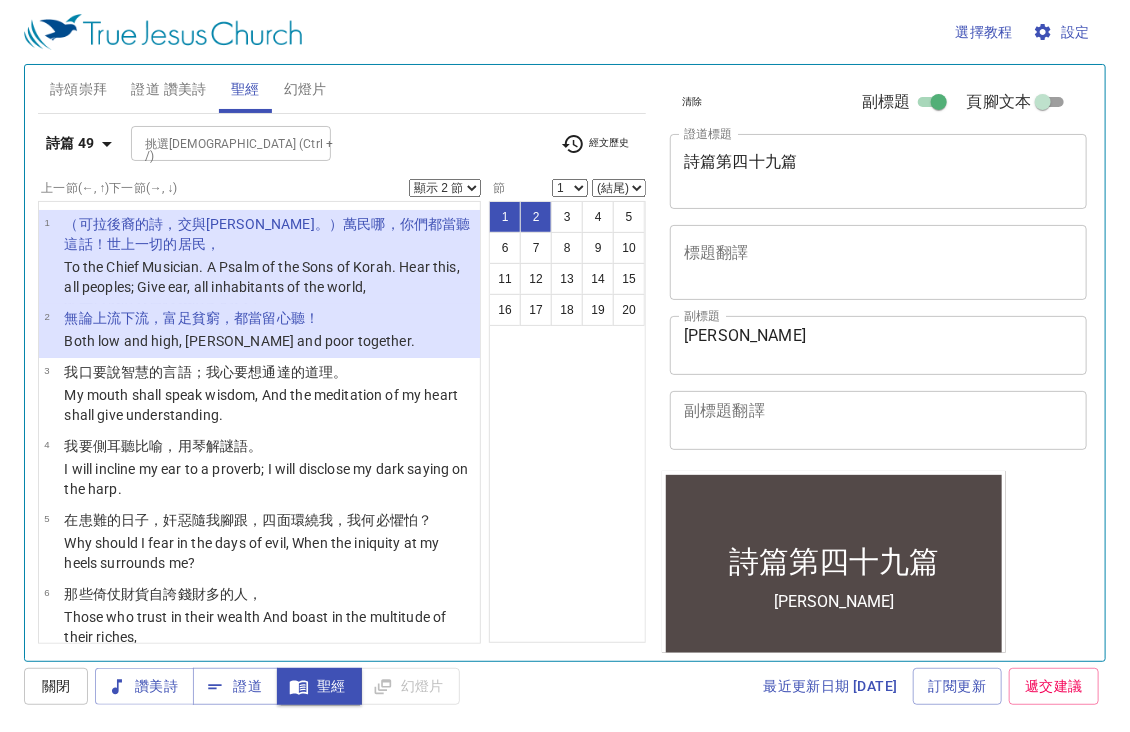 click on "。）萬民 哪，你們都當聽 這話！世上 一切的居民 ，" at bounding box center [267, 234] 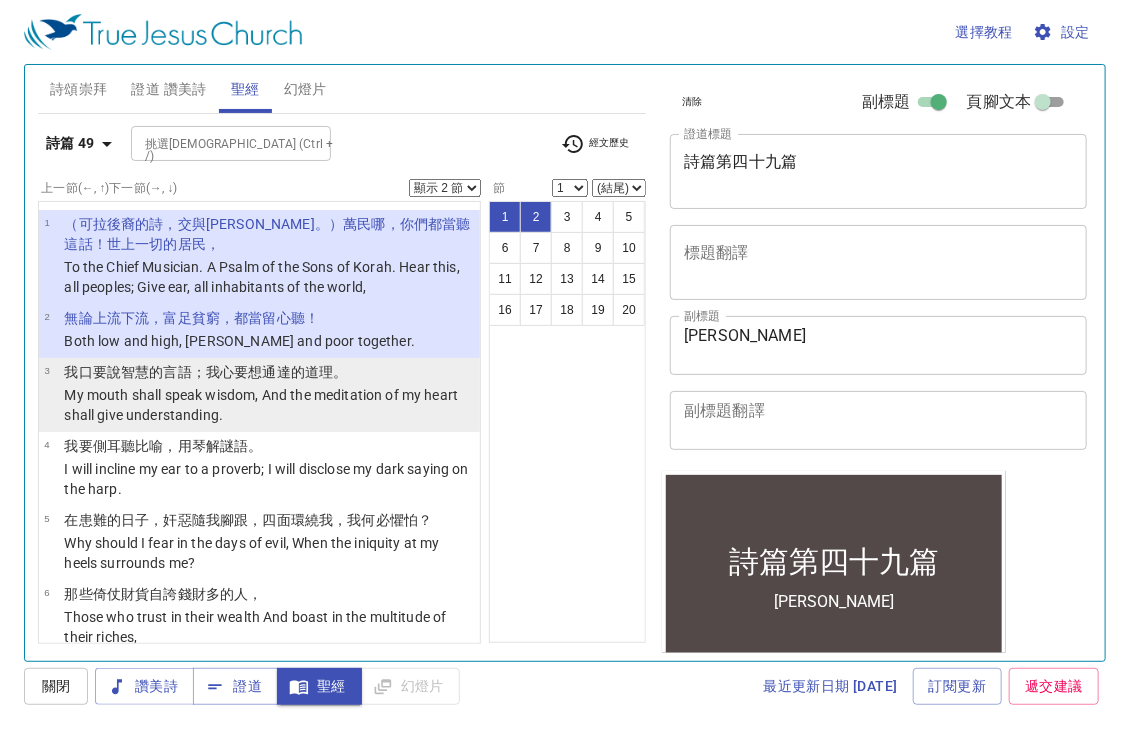 click on "My mouth shall speak wisdom, And the meditation of my heart shall give understanding." at bounding box center (269, 405) 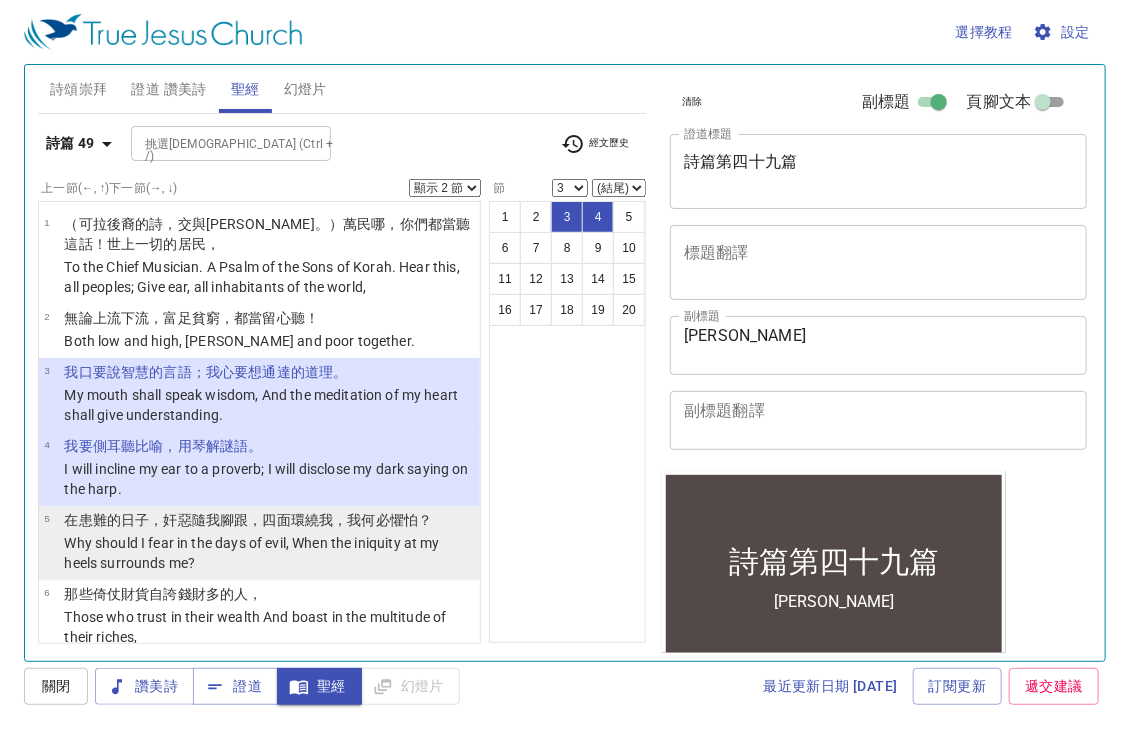click on "隨我腳跟 ，四面環繞 我，我何必懼怕 ？" at bounding box center [312, 520] 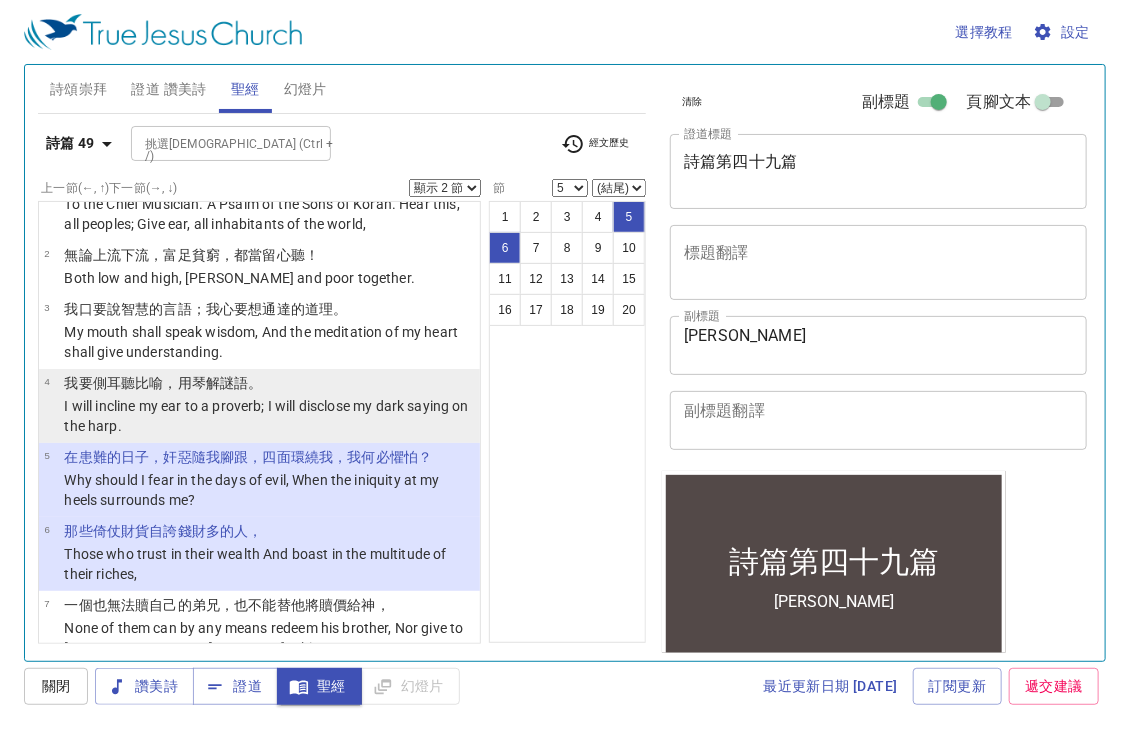 scroll, scrollTop: 700, scrollLeft: 0, axis: vertical 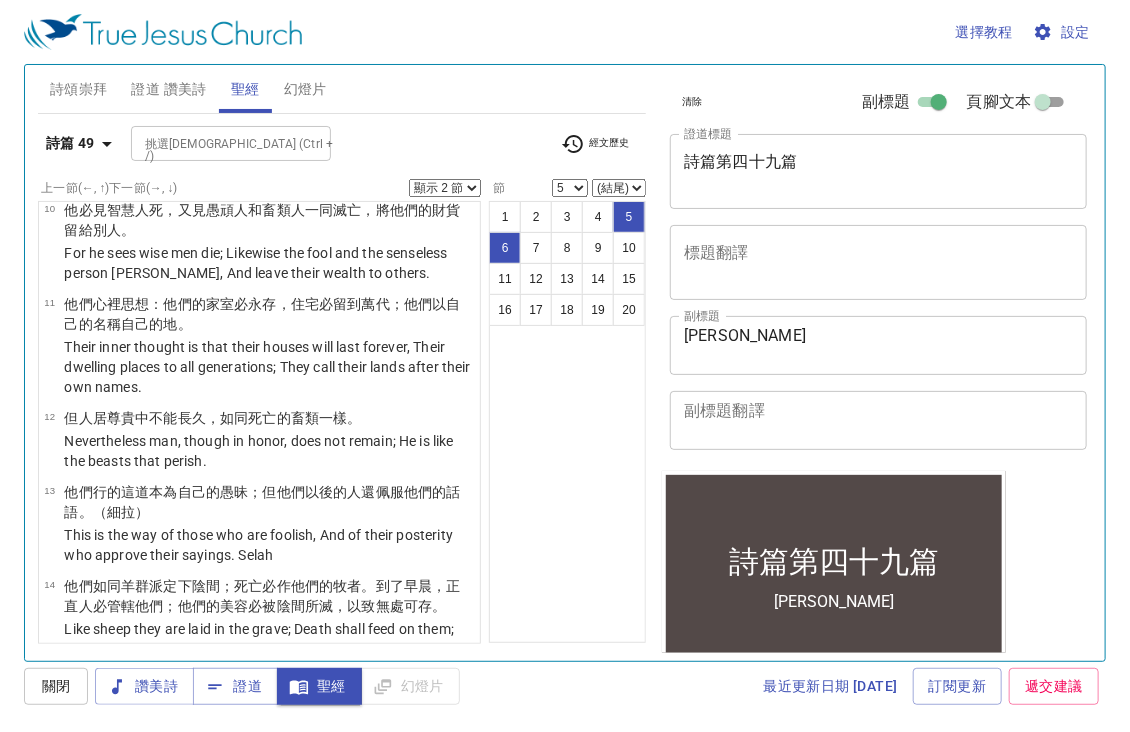 click on "詩篇 49" at bounding box center (82, 143) 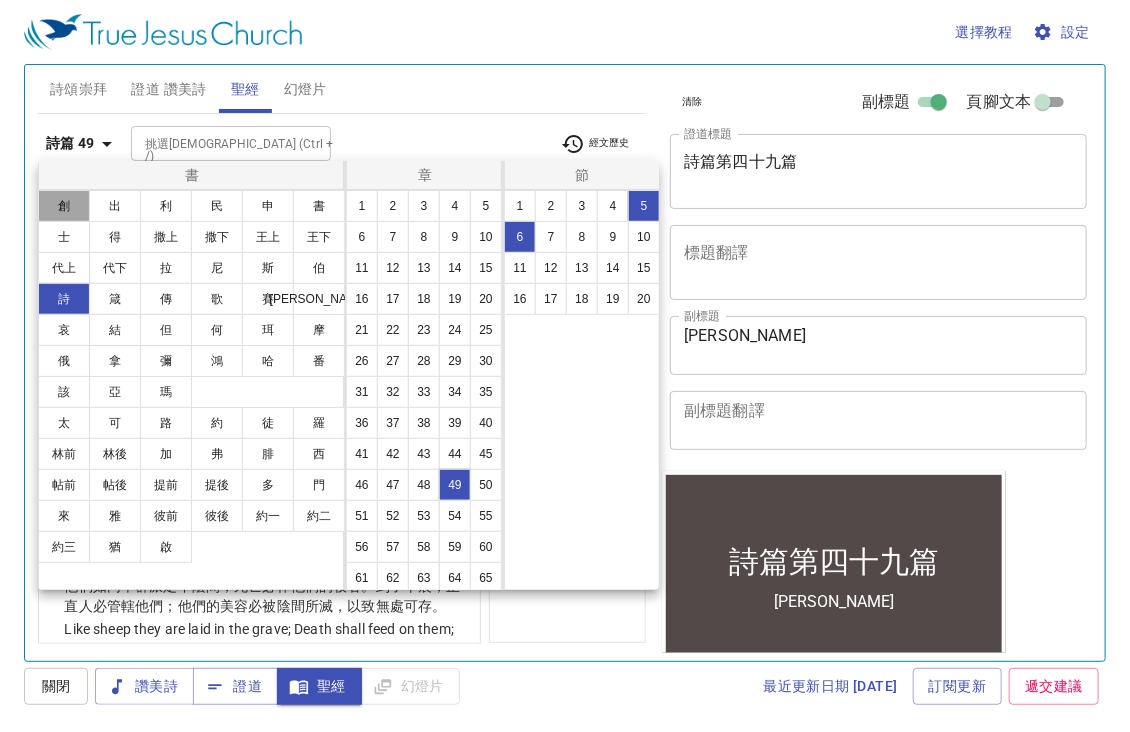 click on "創" at bounding box center [64, 206] 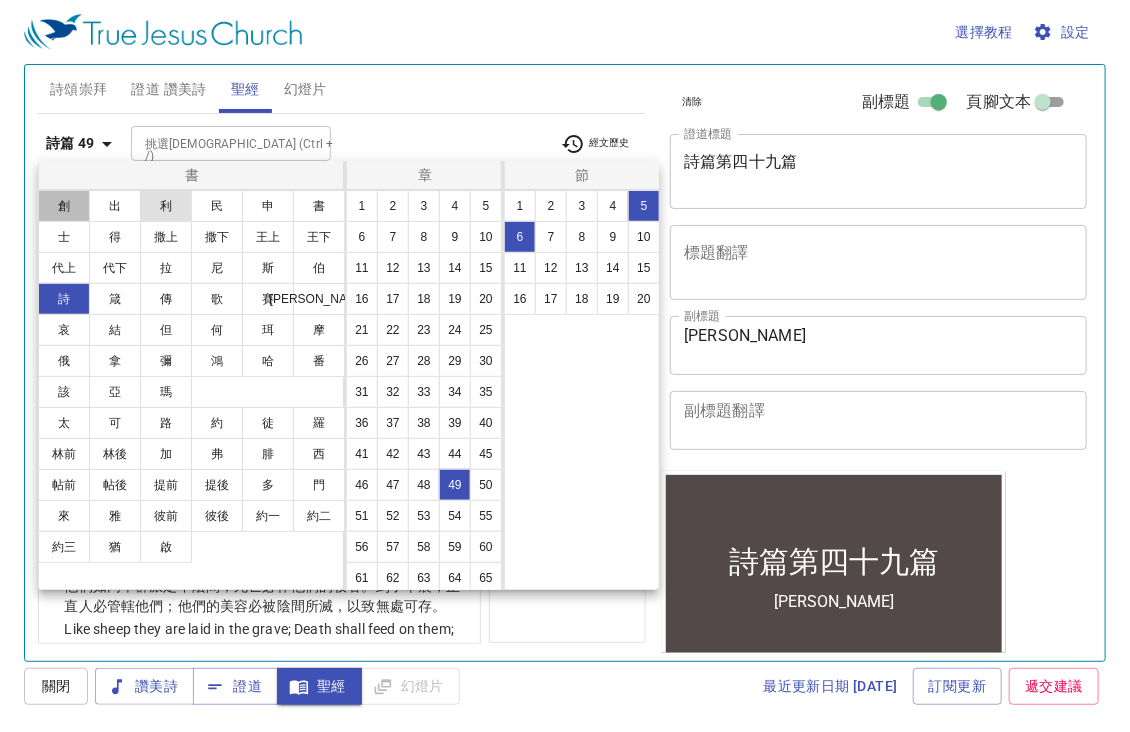 scroll, scrollTop: 0, scrollLeft: 0, axis: both 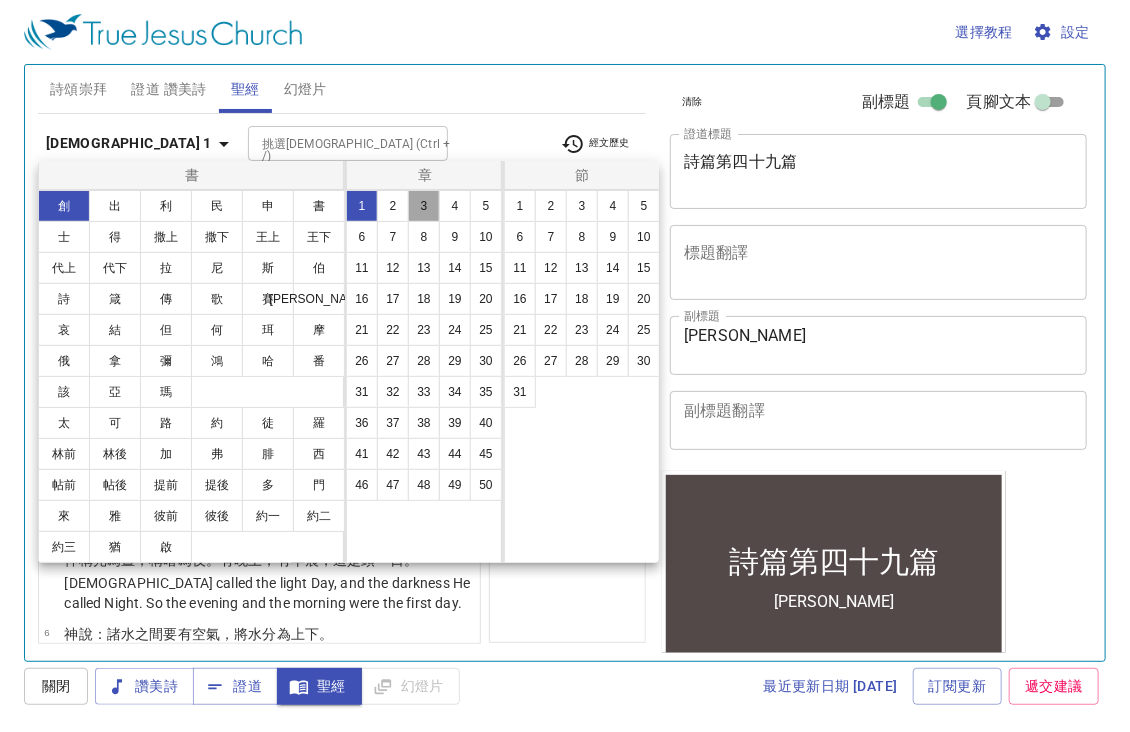 click on "3" at bounding box center [424, 206] 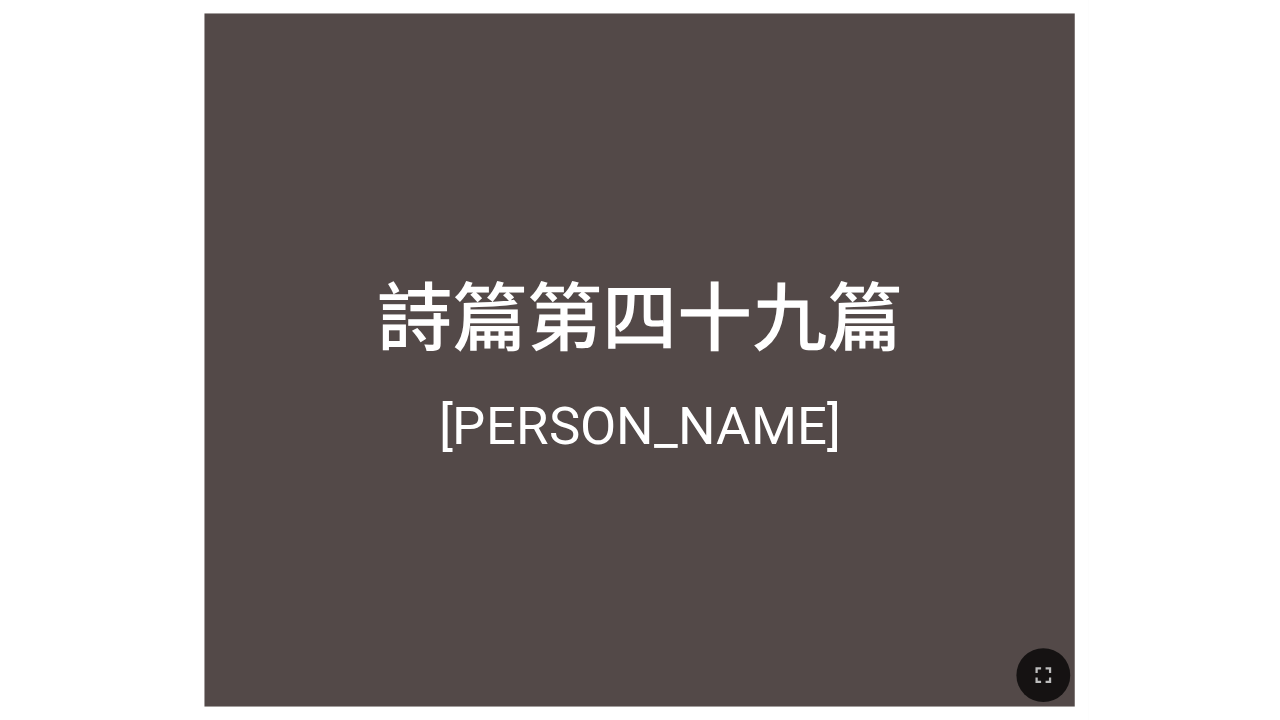 scroll, scrollTop: 0, scrollLeft: 0, axis: both 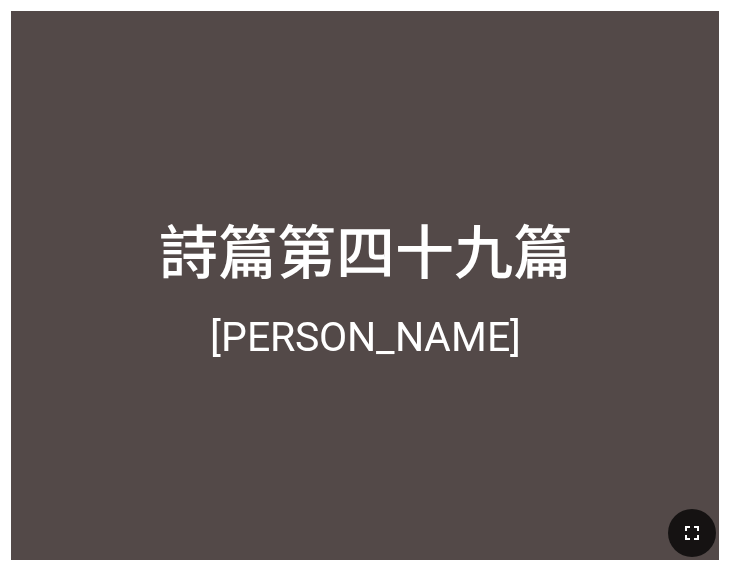 click at bounding box center [692, 533] 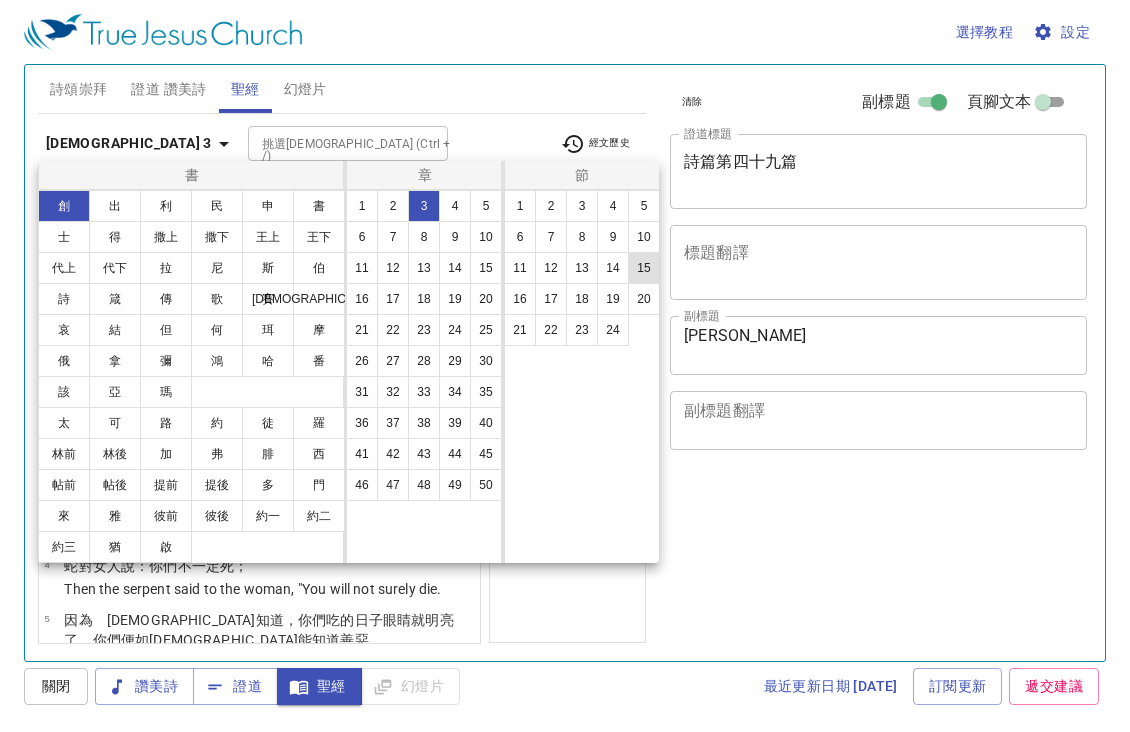 scroll, scrollTop: 0, scrollLeft: 0, axis: both 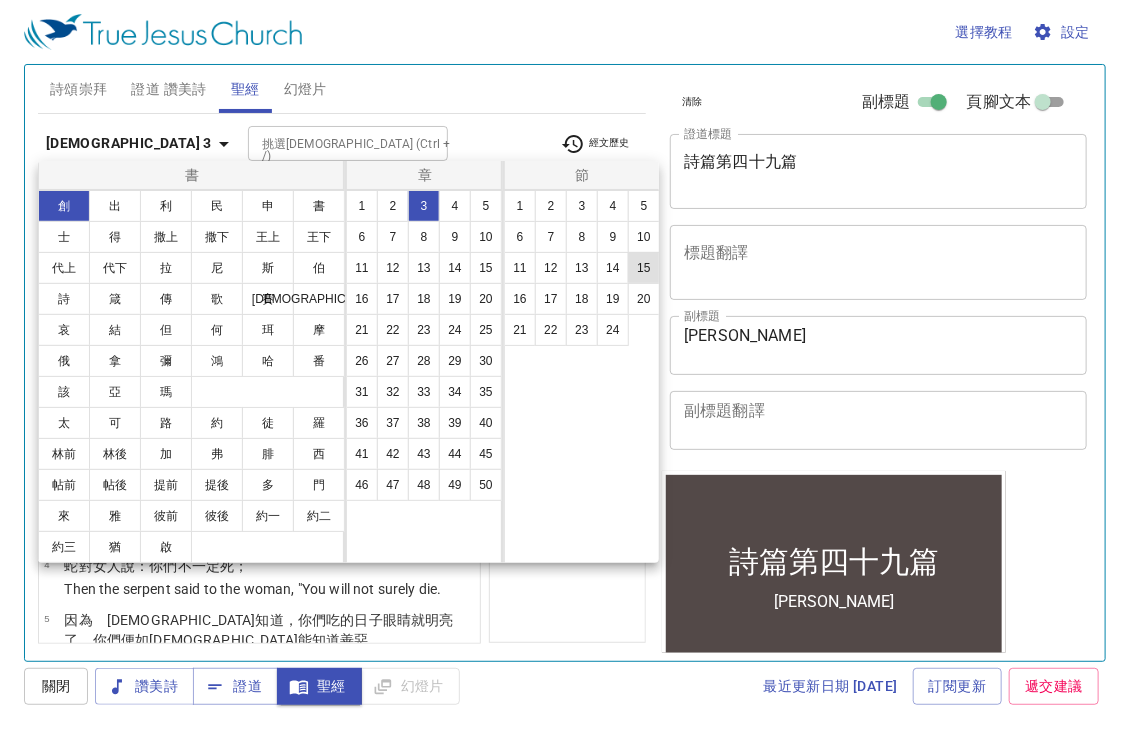 click on "15" at bounding box center [644, 268] 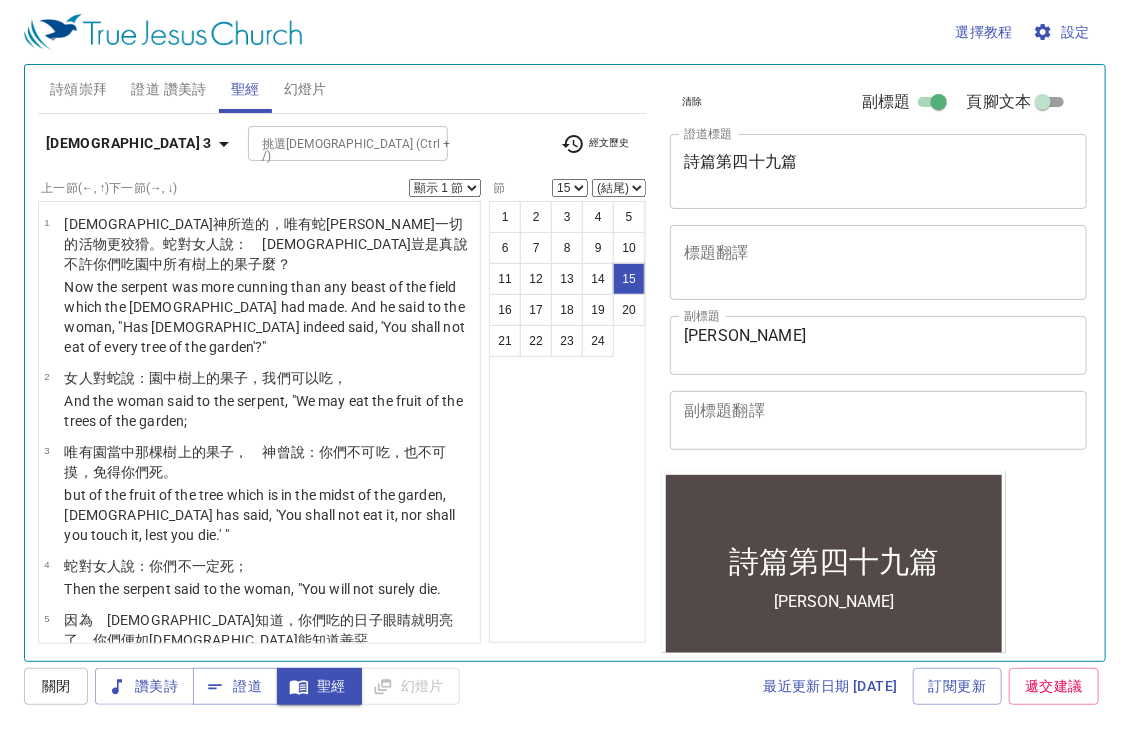 scroll, scrollTop: 0, scrollLeft: 0, axis: both 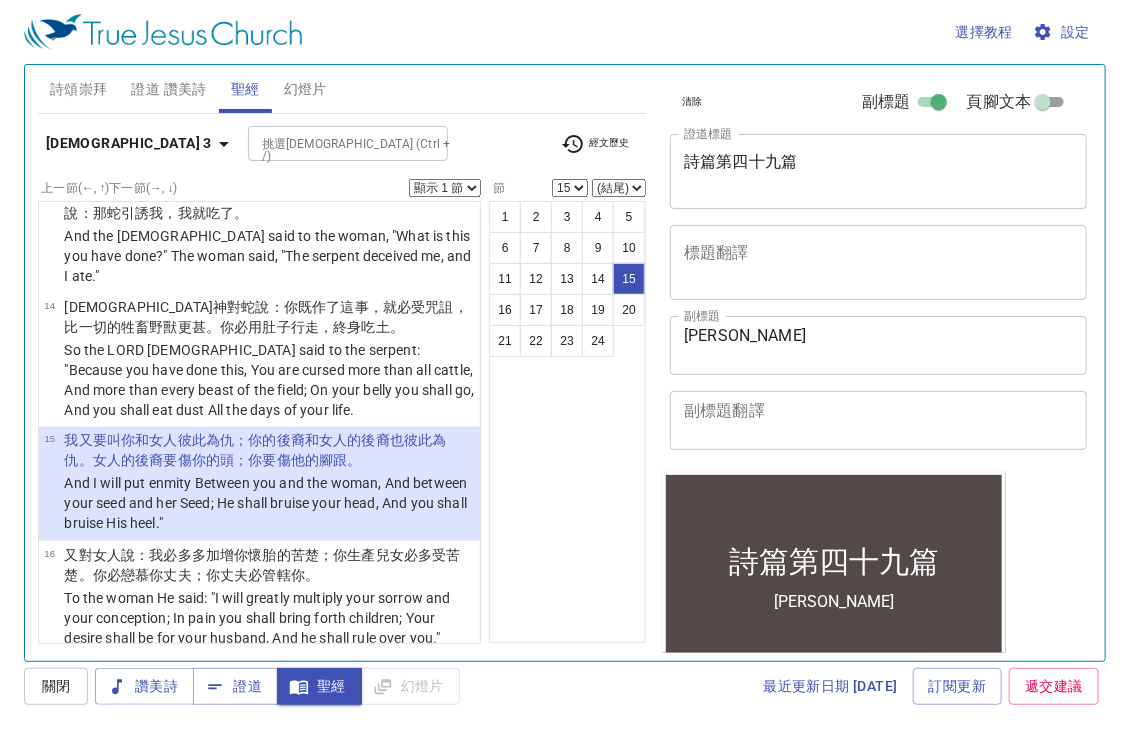 click on "創世記 3 挑選聖經章節 (Ctrl + /) 挑選聖經章節 (Ctrl + /)   經文歷史" at bounding box center (342, 151) 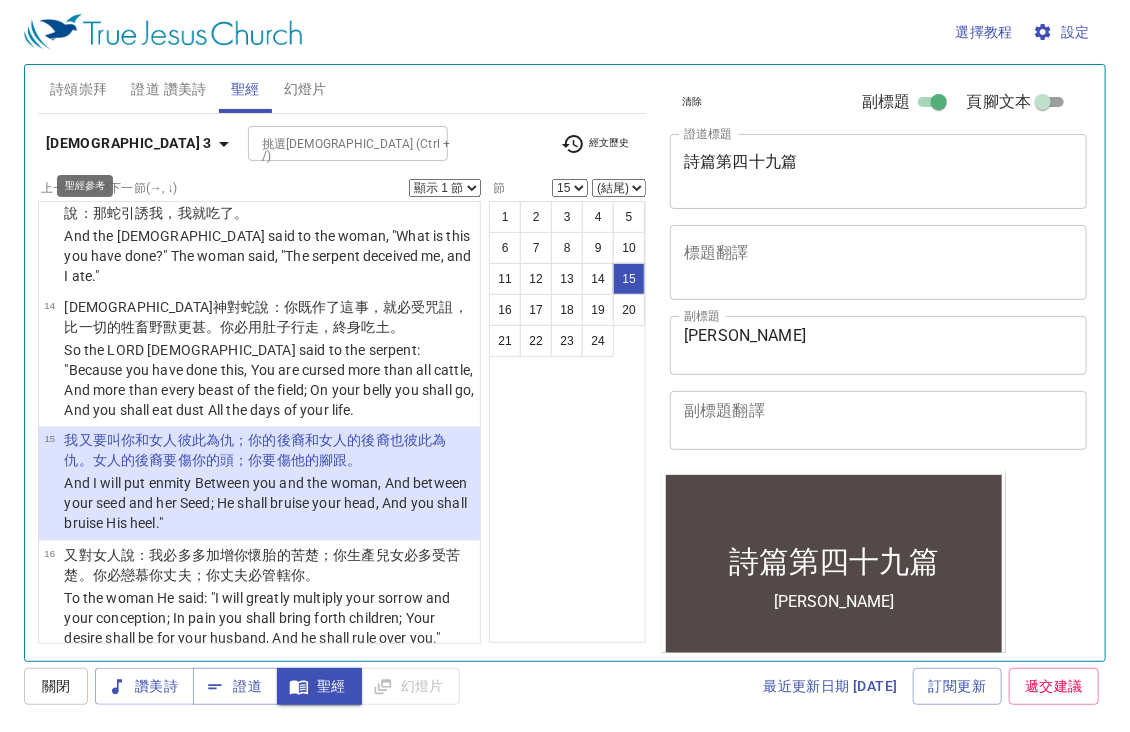 click on "創世記 3" at bounding box center [129, 143] 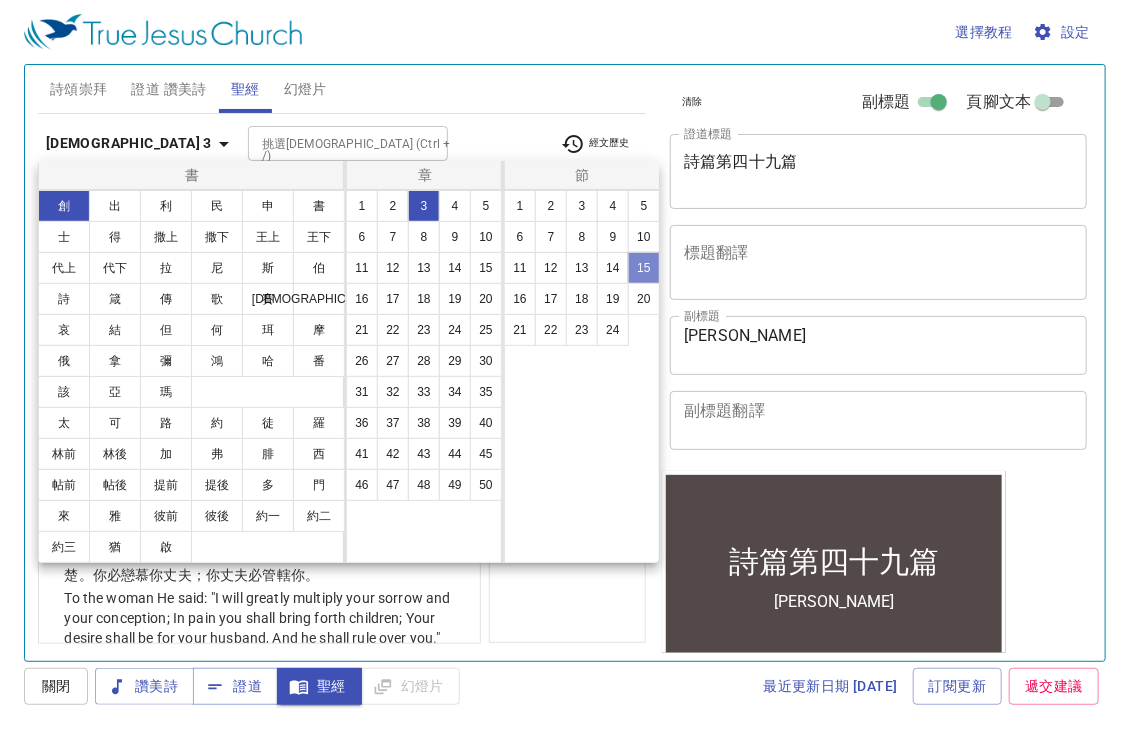 click on "15" at bounding box center (644, 268) 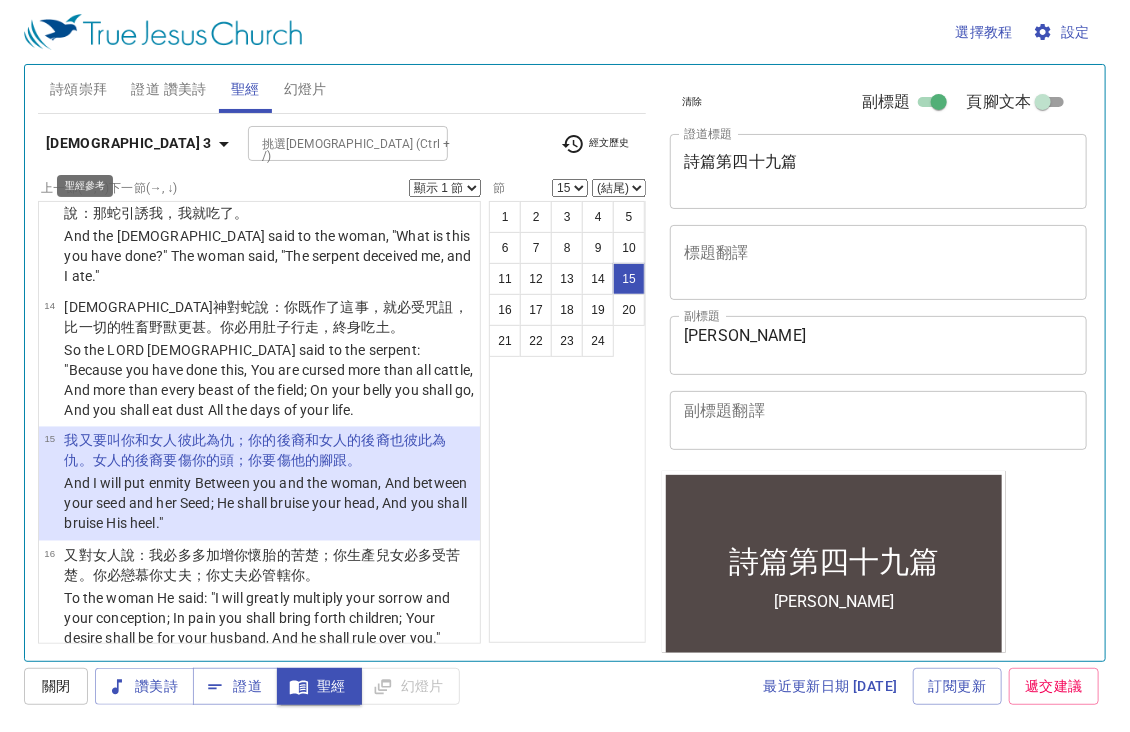 click on "創世記 3" at bounding box center [129, 143] 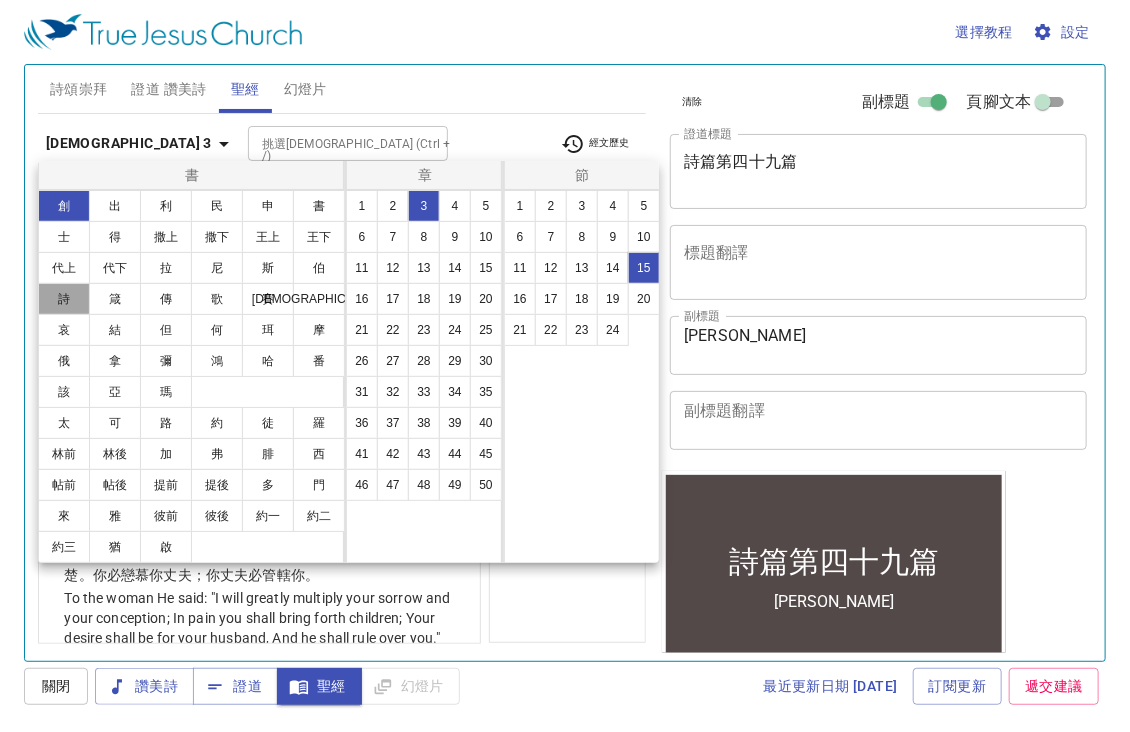 click on "詩" at bounding box center [64, 299] 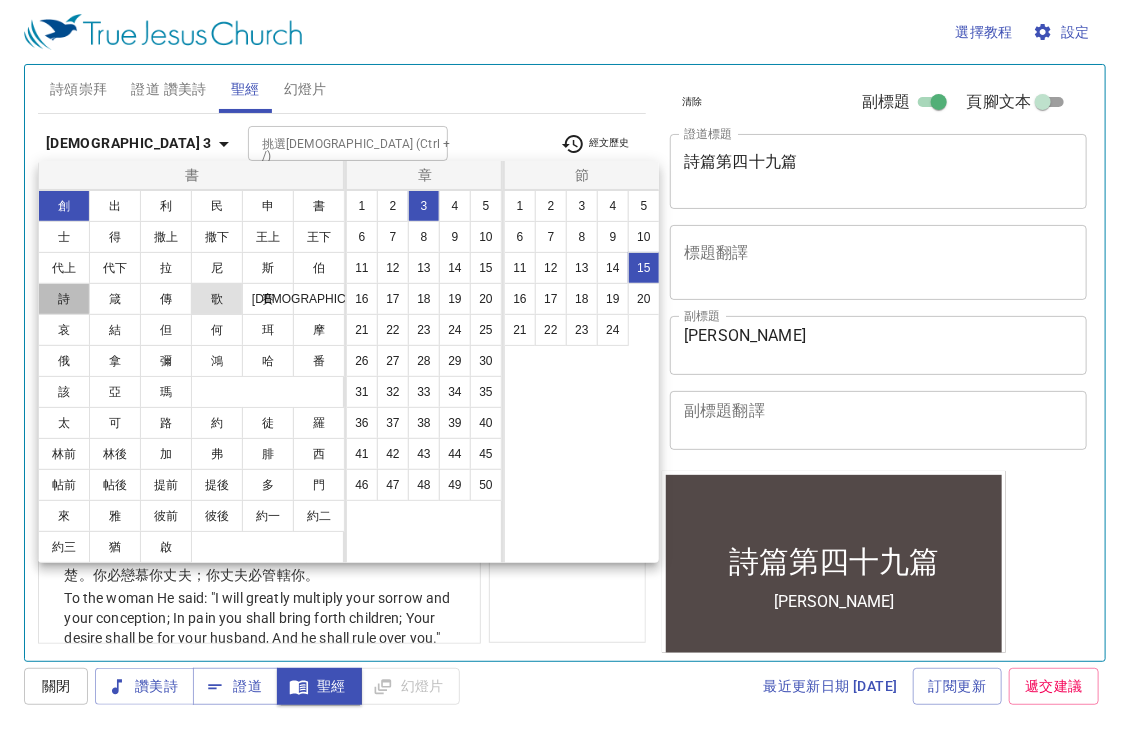 scroll, scrollTop: 0, scrollLeft: 0, axis: both 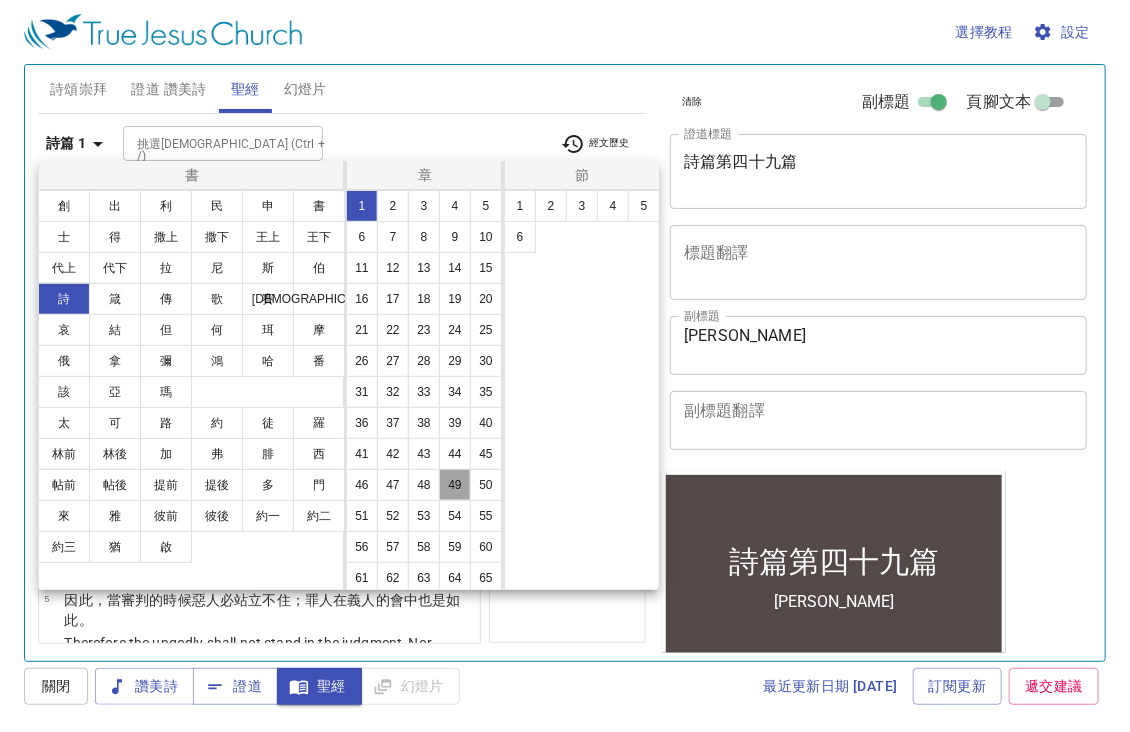 click on "49" at bounding box center [455, 485] 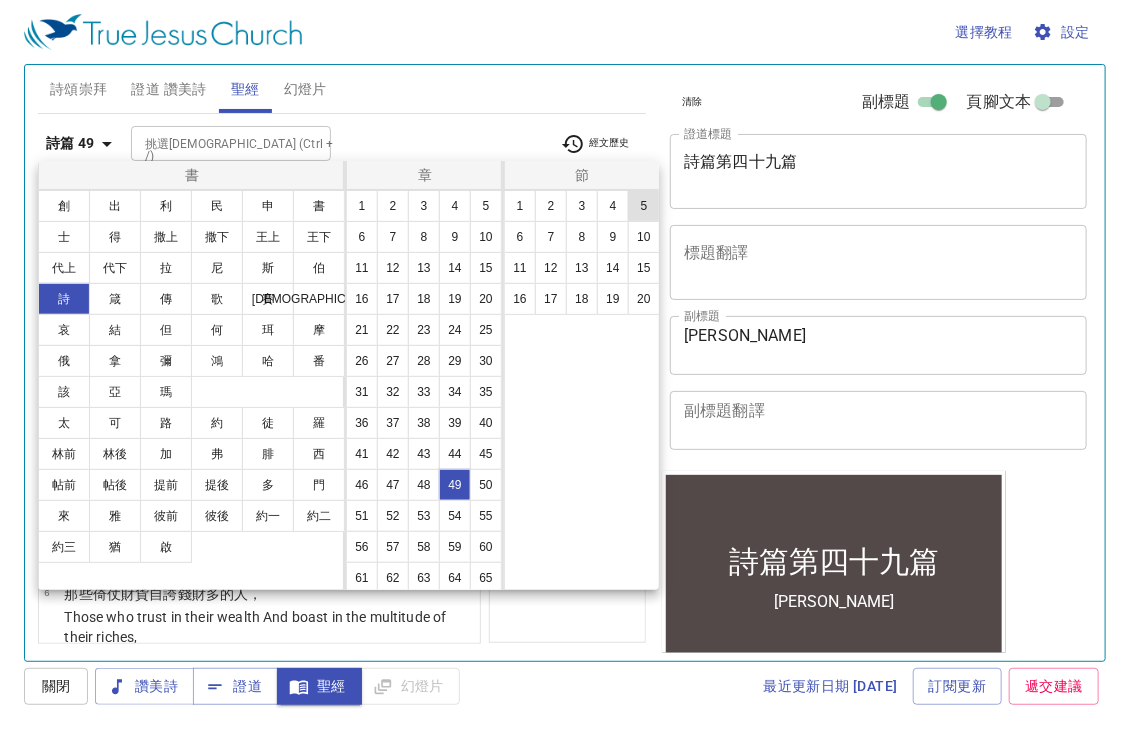 click on "5" at bounding box center [644, 206] 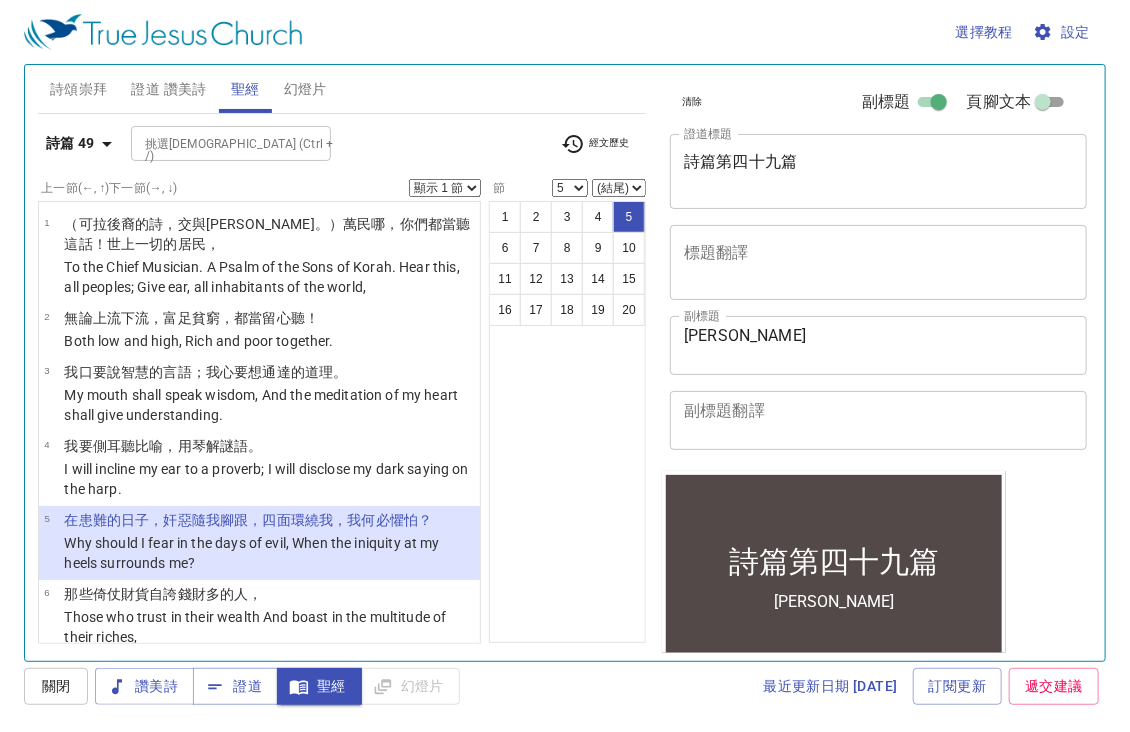 click on "顯示 1 節 顯示 2 節 顯示 3 節 顯示 4 節 顯示 5 節" at bounding box center (445, 188) 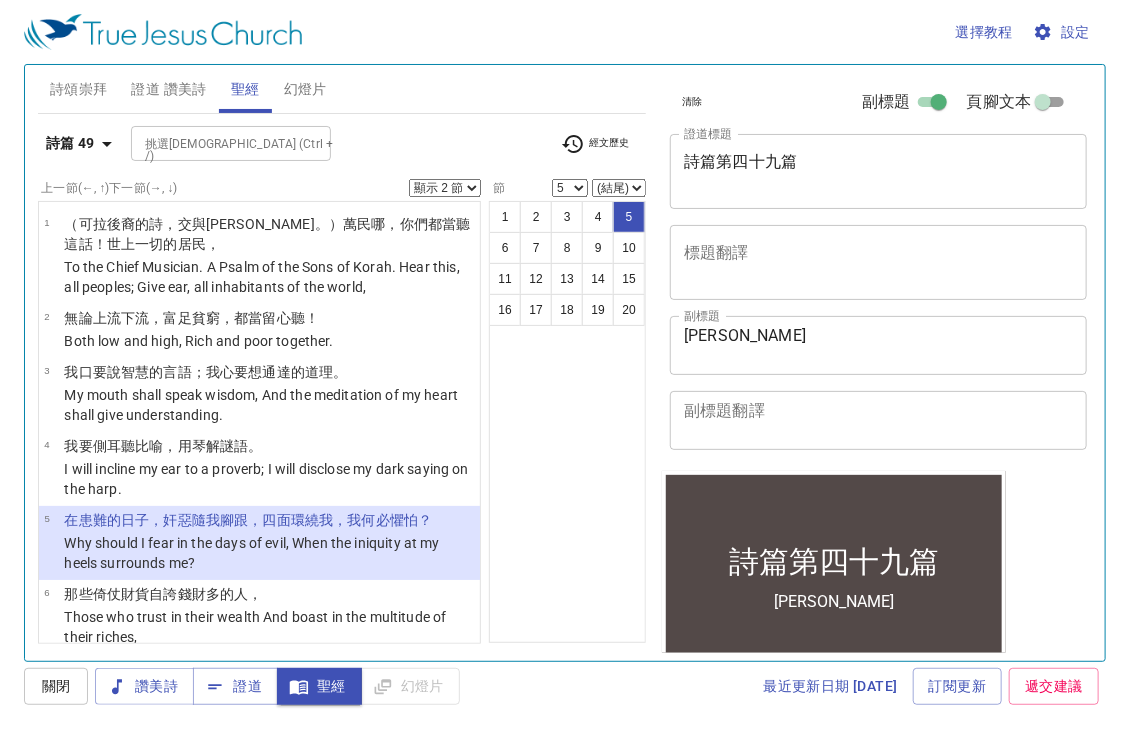 click on "顯示 1 節 顯示 2 節 顯示 3 節 顯示 4 節 顯示 5 節" at bounding box center [445, 188] 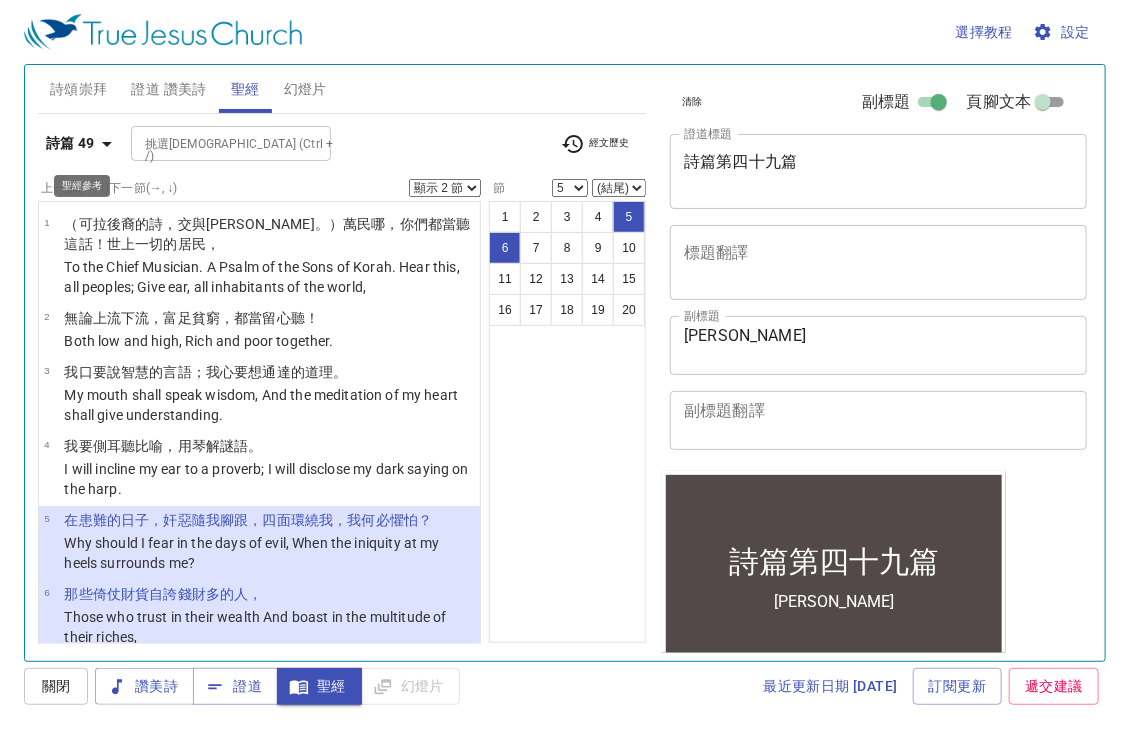 click on "詩篇 49" at bounding box center [70, 143] 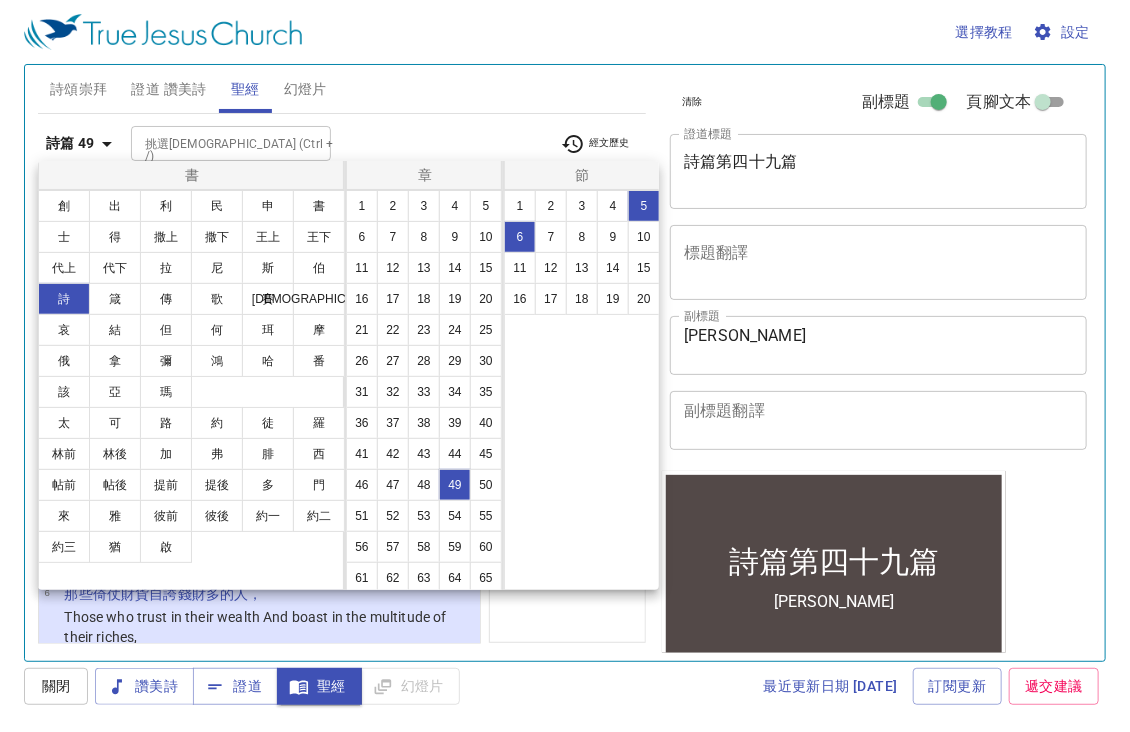 click at bounding box center [565, 366] 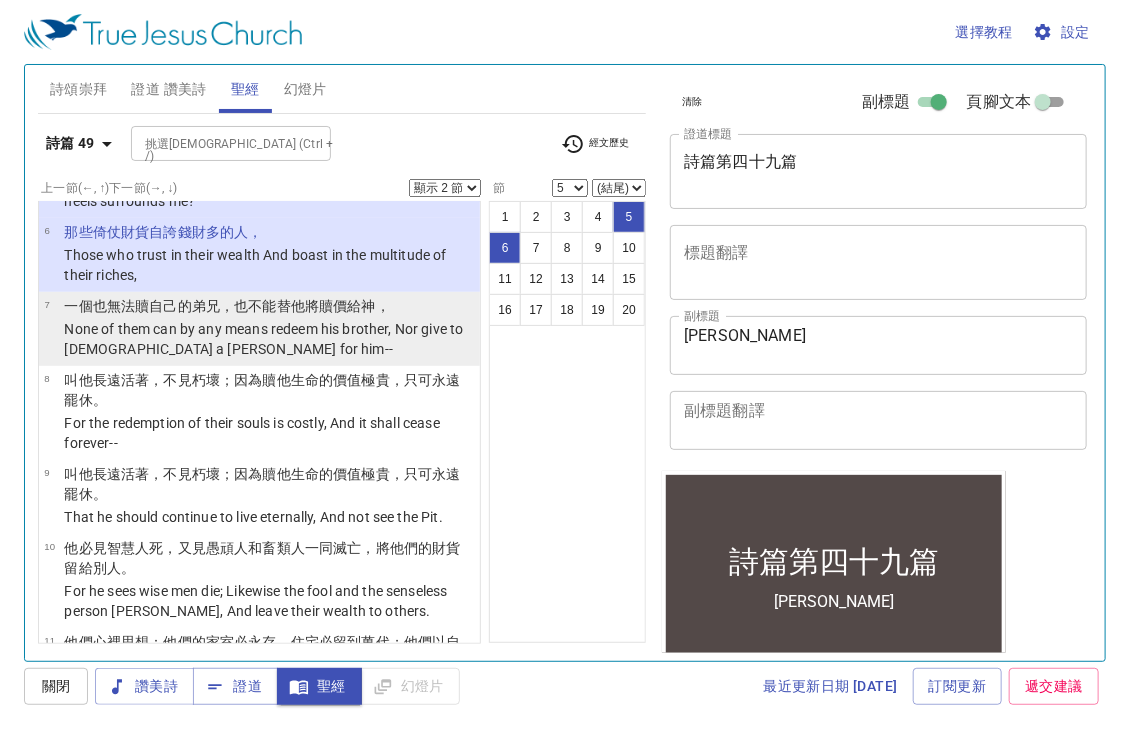 scroll, scrollTop: 400, scrollLeft: 0, axis: vertical 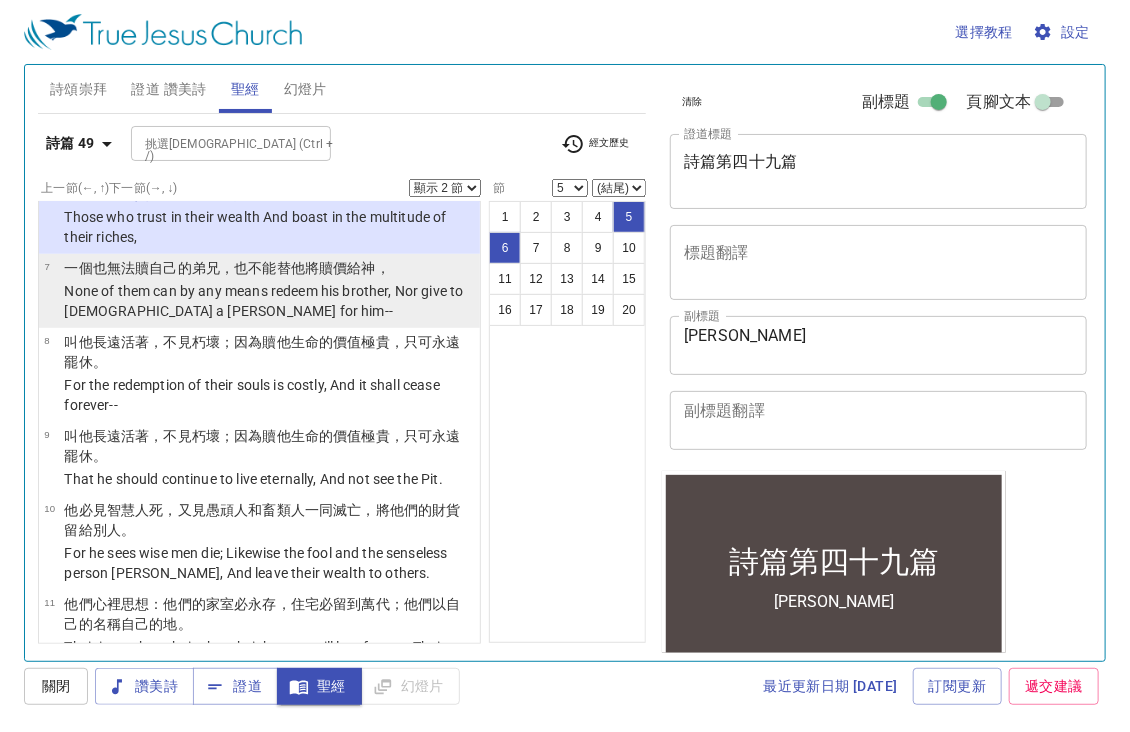 click on "None of them can by any means redeem his brother, Nor give to [DEMOGRAPHIC_DATA] a ransom for him--" at bounding box center [269, 301] 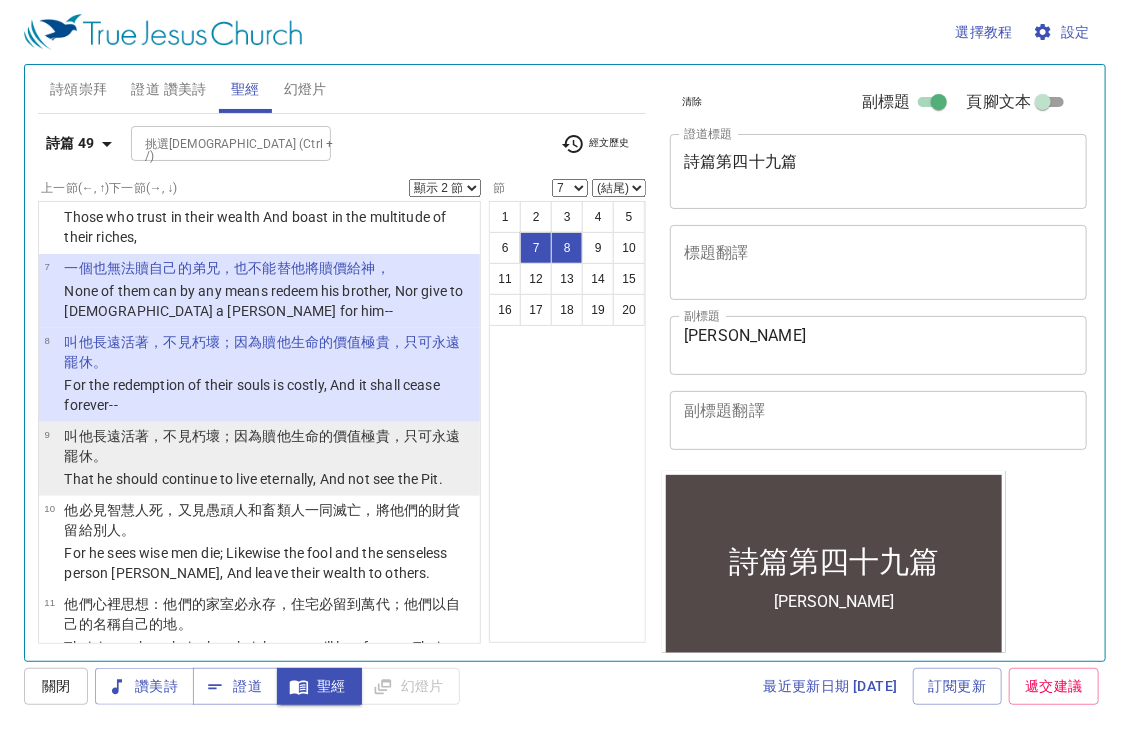 click on "That he should continue to live eternally, And not see the Pit." at bounding box center (269, 479) 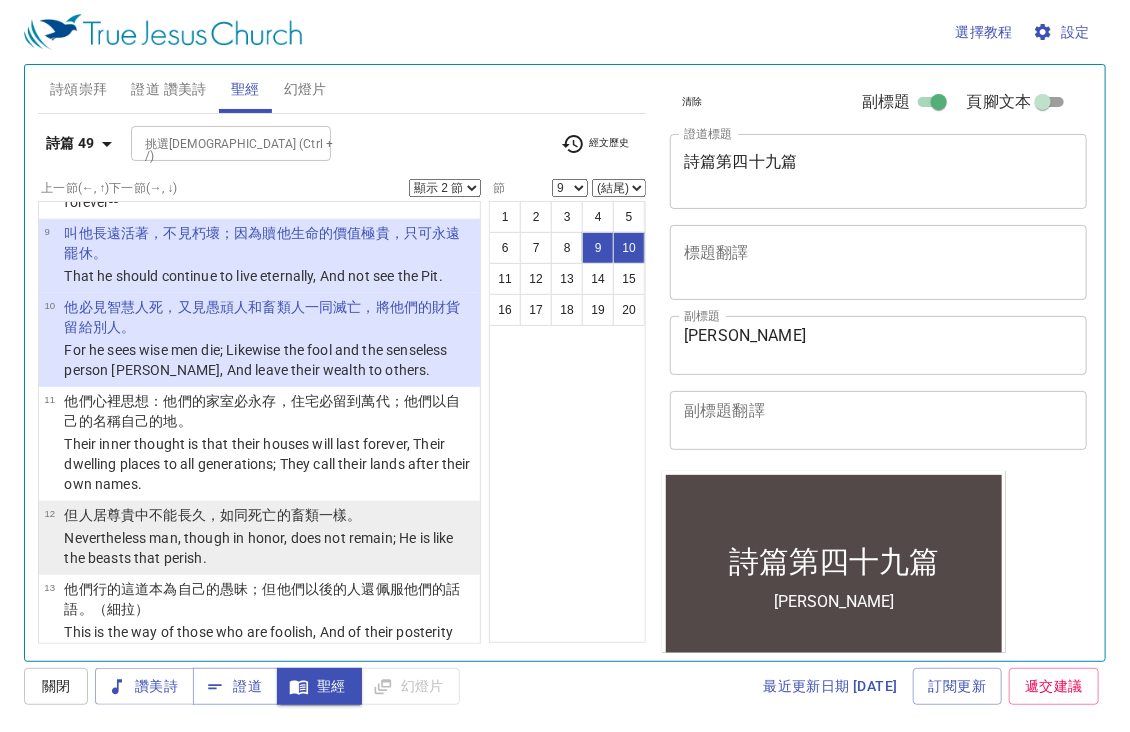 scroll, scrollTop: 600, scrollLeft: 0, axis: vertical 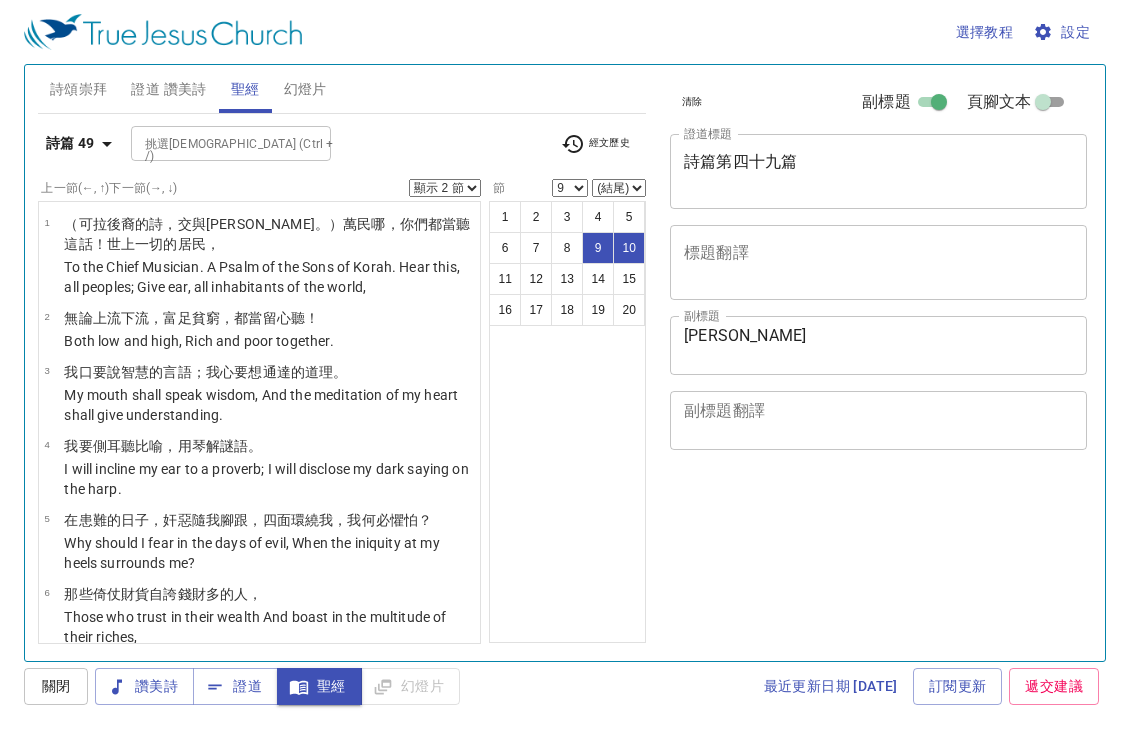 select on "2" 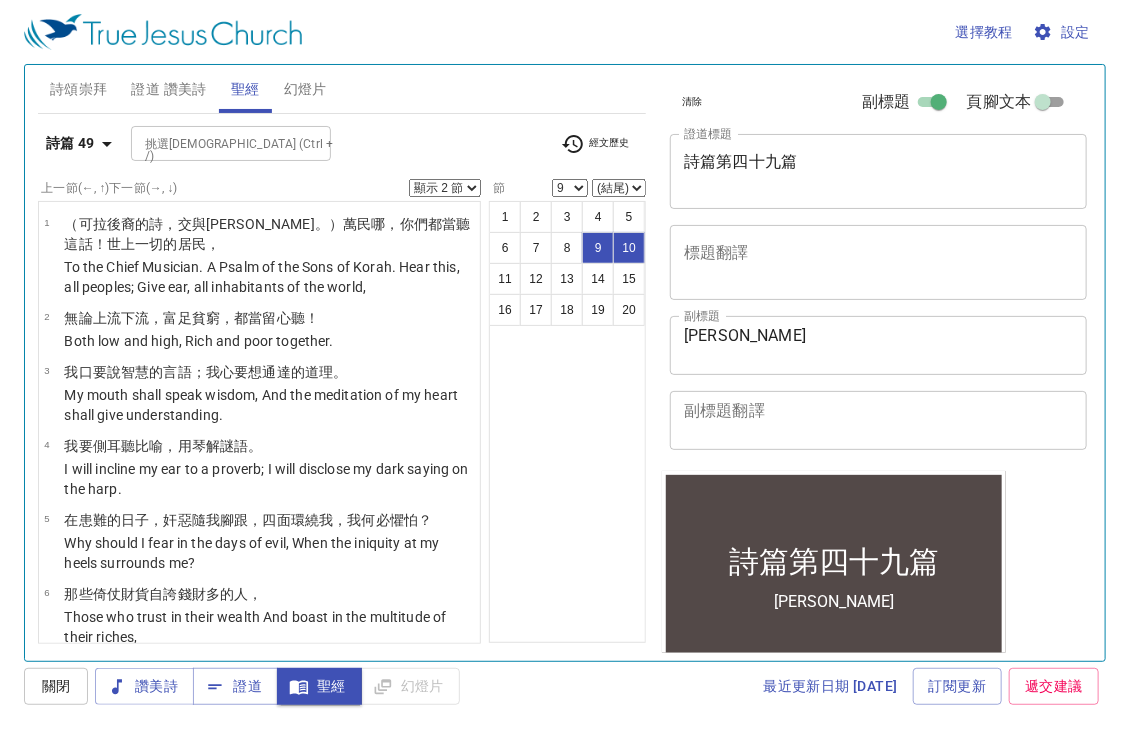 click on "他必見 智慧人 死 ，又 見愚頑人 和畜類人 一同滅亡 ，將他們的財貨 留 給別人 。" at bounding box center [269, 920] 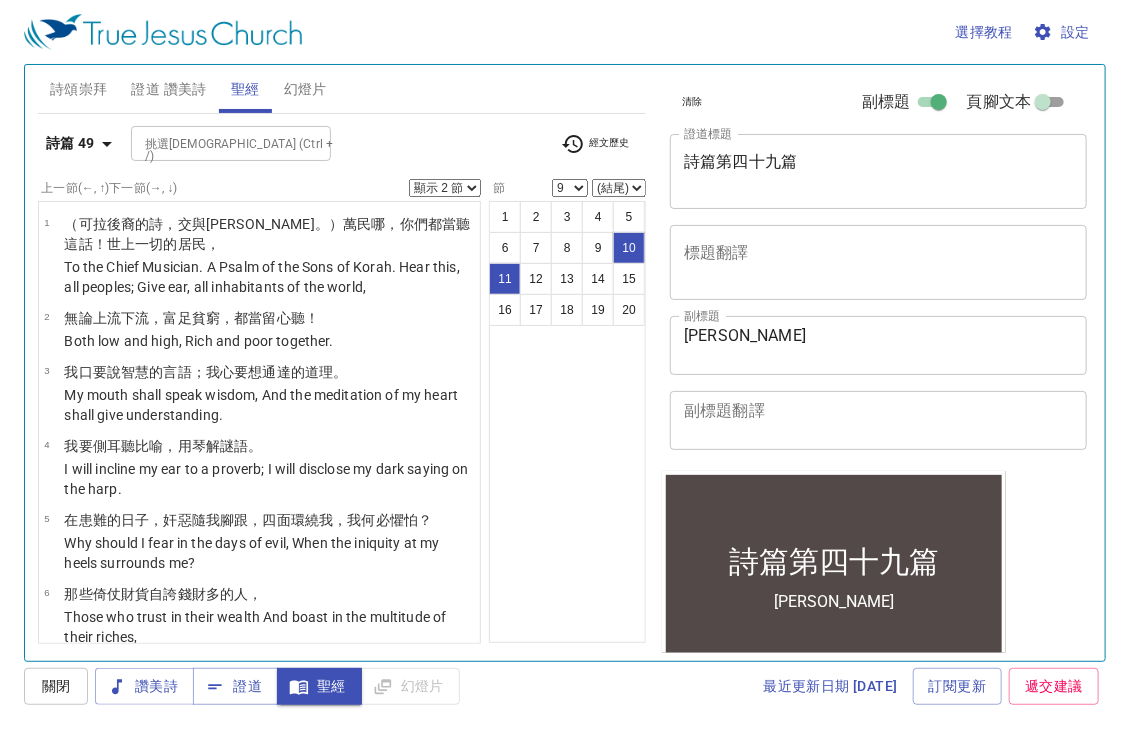 select on "10" 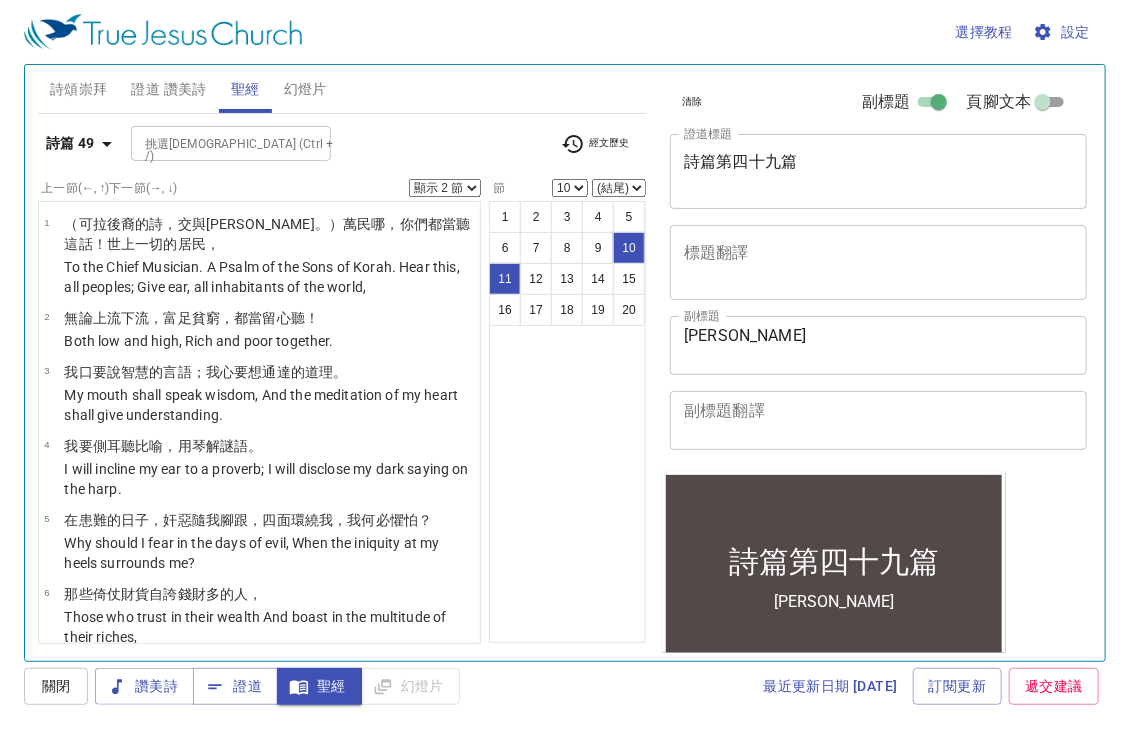 scroll, scrollTop: 600, scrollLeft: 0, axis: vertical 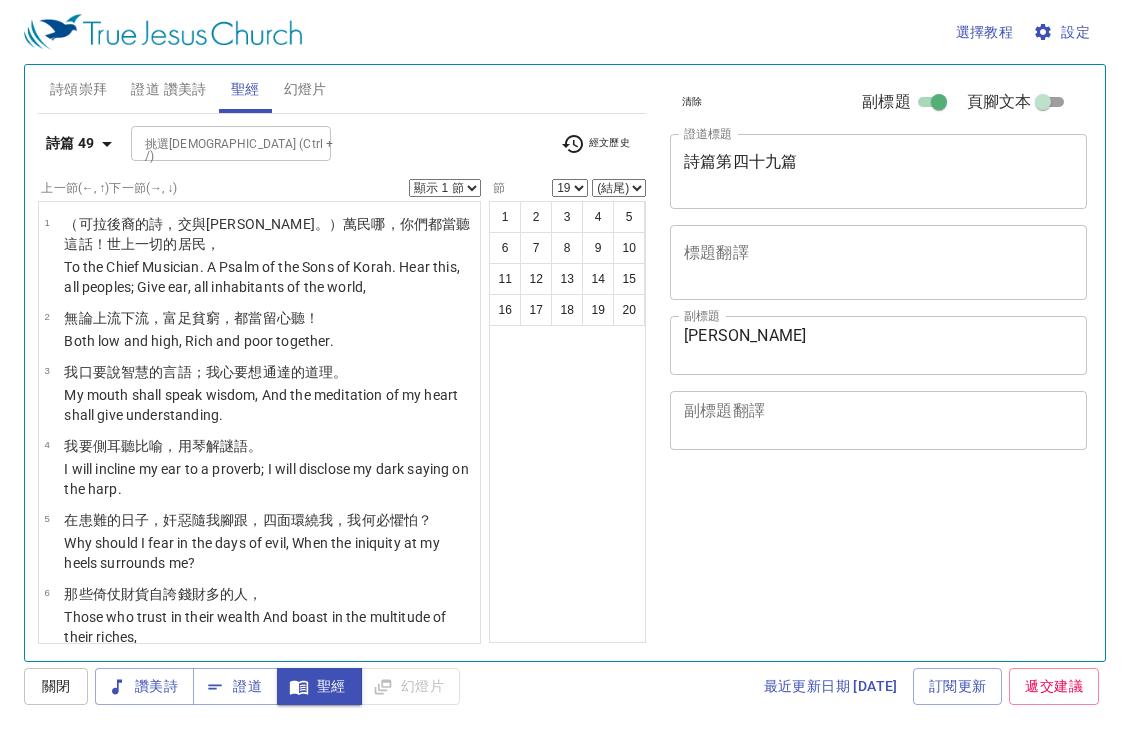 select on "19" 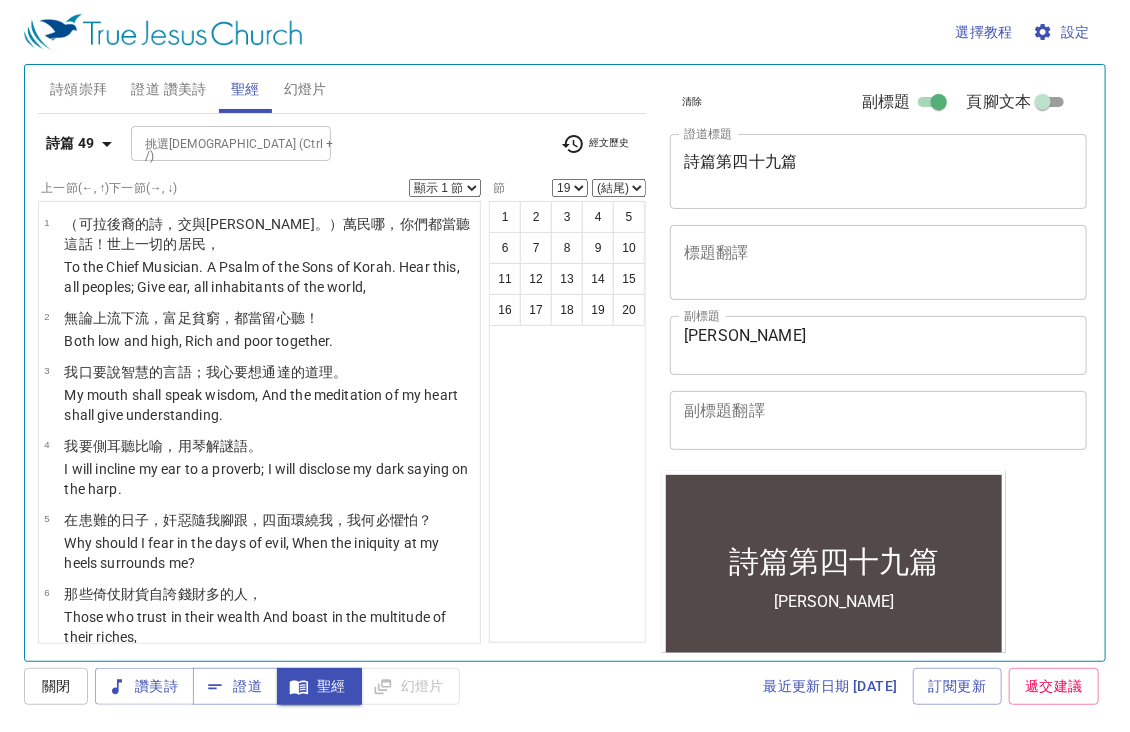 scroll, scrollTop: 800, scrollLeft: 0, axis: vertical 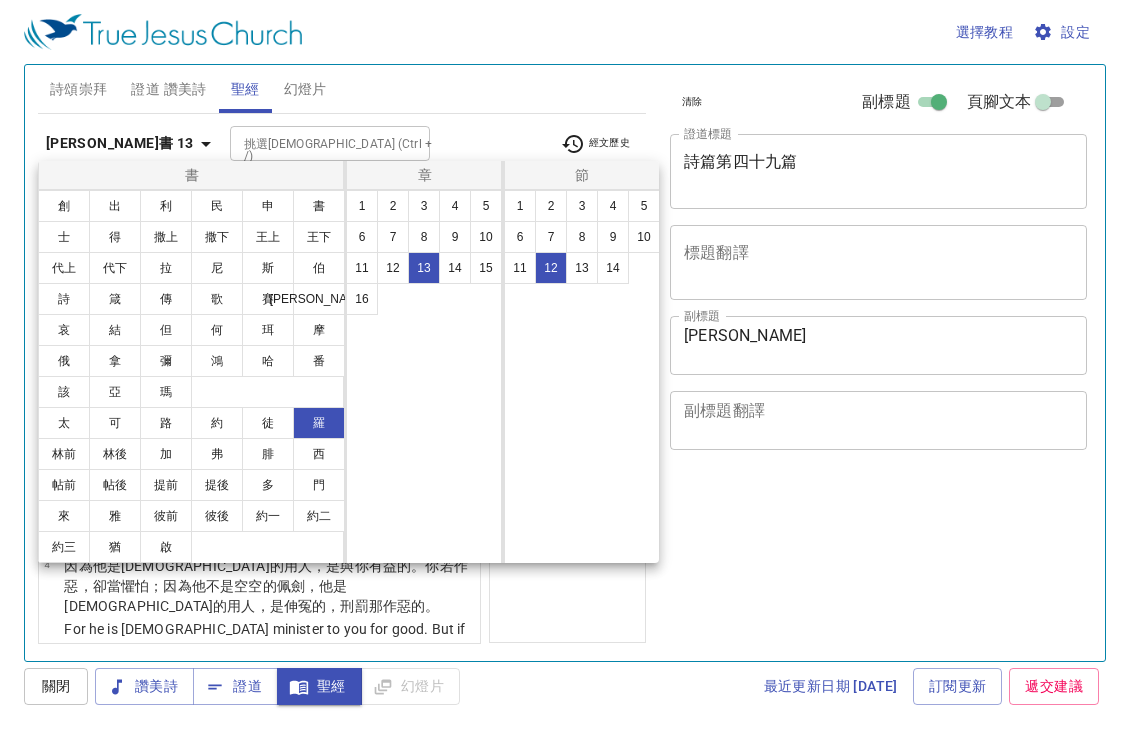 select on "12" 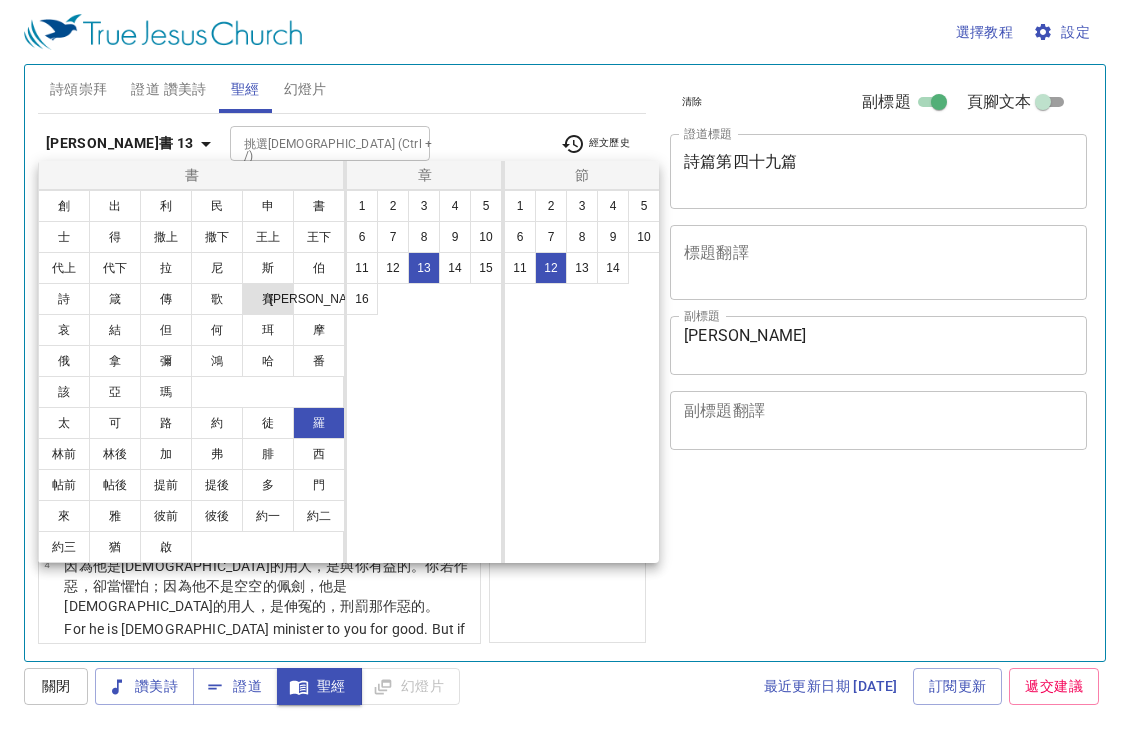 scroll, scrollTop: 0, scrollLeft: 0, axis: both 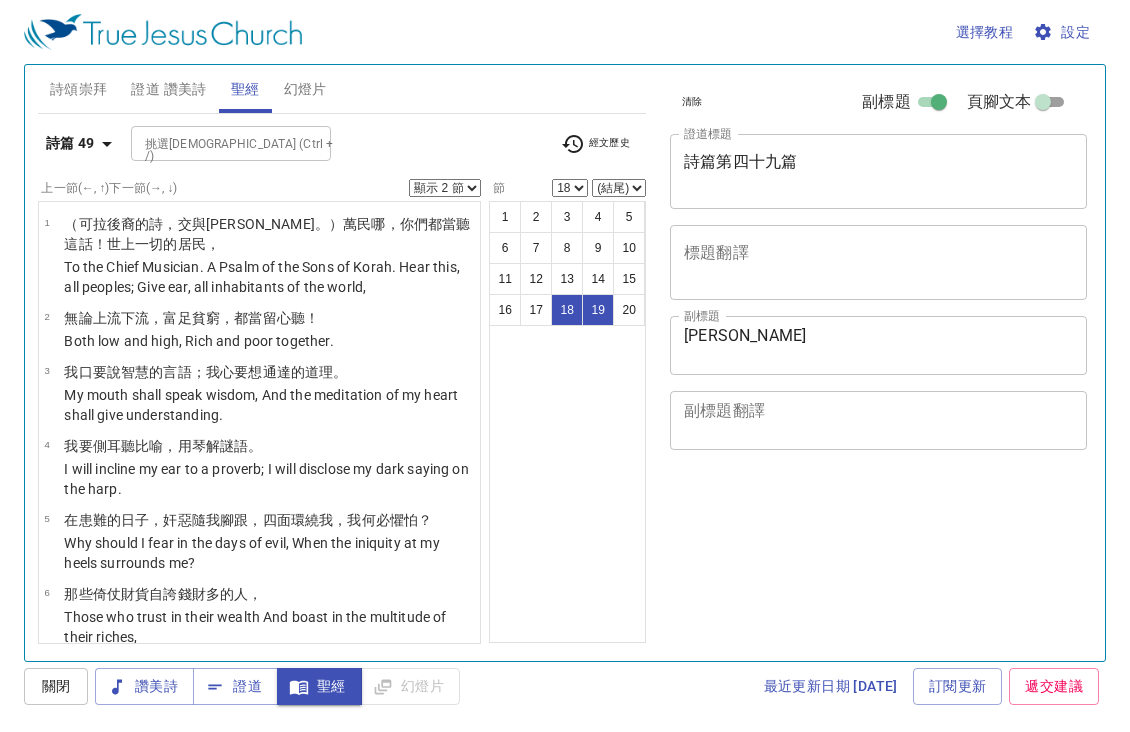 select on "2" 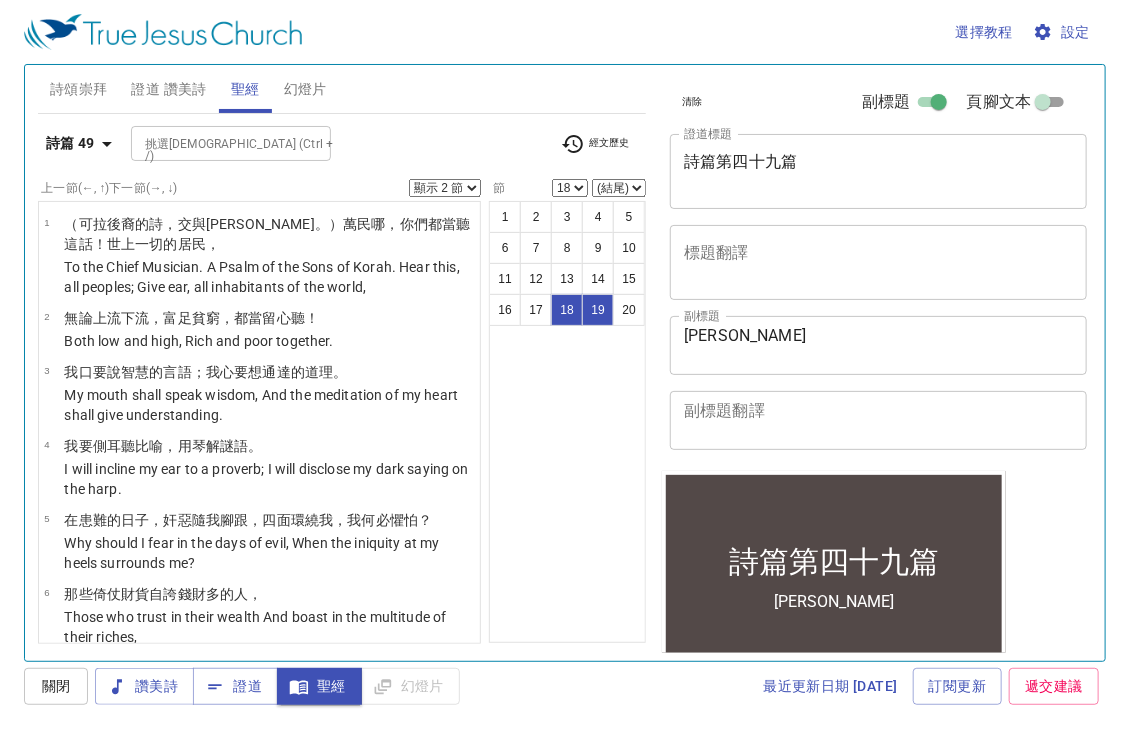 scroll, scrollTop: 1255, scrollLeft: 0, axis: vertical 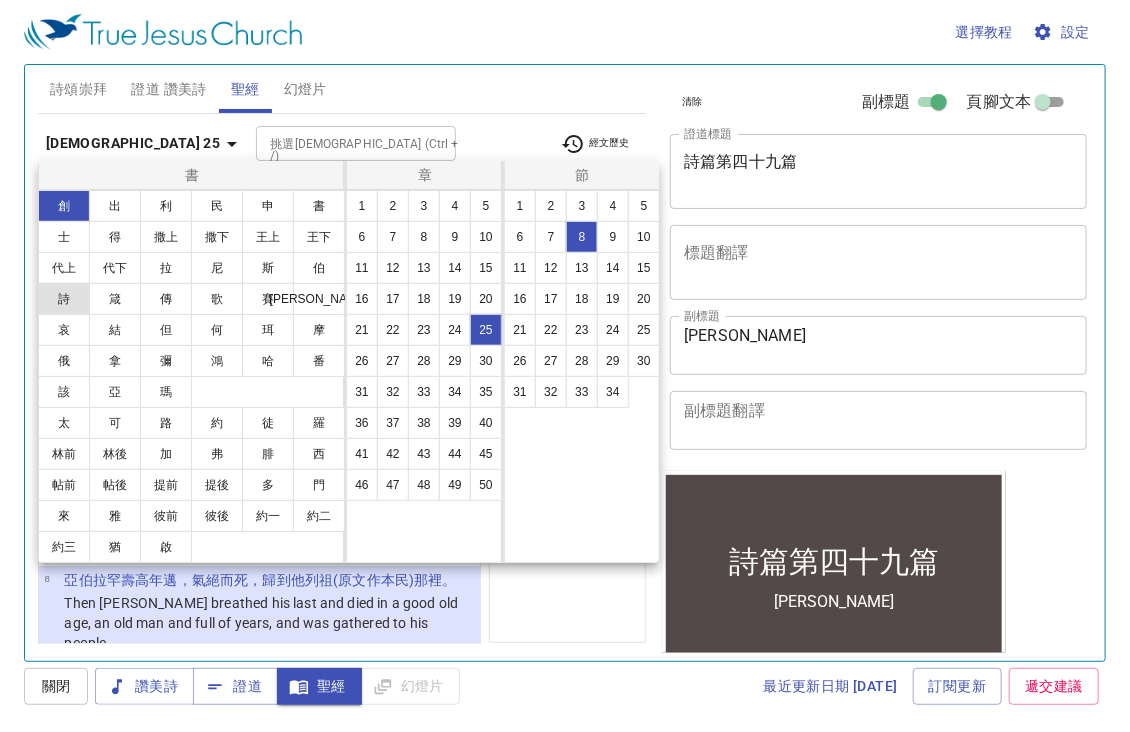 click on "詩" at bounding box center [64, 299] 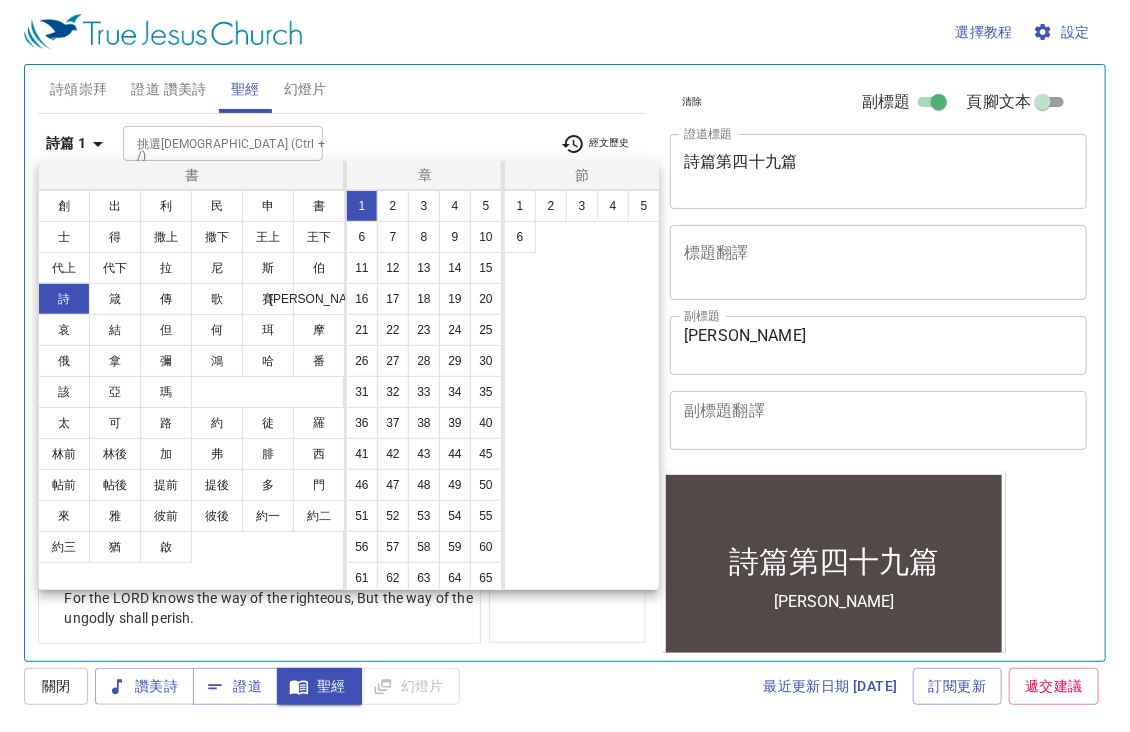 scroll, scrollTop: 0, scrollLeft: 0, axis: both 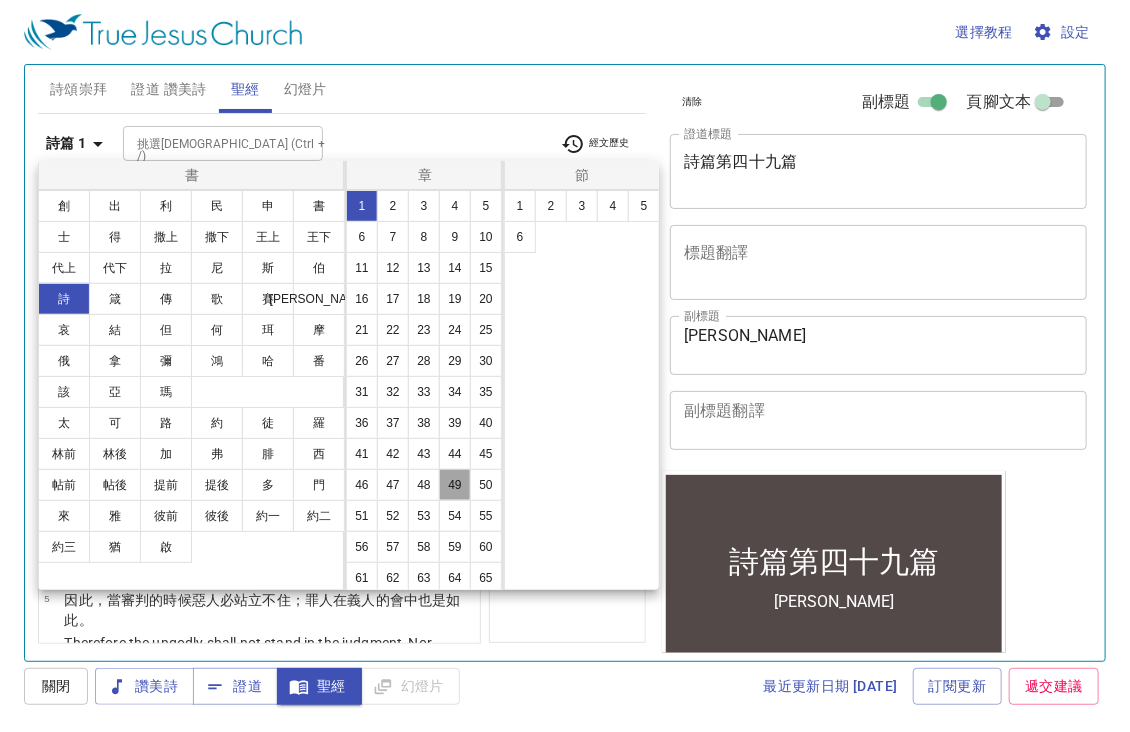 click on "49" at bounding box center [455, 485] 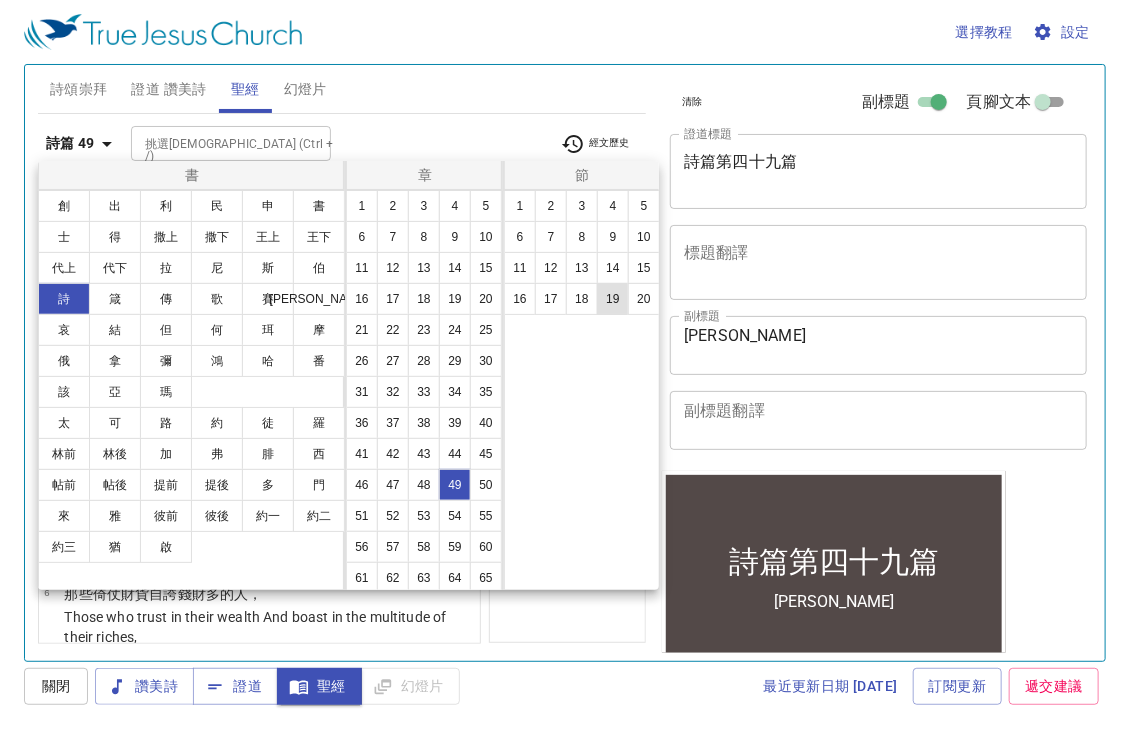 click on "19" at bounding box center [613, 299] 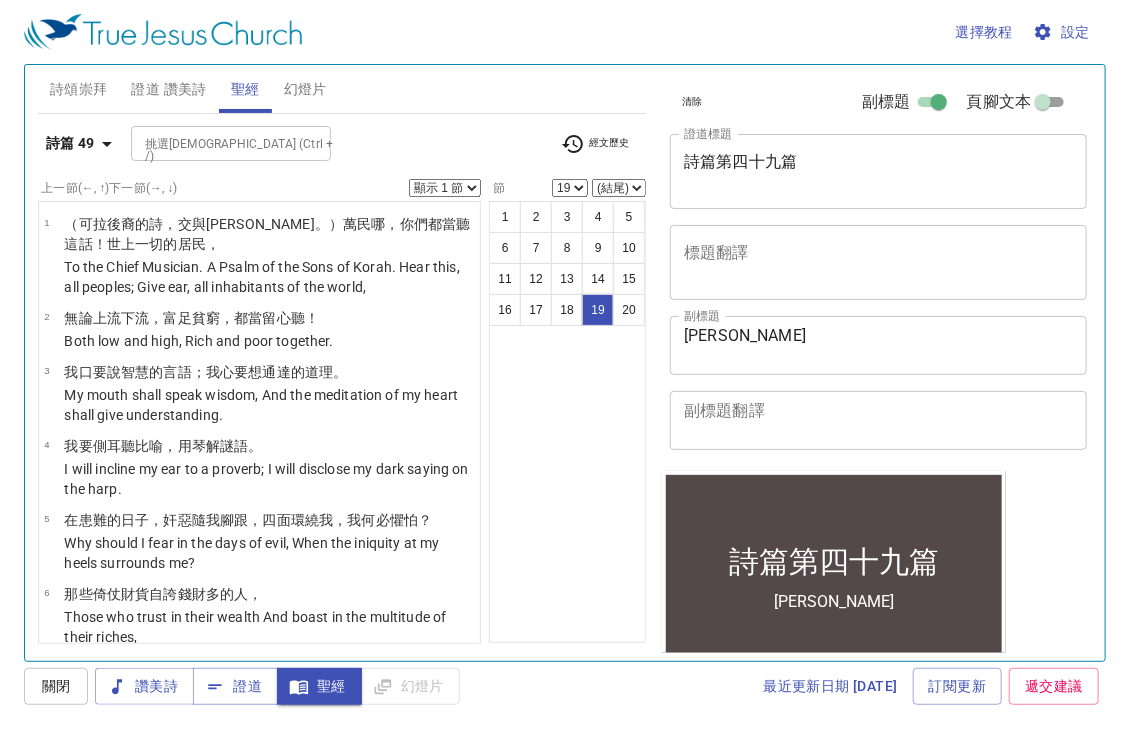 scroll, scrollTop: 1255, scrollLeft: 0, axis: vertical 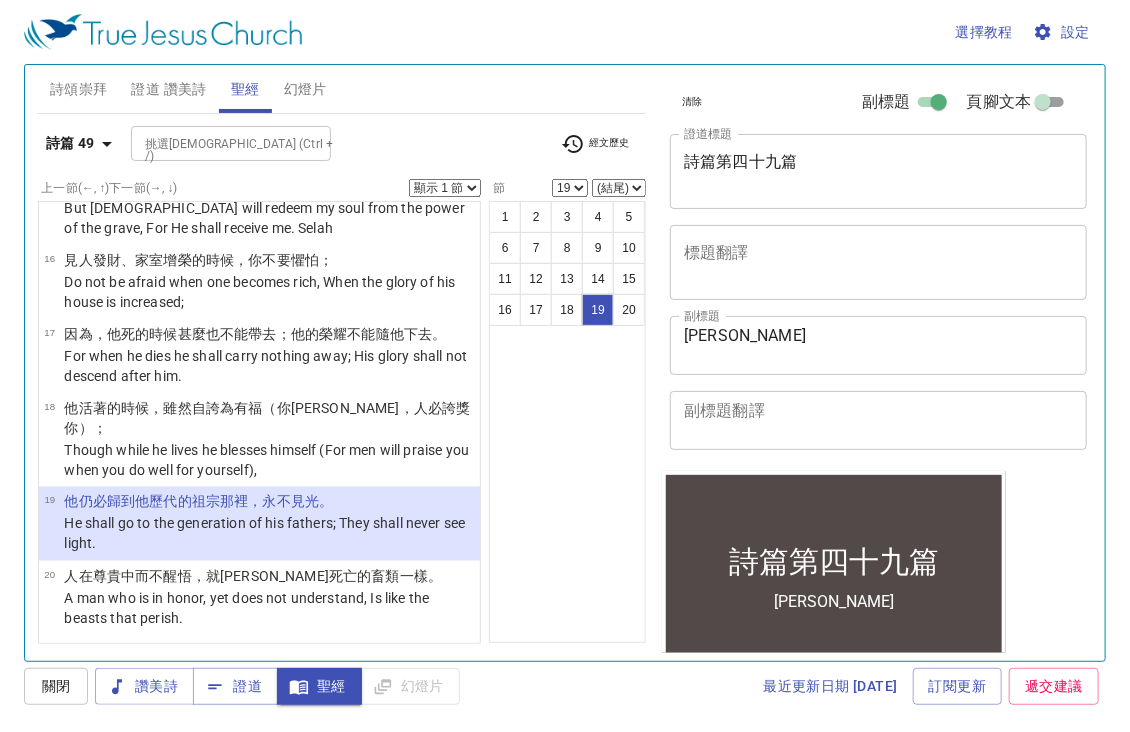 click 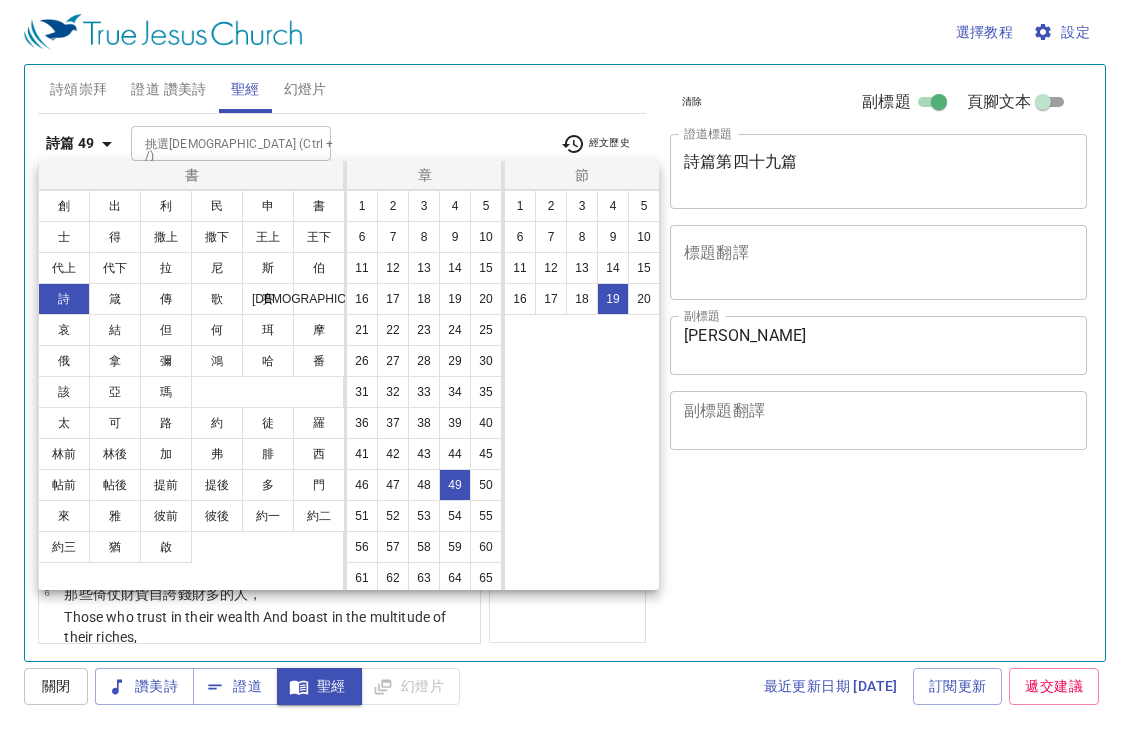 select on "19" 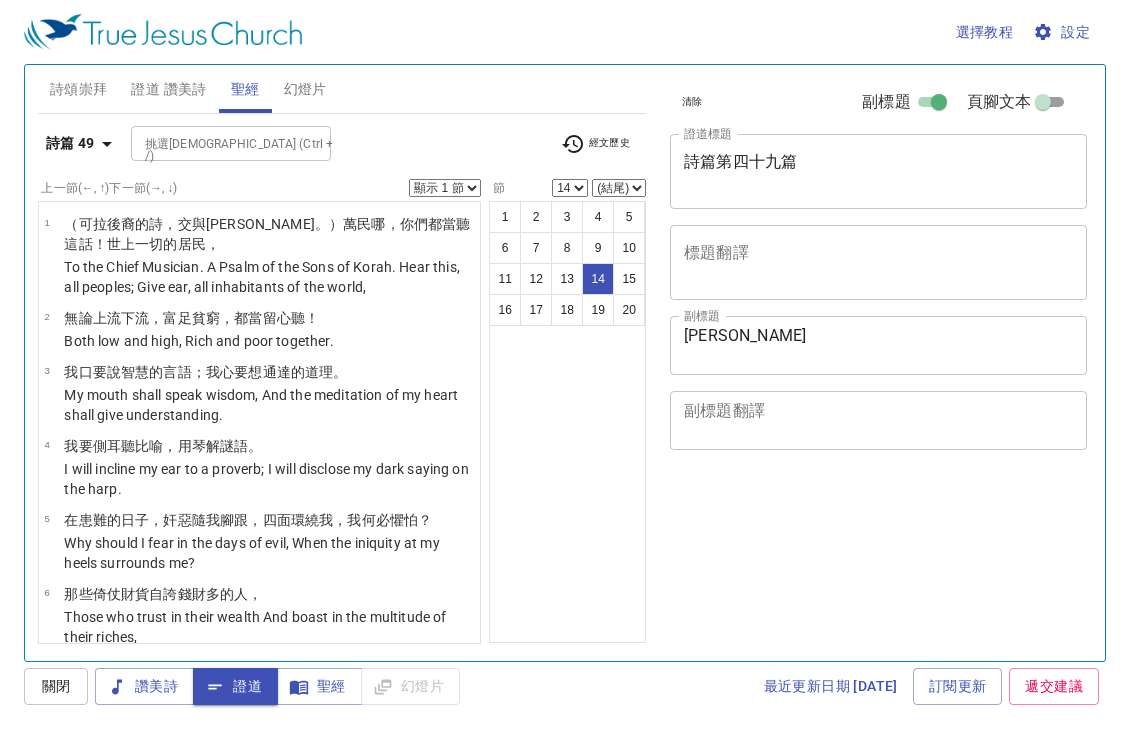 scroll, scrollTop: 0, scrollLeft: 0, axis: both 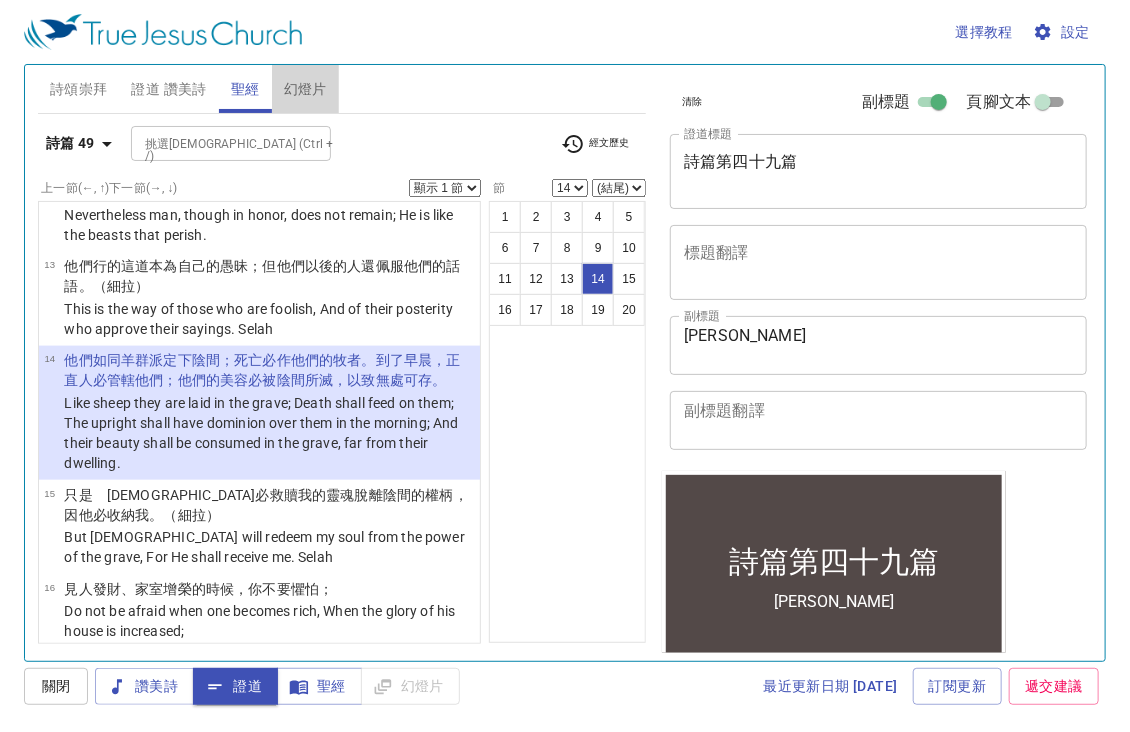 click on "幻燈片" at bounding box center (305, 89) 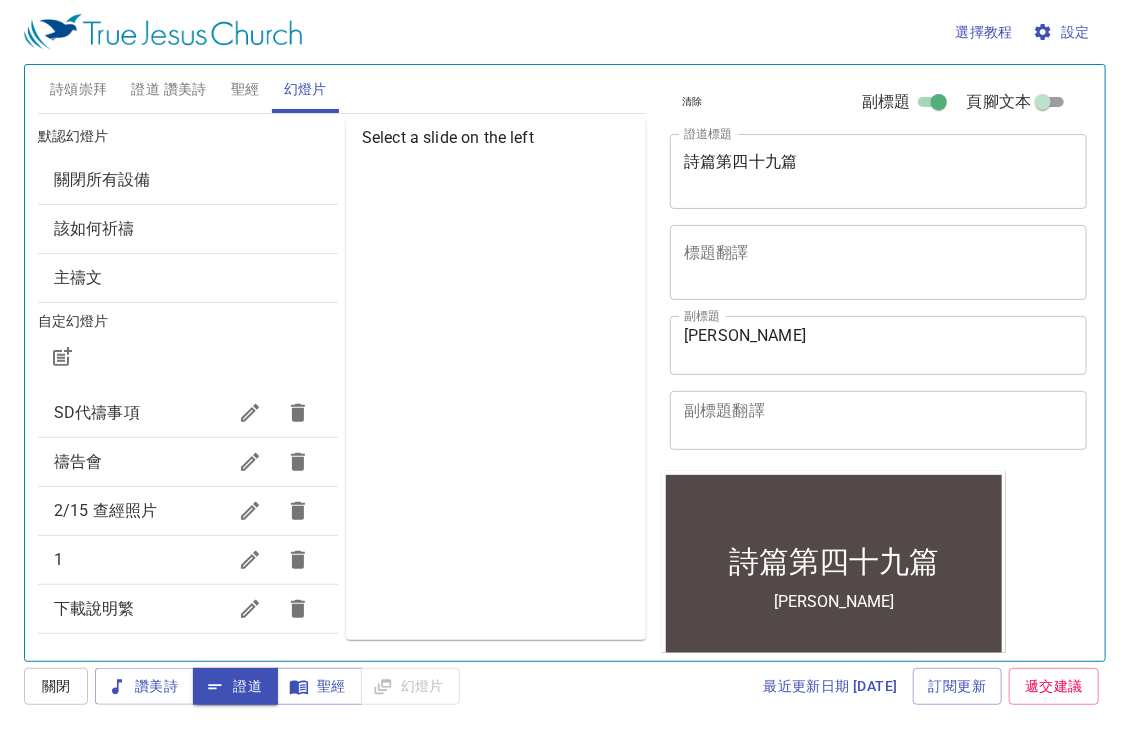 click on "1" at bounding box center (188, 560) 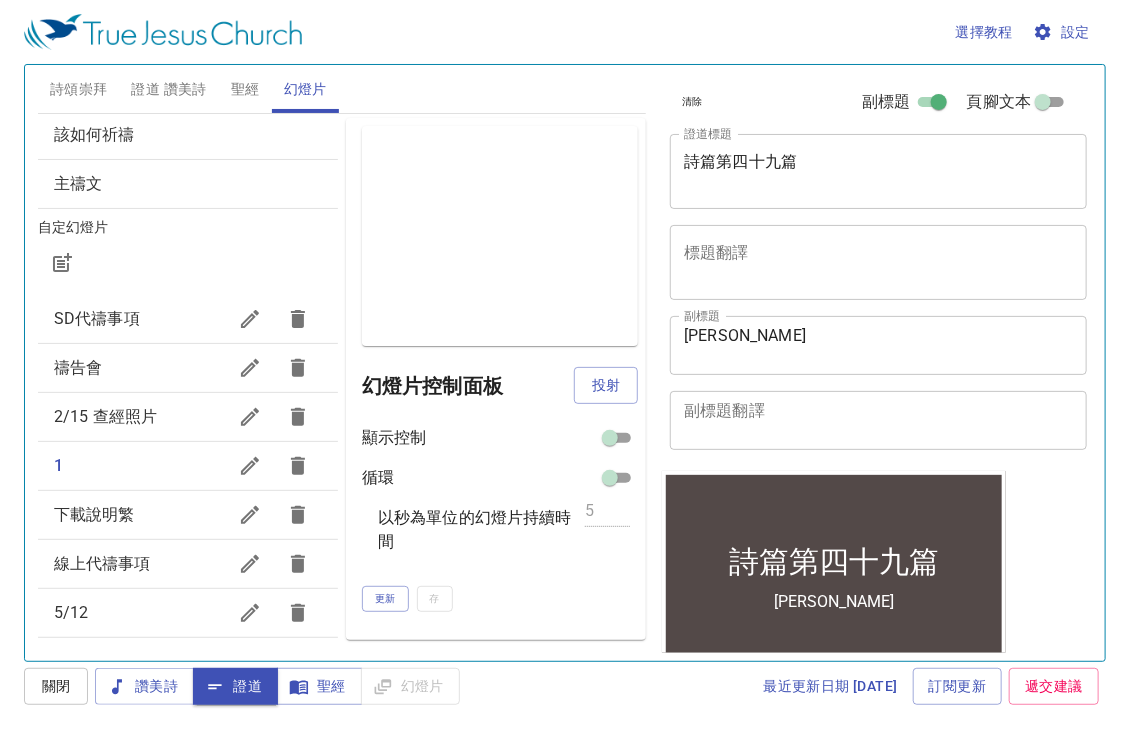 scroll, scrollTop: 107, scrollLeft: 0, axis: vertical 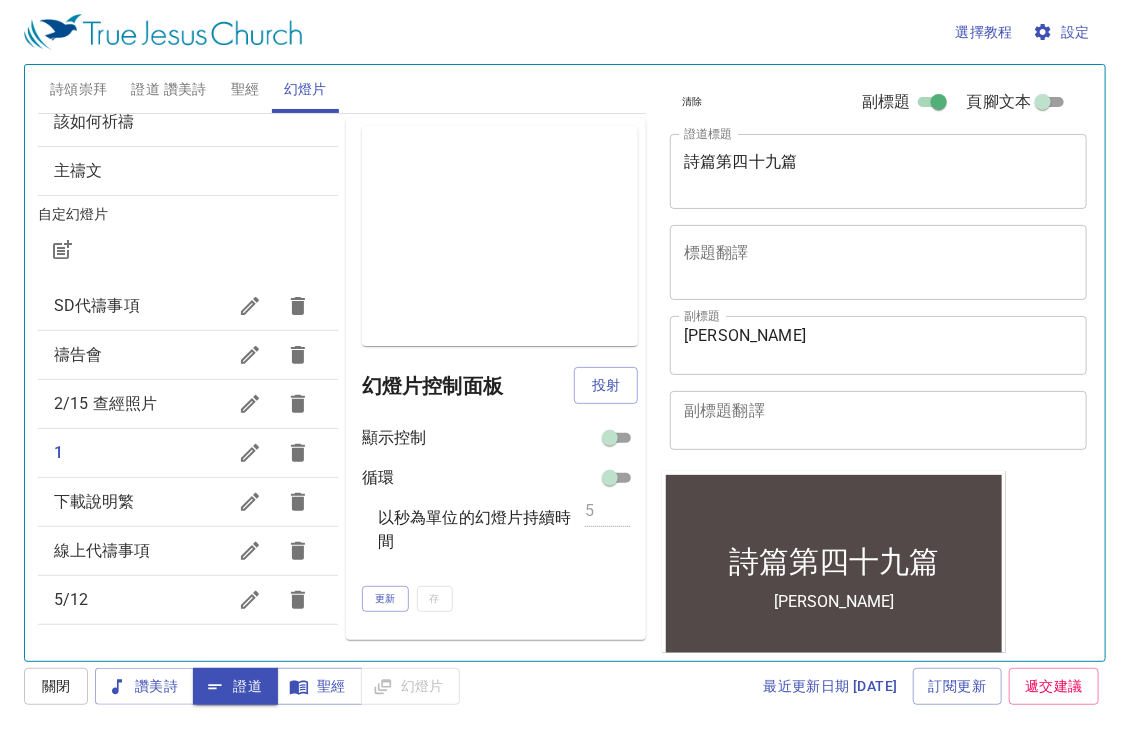 click on "線上代禱事項" at bounding box center [140, 551] 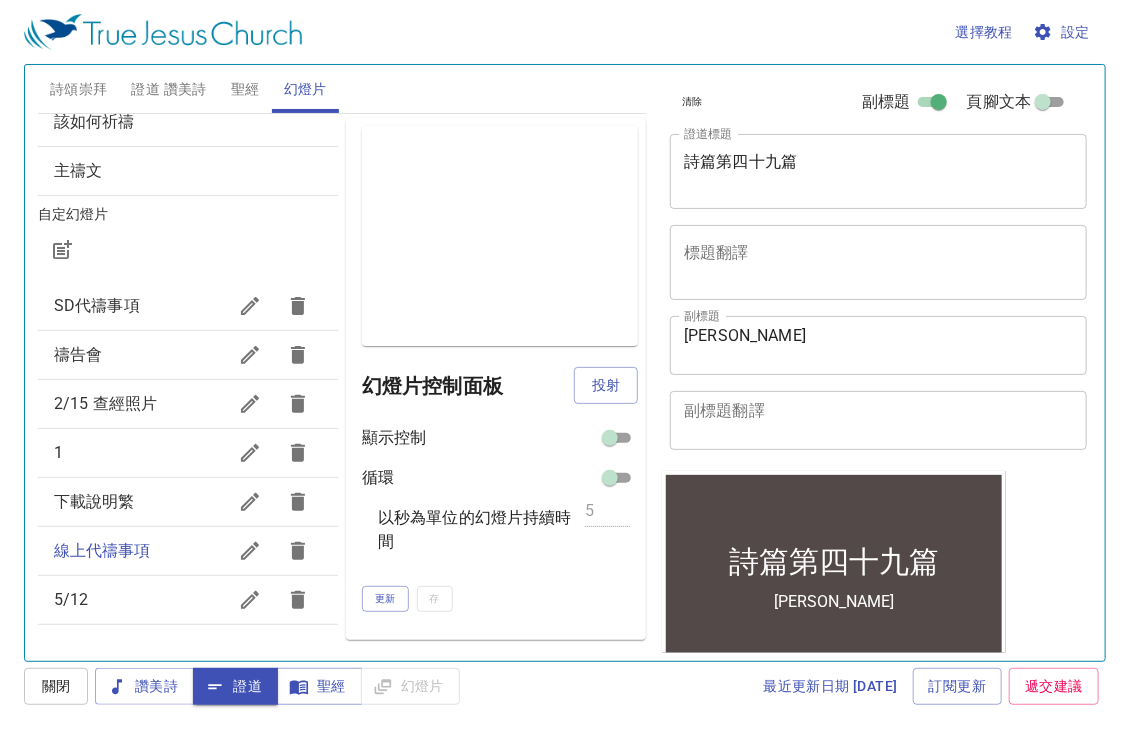 click on "詩頌崇拜 證道 讚美詩 聖經 幻燈片" at bounding box center (342, 89) 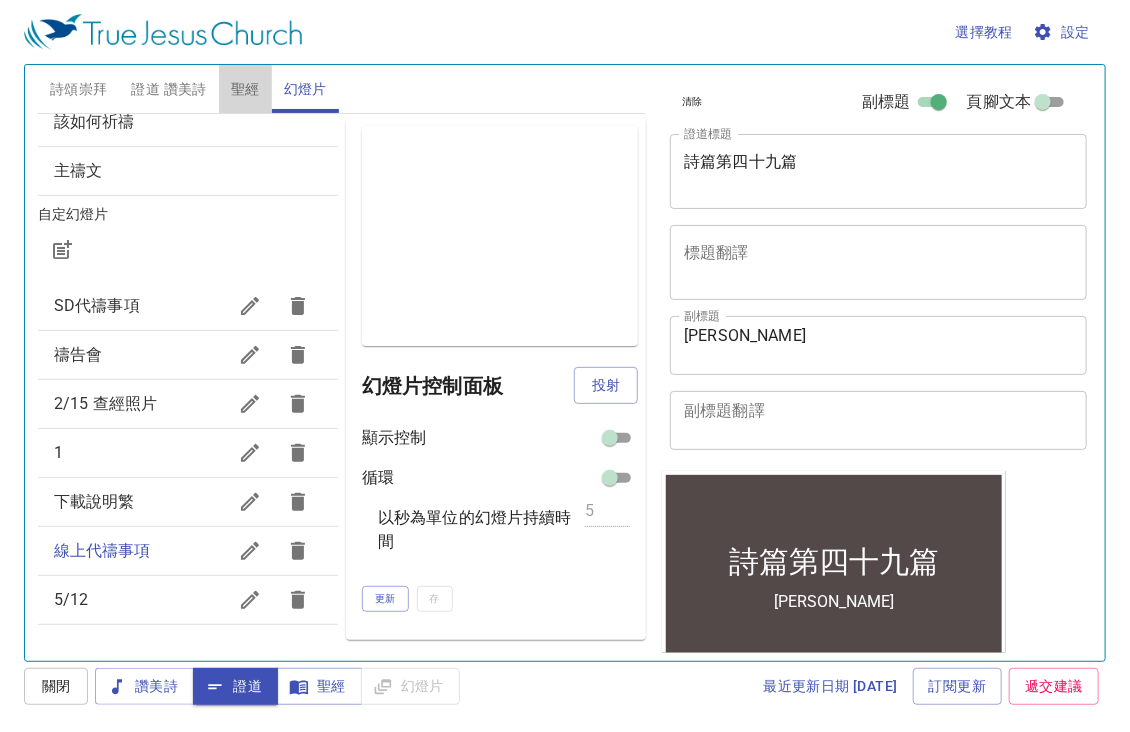 click on "聖經" at bounding box center (245, 89) 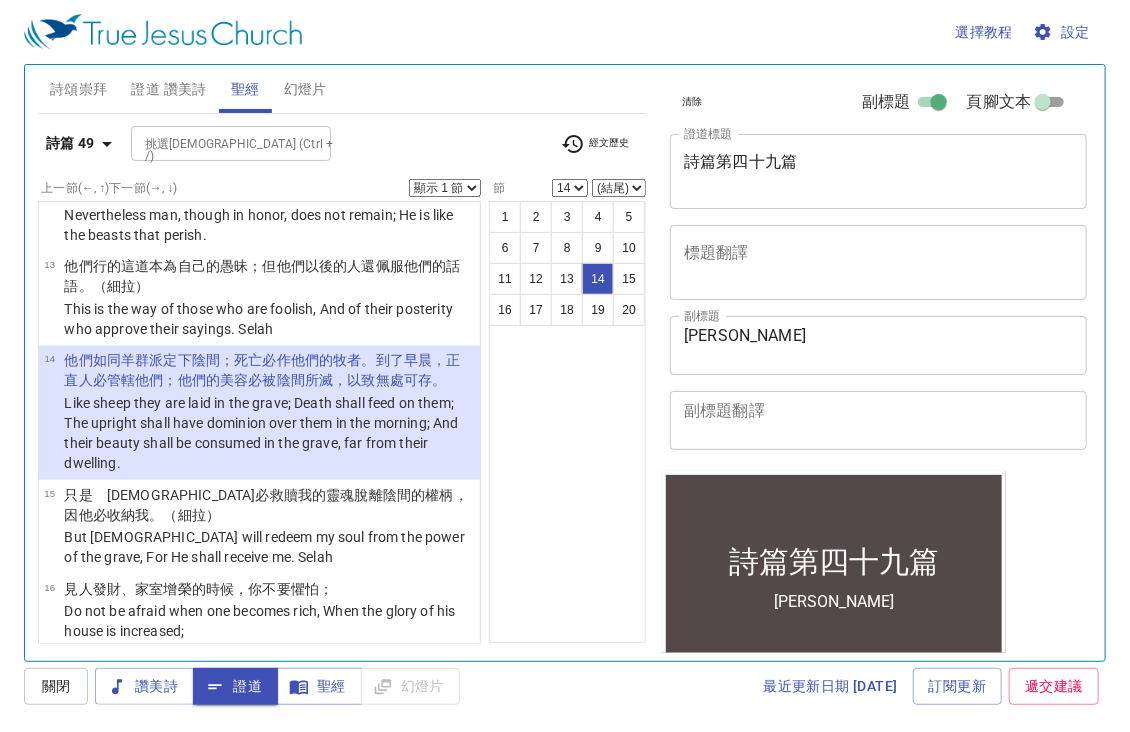 click on "幻燈片" at bounding box center [305, 89] 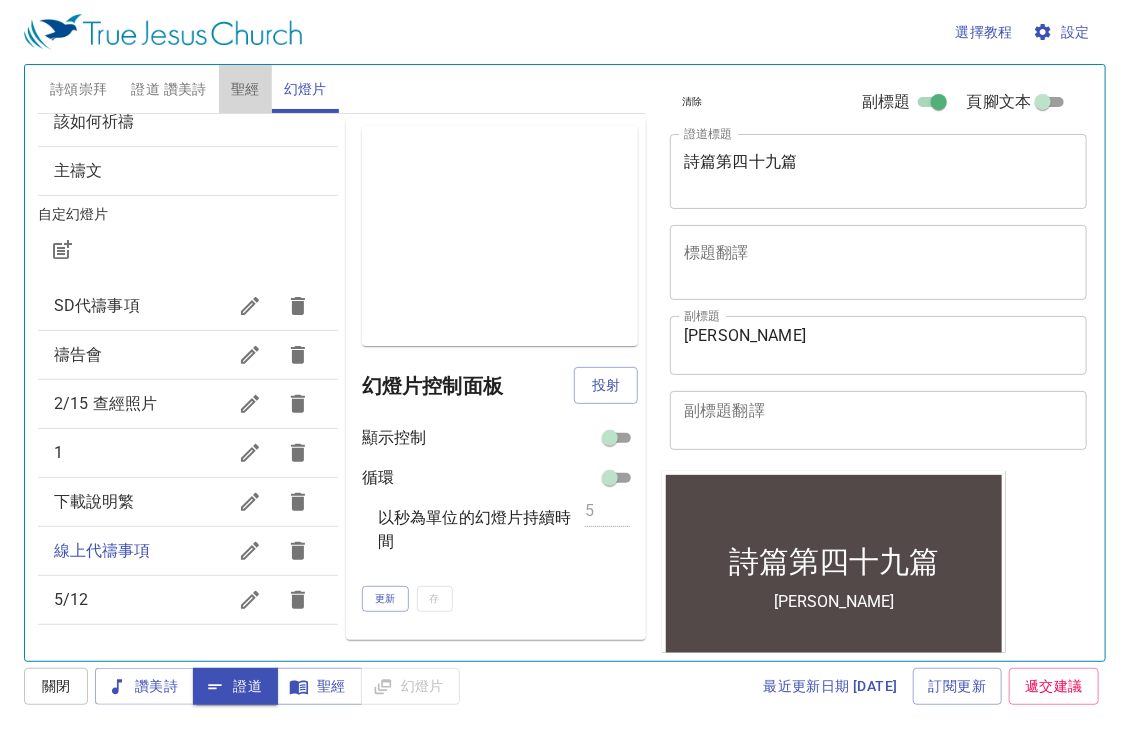click on "聖經" at bounding box center [245, 89] 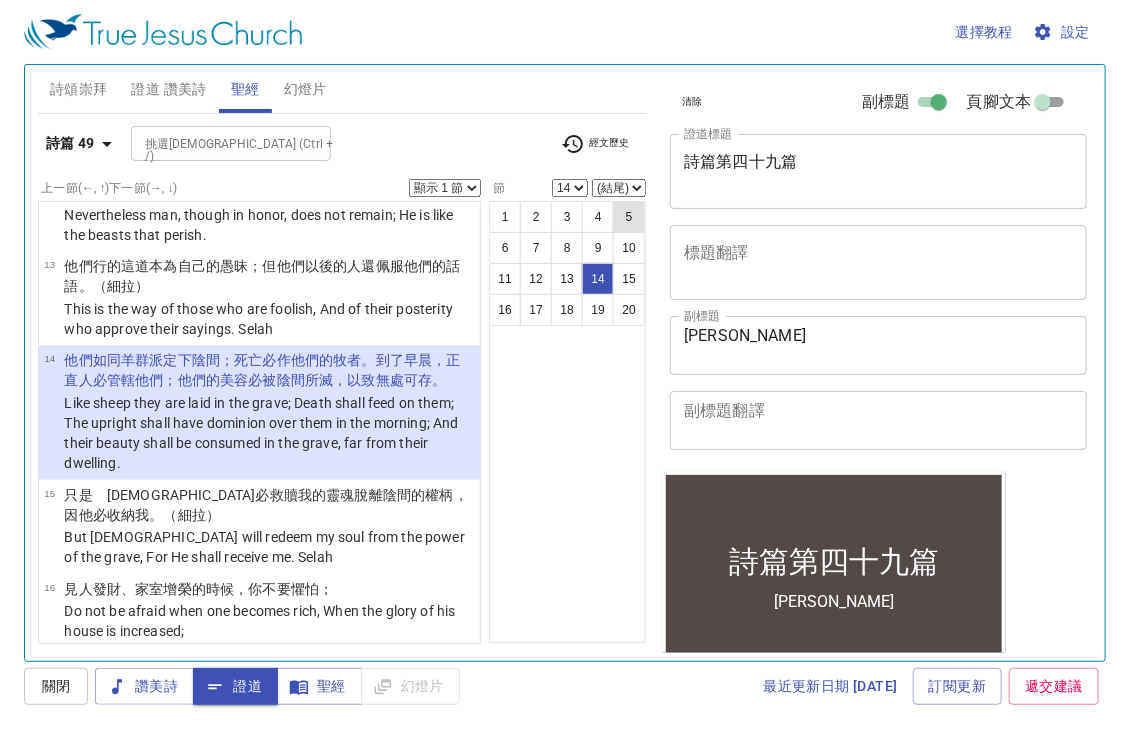 click on "5" at bounding box center [629, 217] 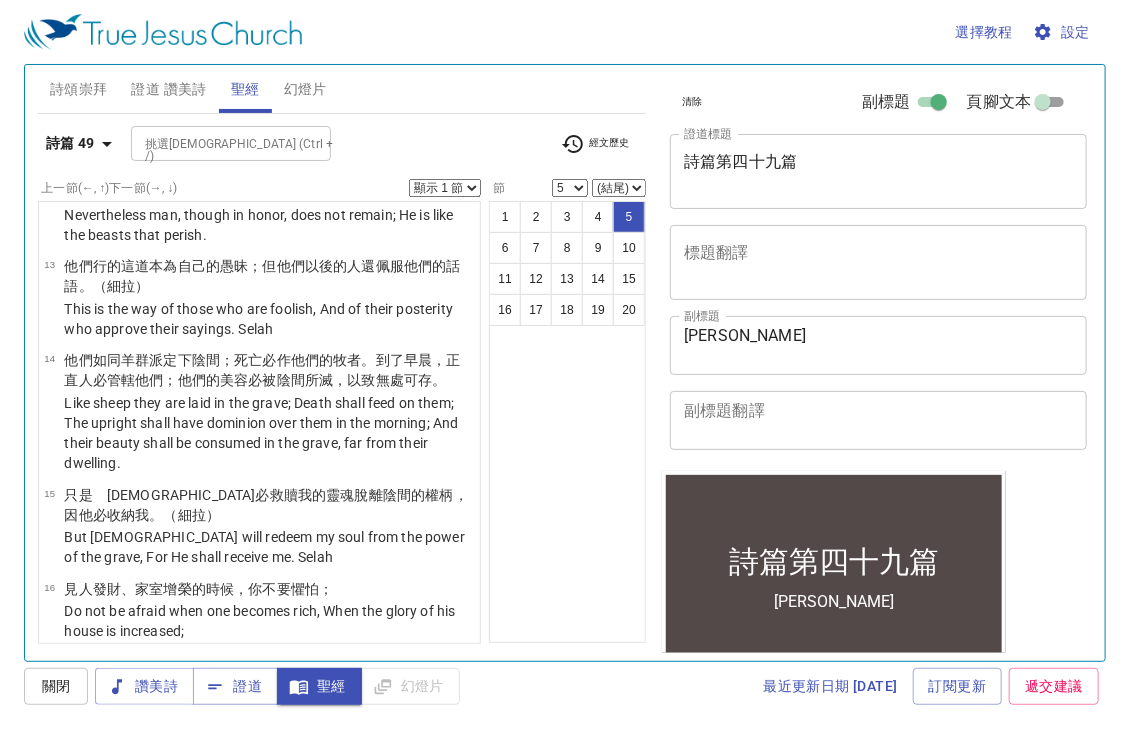scroll, scrollTop: 120, scrollLeft: 0, axis: vertical 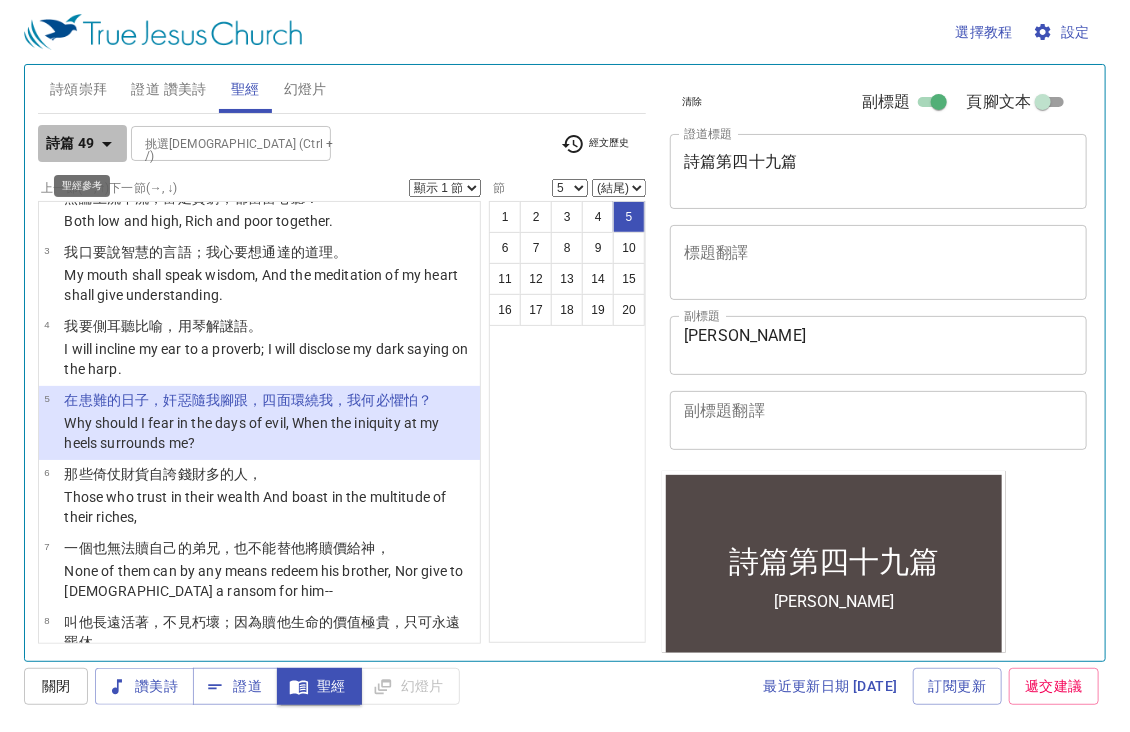 click on "詩篇 49" at bounding box center [70, 143] 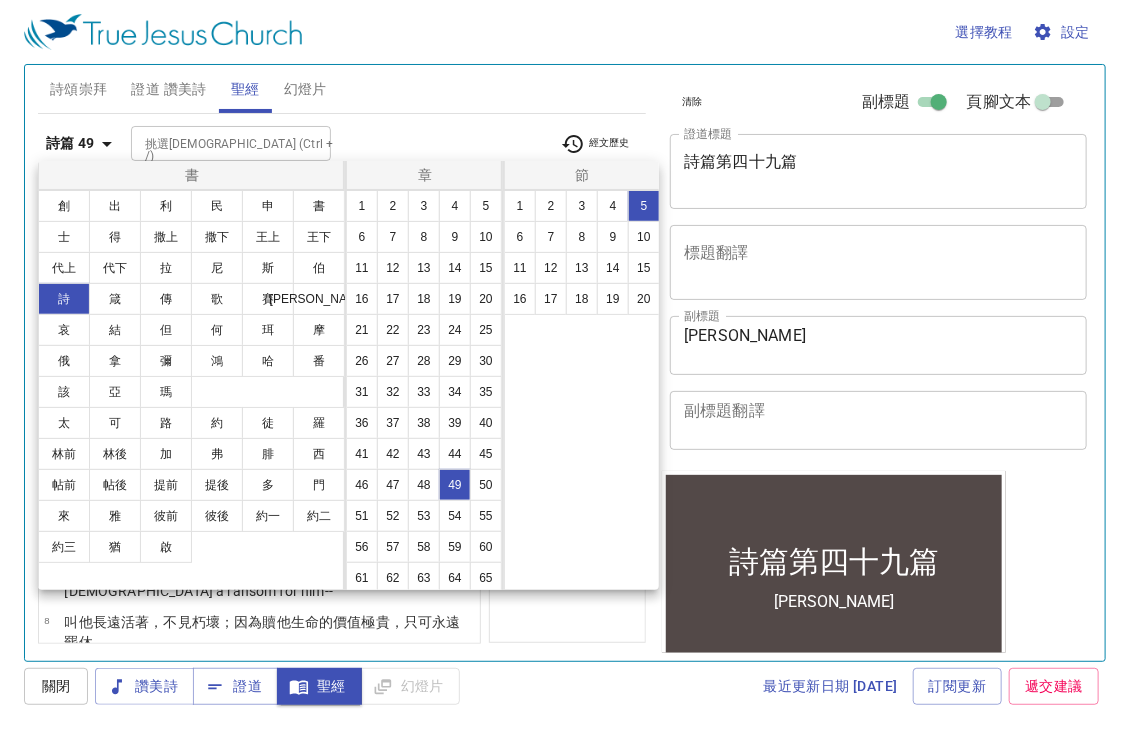 click on "太 可 路 約 徒 羅 林前 林後 加 弗 腓 西 帖前 帖後 提前 提後 多 門 來 雅 彼前 彼後 約一 約二 約三 猶 啟" at bounding box center [192, 485] 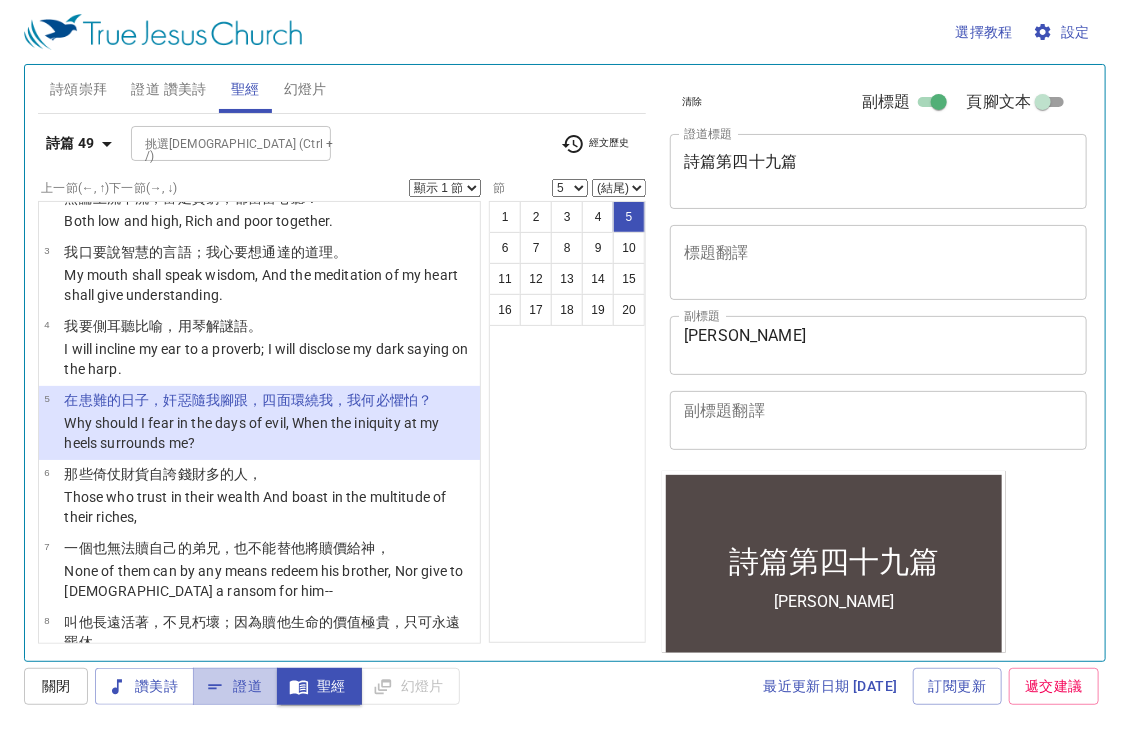 click 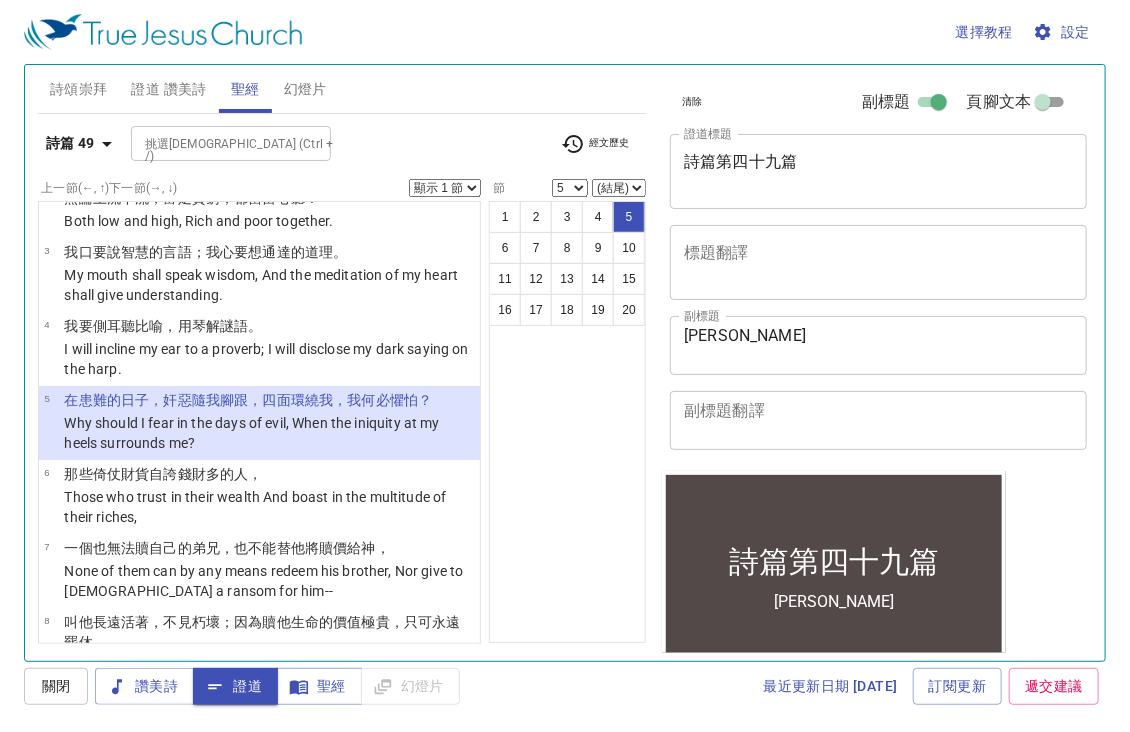 click on "挑選聖經章節 (Ctrl + /) 挑選聖經章節 (Ctrl + /)" at bounding box center [338, 143] 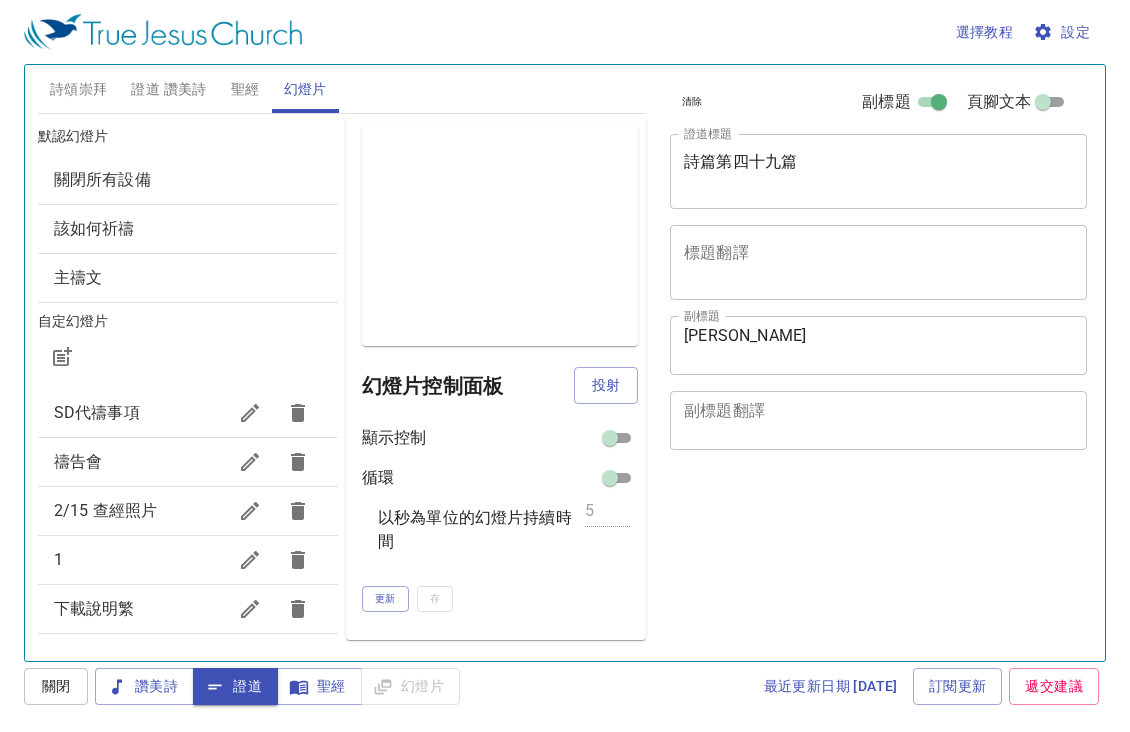 scroll, scrollTop: 0, scrollLeft: 0, axis: both 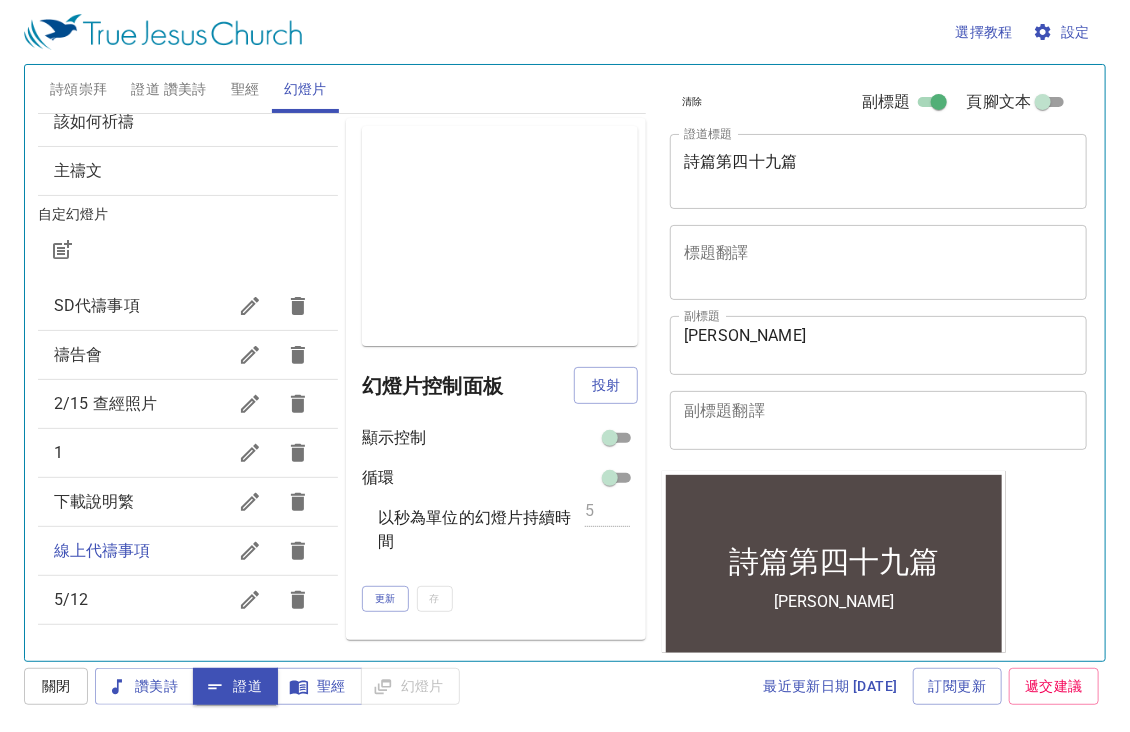 click on "詩頌崇拜 證道 讚美詩 聖經 幻燈片" at bounding box center (342, 89) 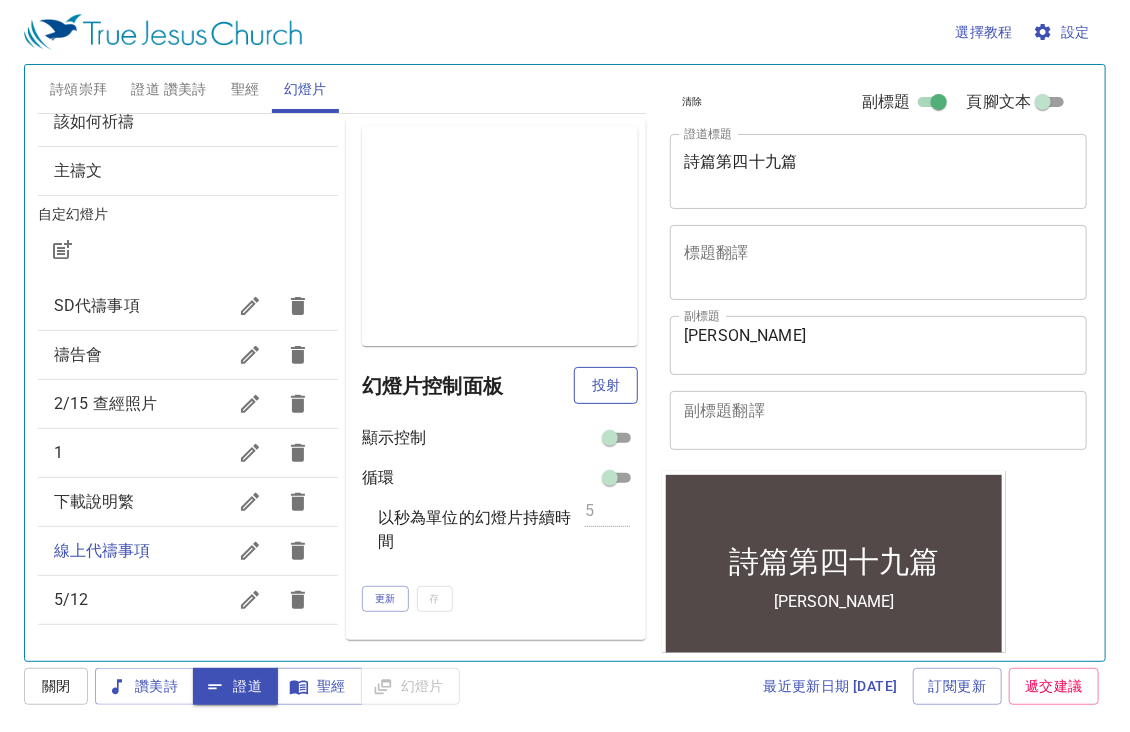 click on "投射" at bounding box center (606, 385) 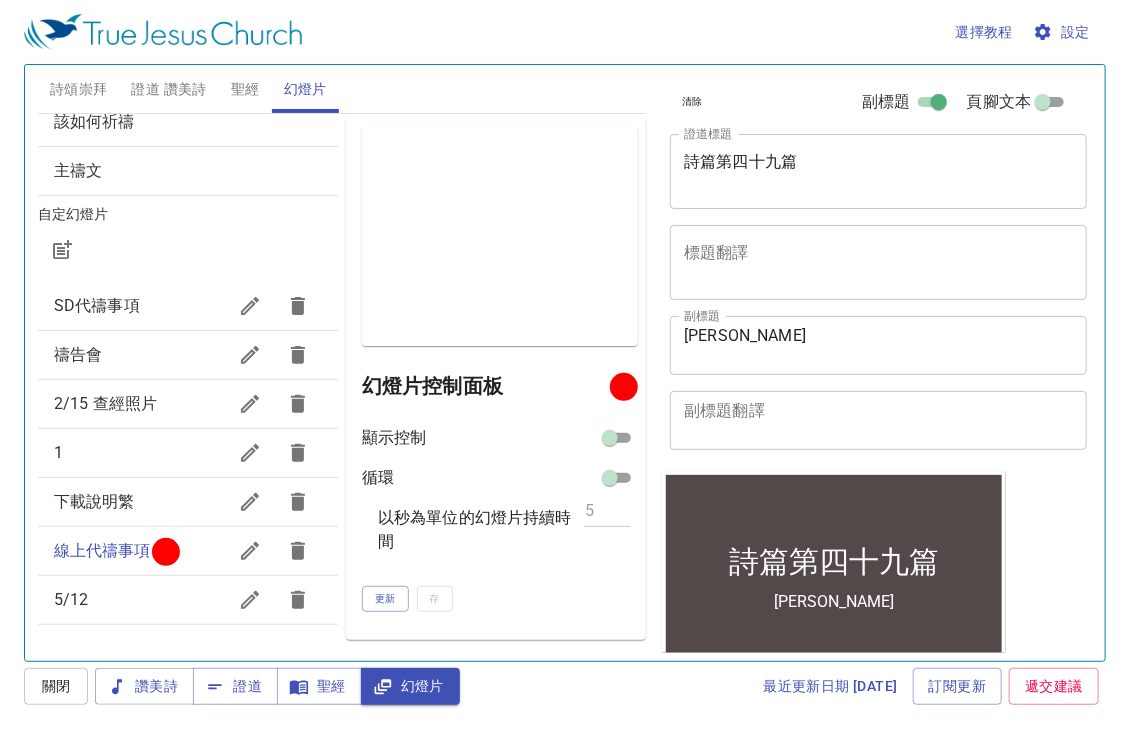 click on "選擇教程 設定" at bounding box center (561, 32) 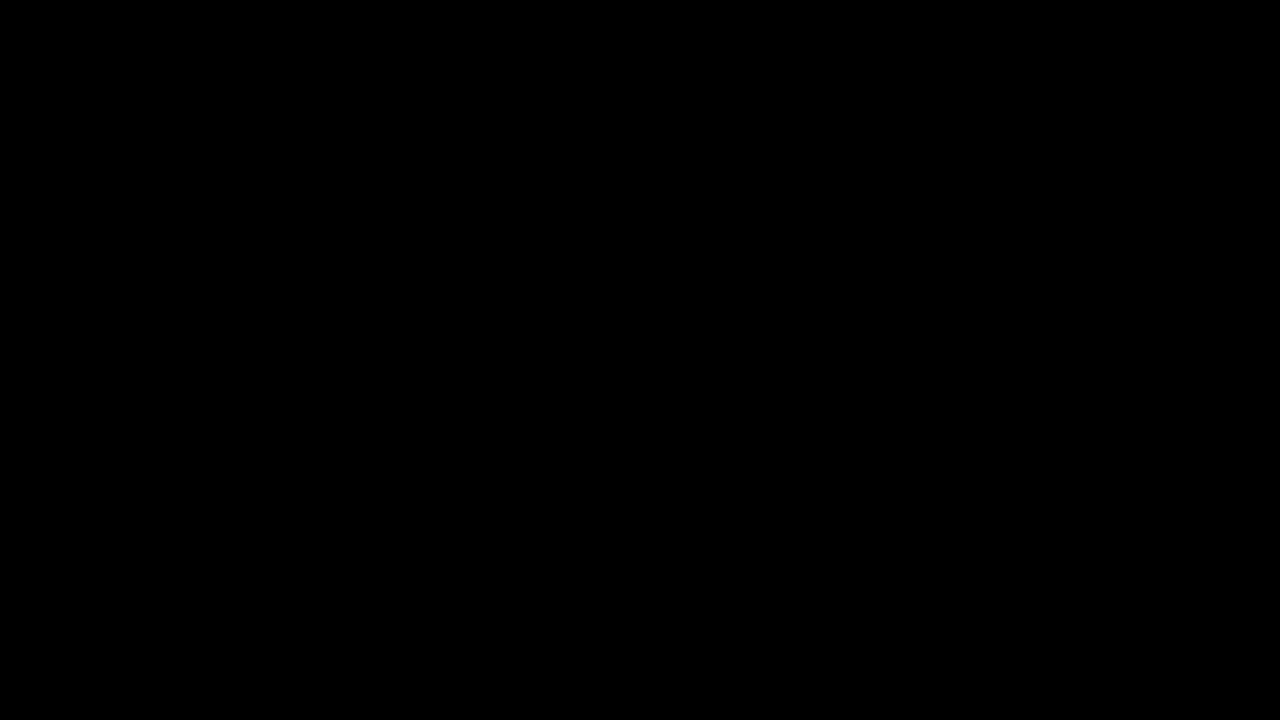 scroll, scrollTop: 0, scrollLeft: 0, axis: both 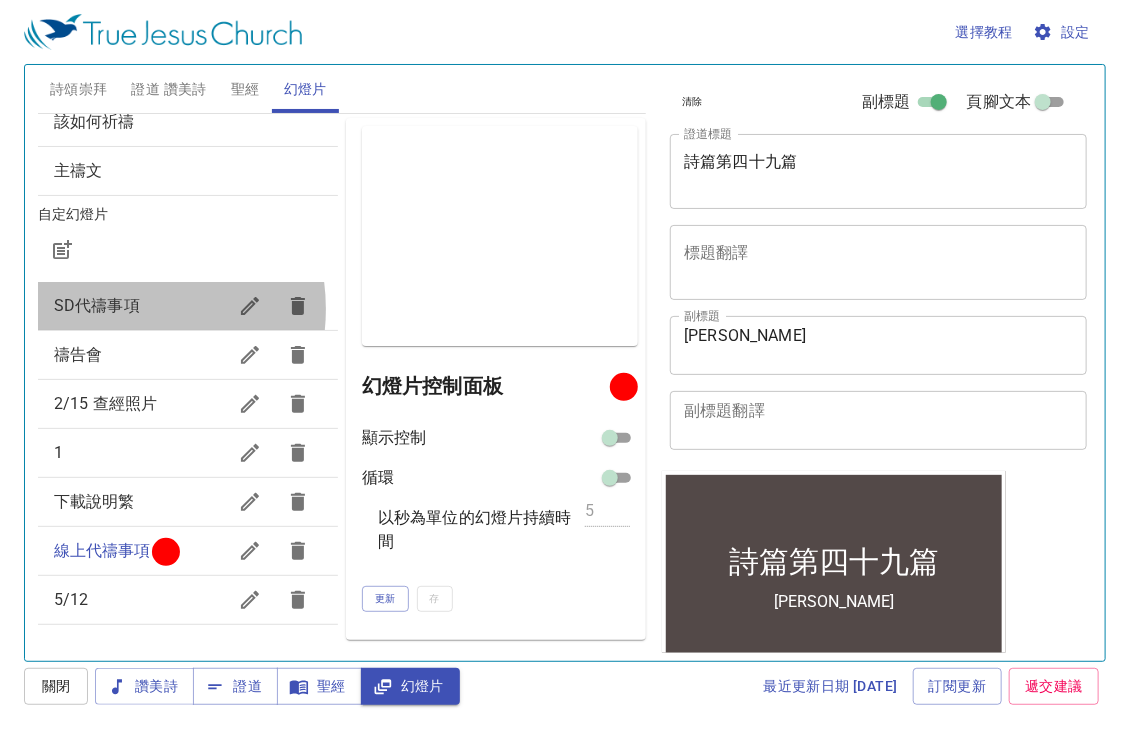 click on "SD代禱事項" at bounding box center (97, 305) 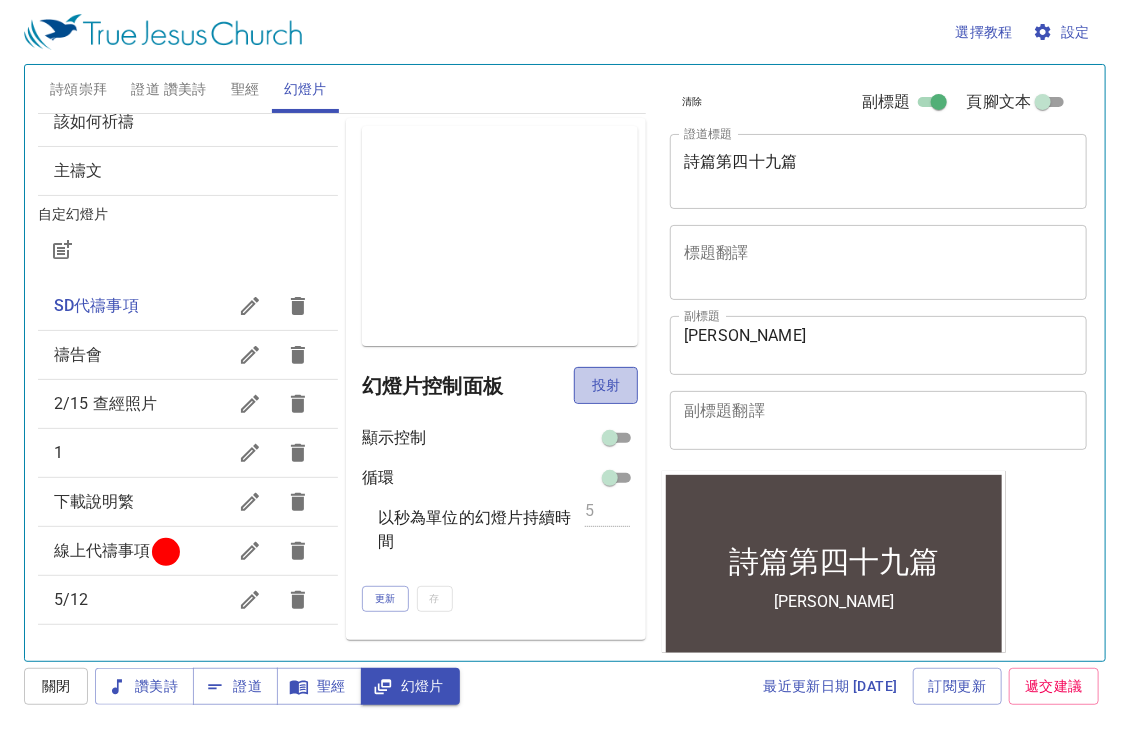 click on "投射" at bounding box center (606, 385) 